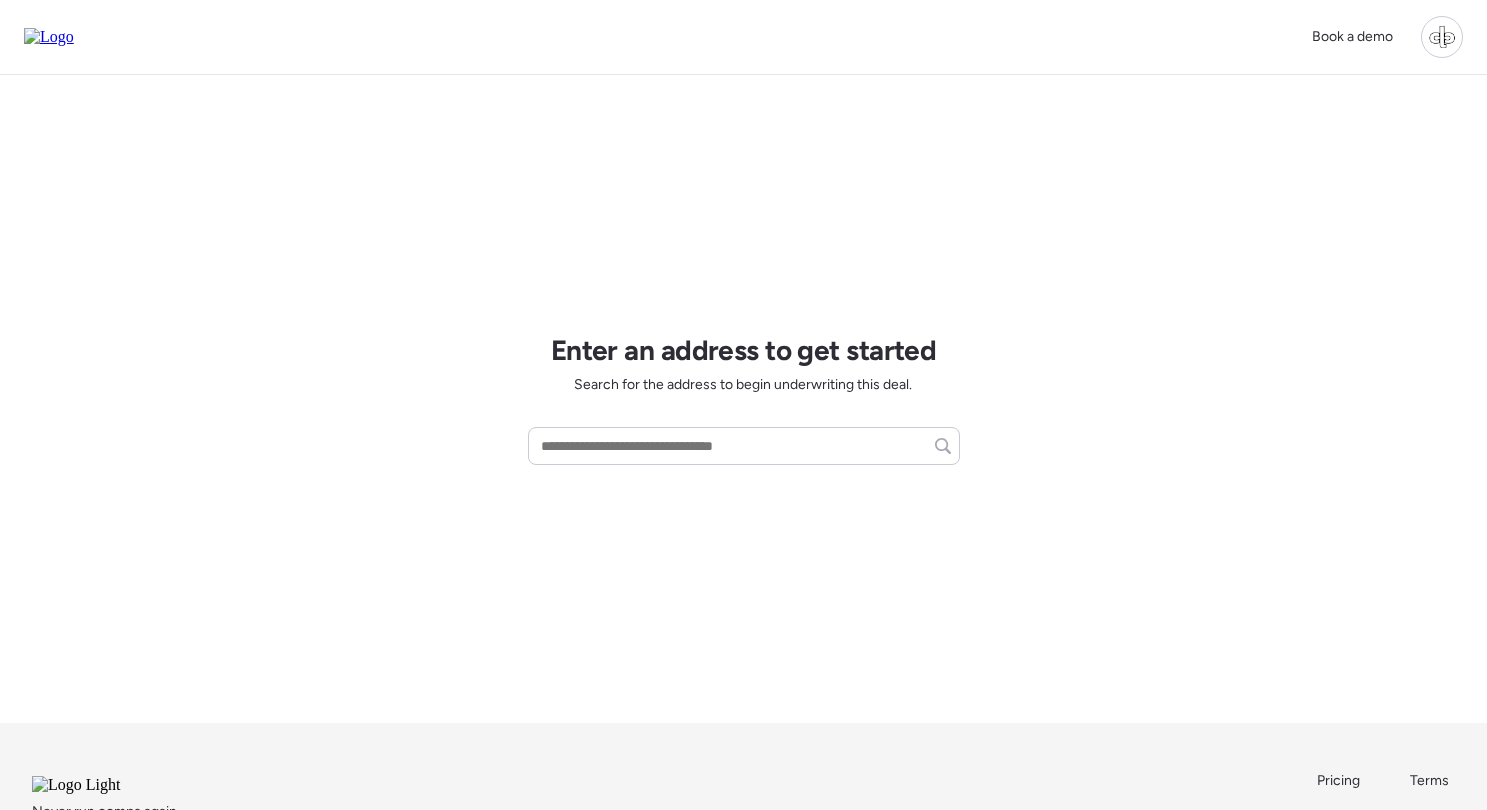 scroll, scrollTop: 0, scrollLeft: 0, axis: both 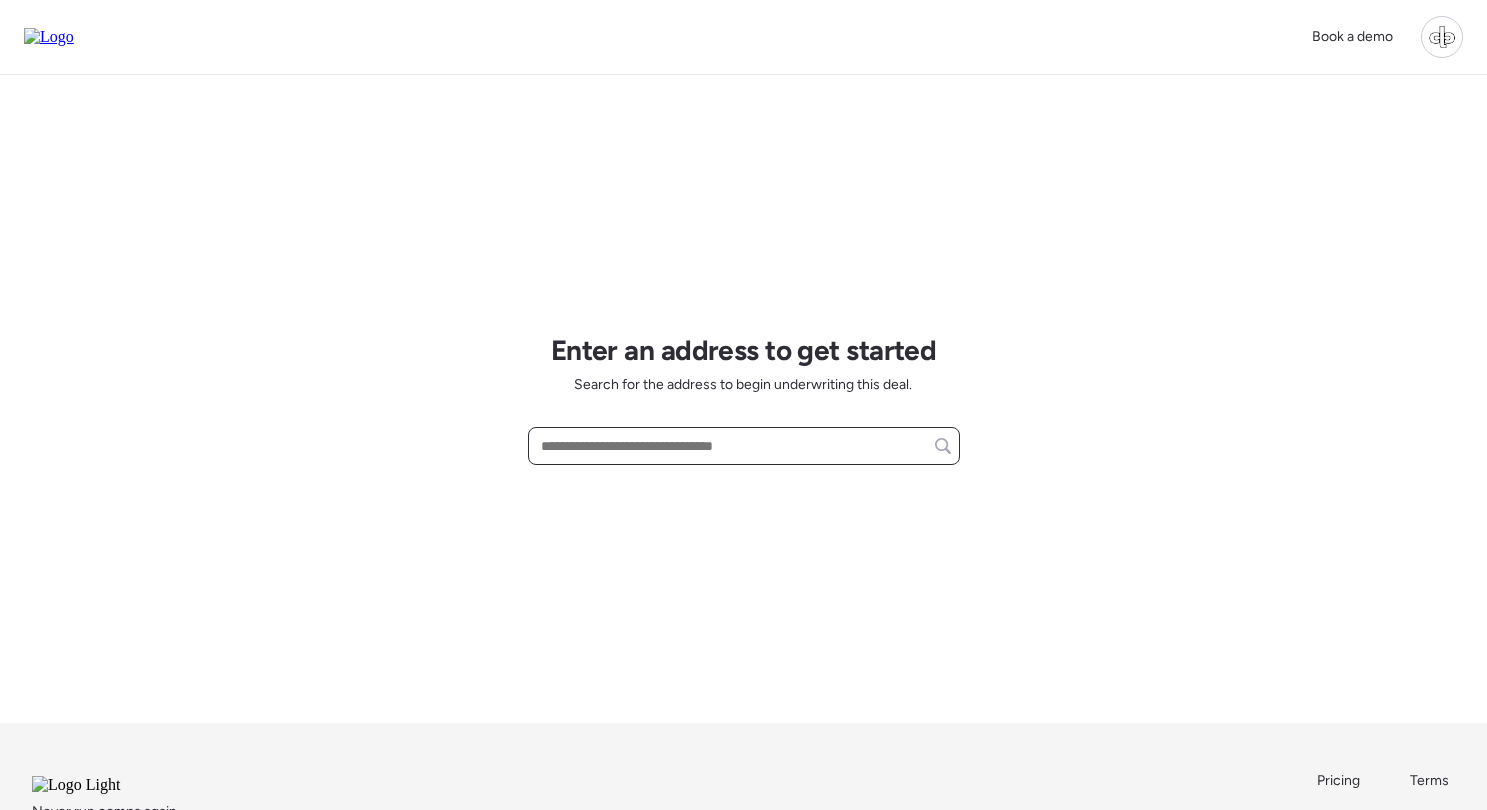 click at bounding box center (744, 446) 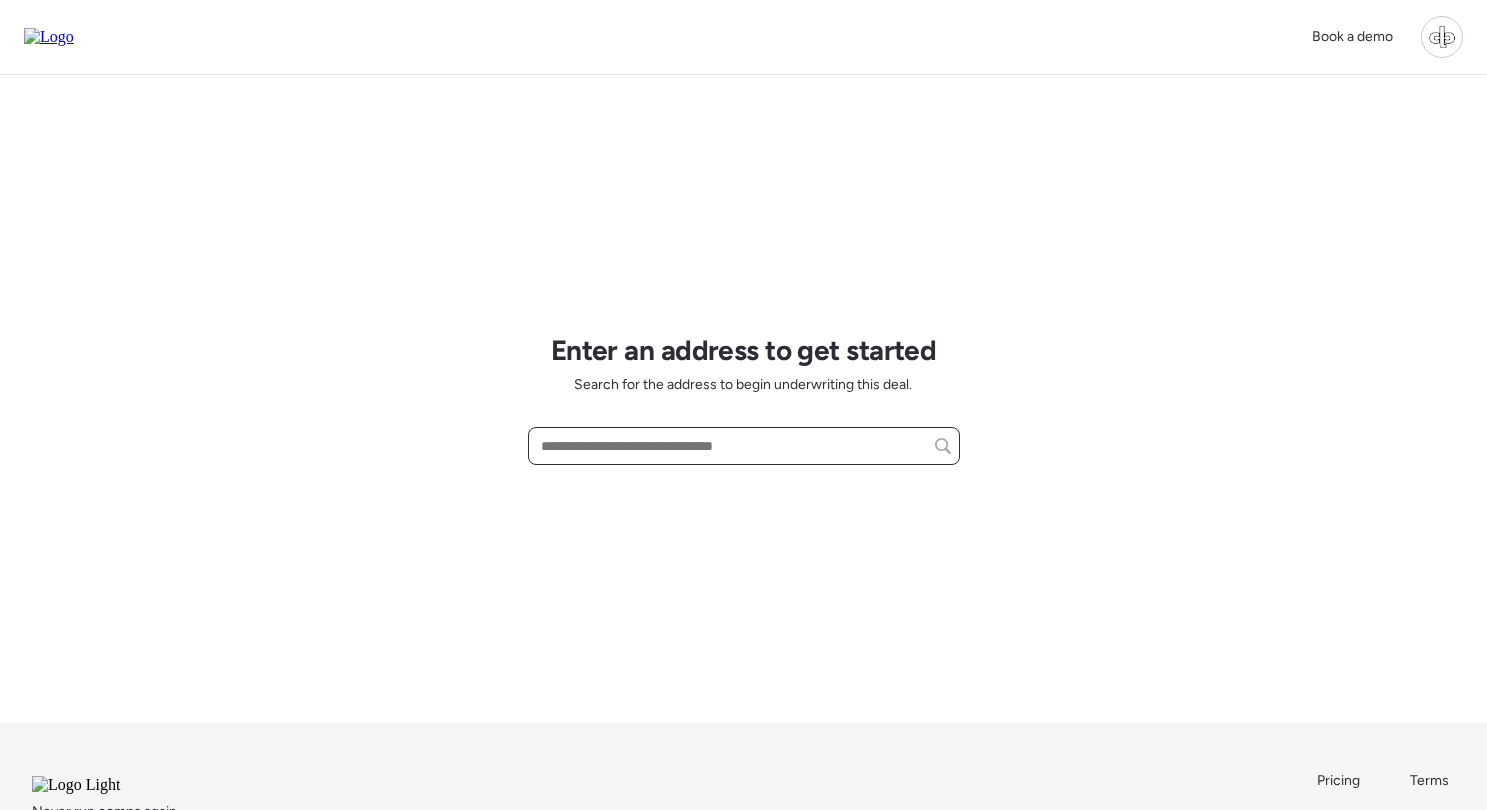 paste on "**********" 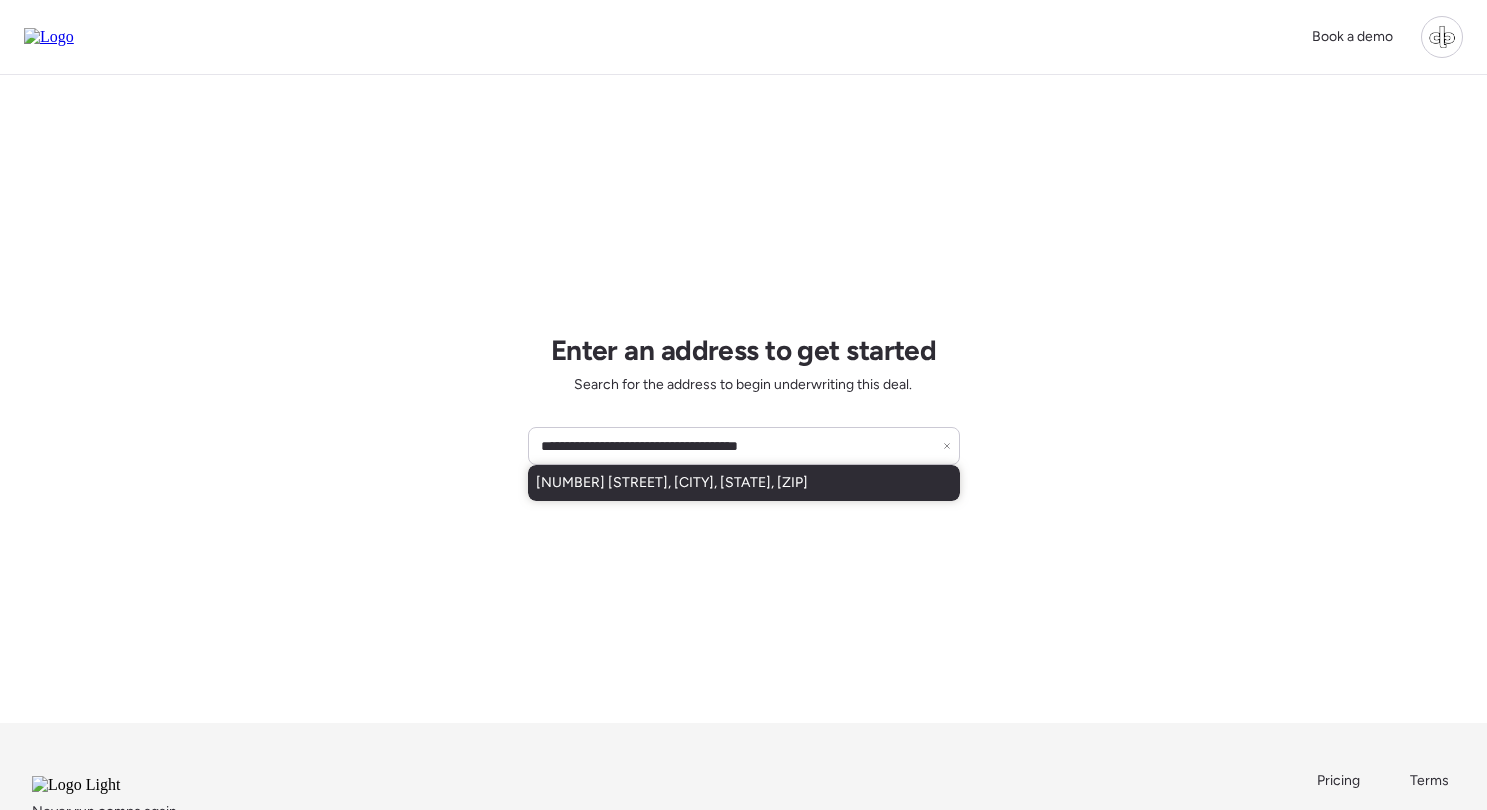 click on "[NUMBER] [STREET], [CITY], [STATE], [ZIP]" at bounding box center (744, 483) 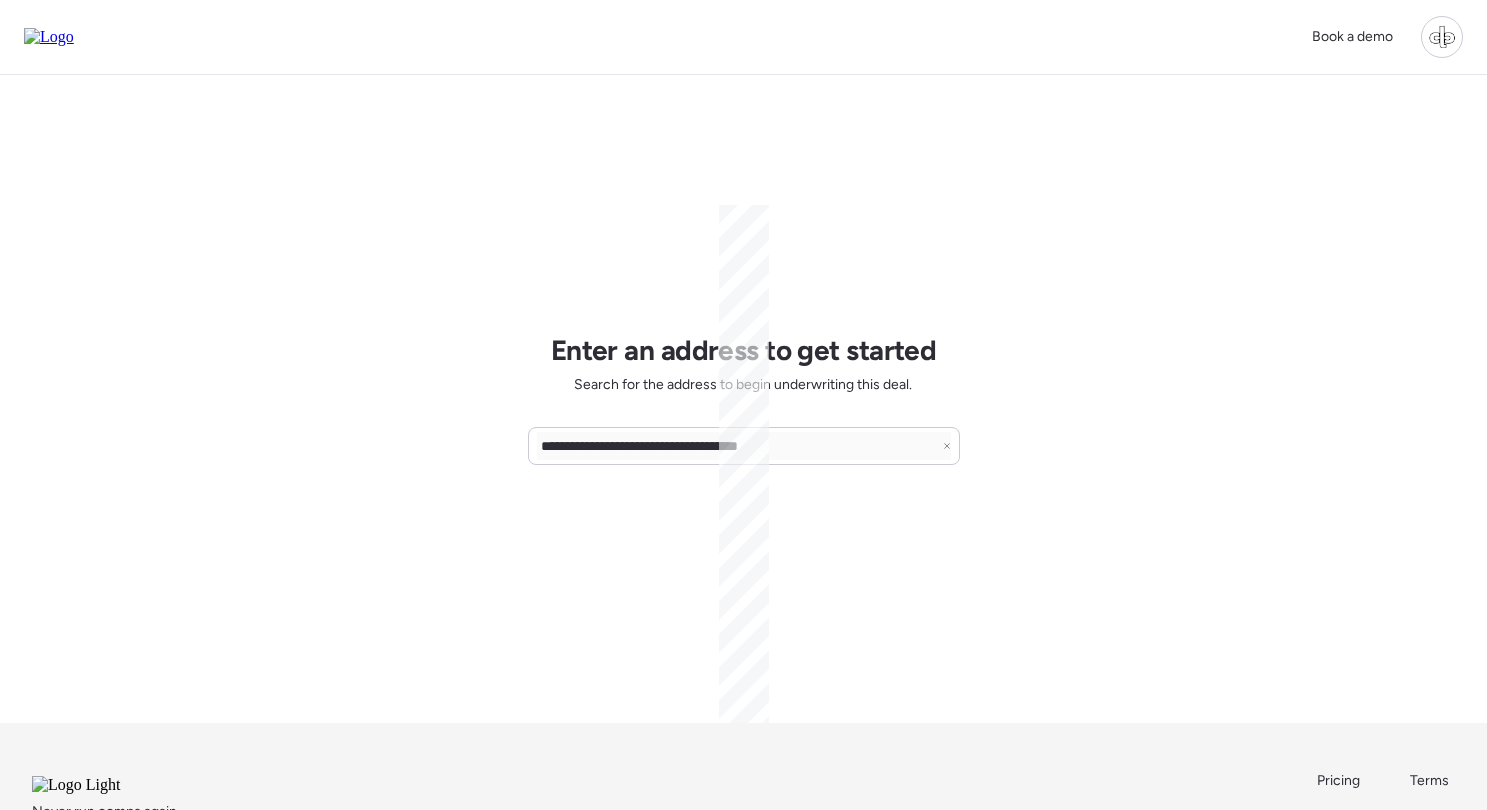 type on "**********" 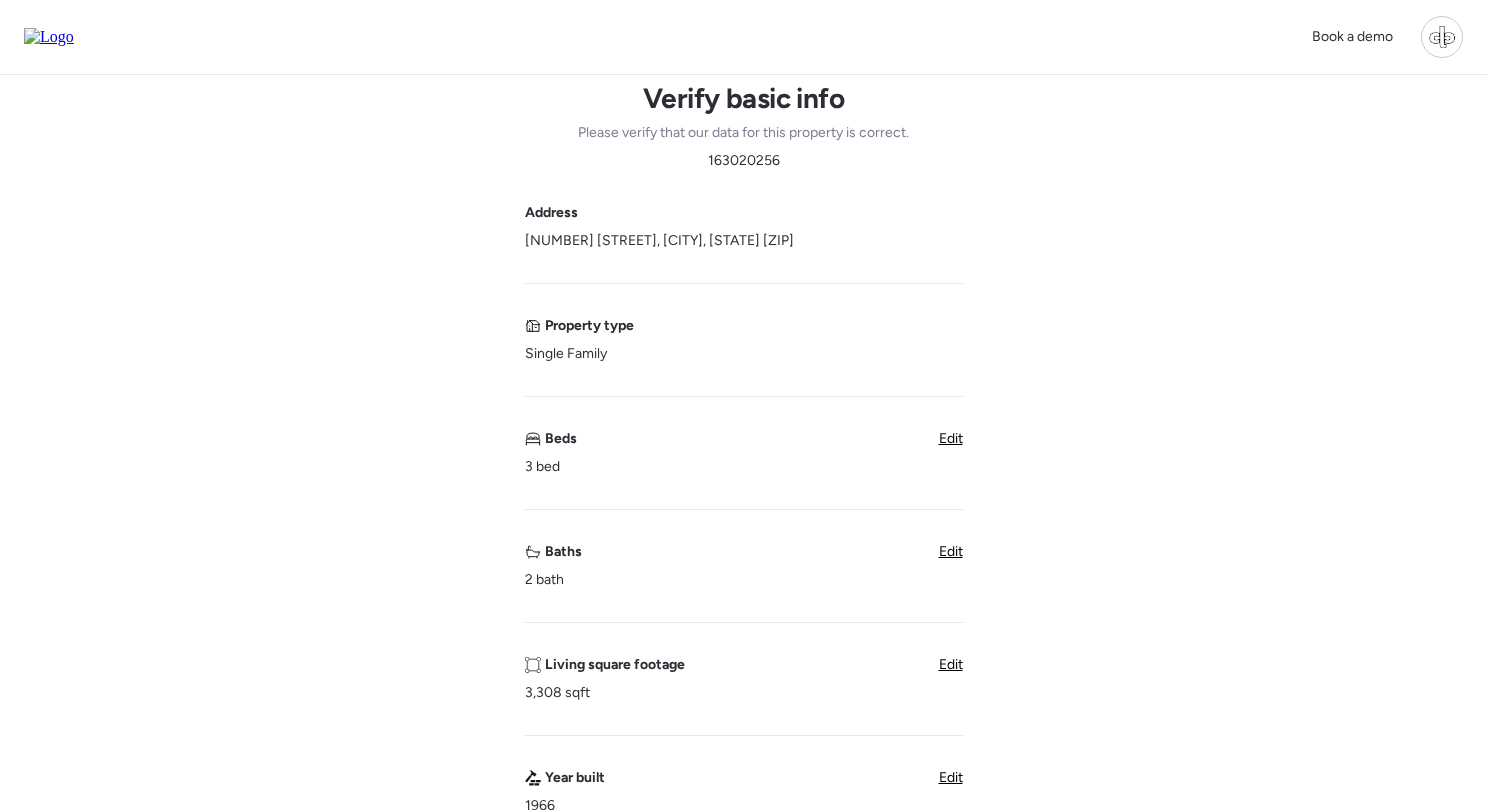 scroll, scrollTop: 55, scrollLeft: 0, axis: vertical 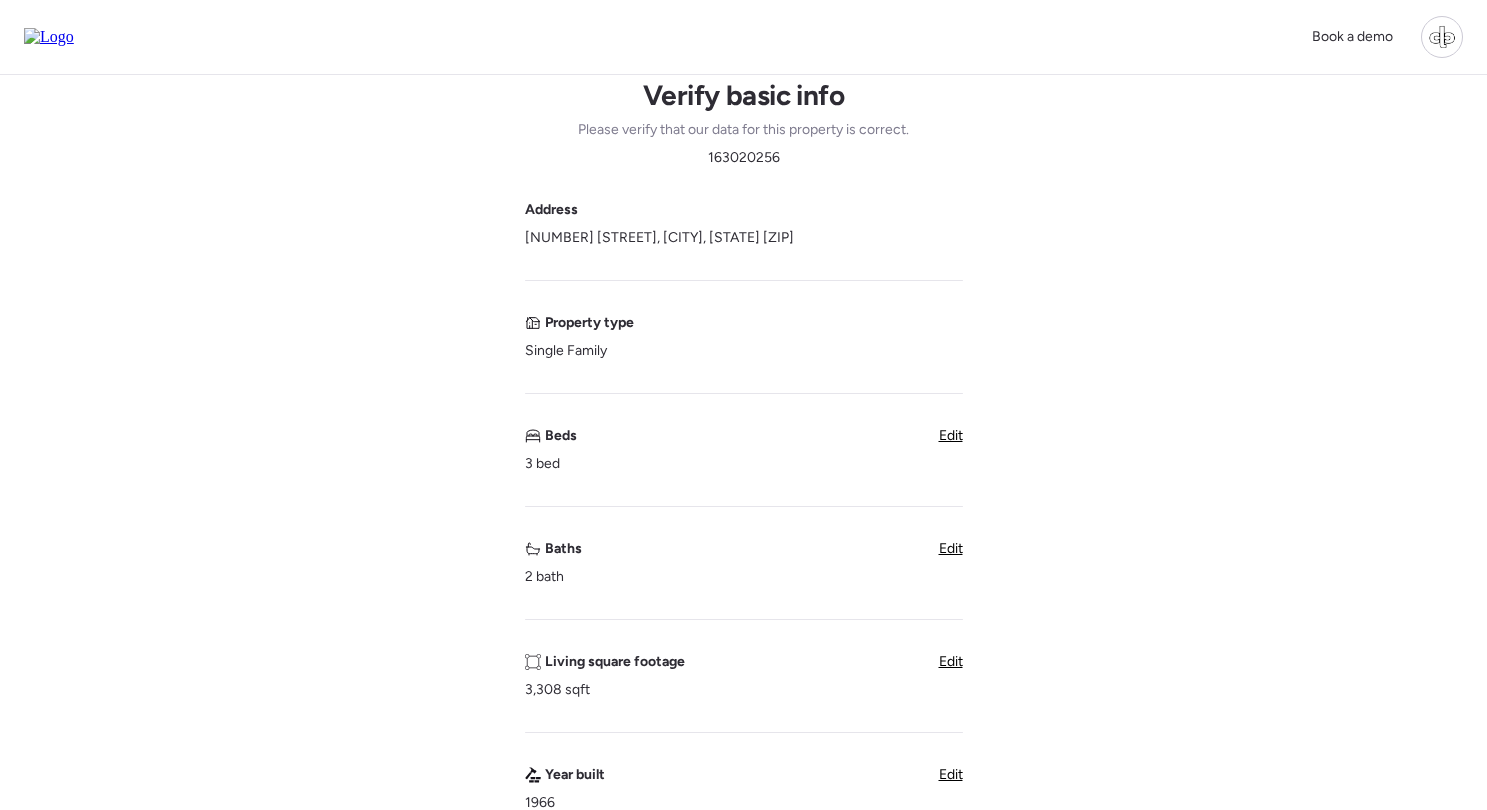 click on "Edit" at bounding box center (951, 661) 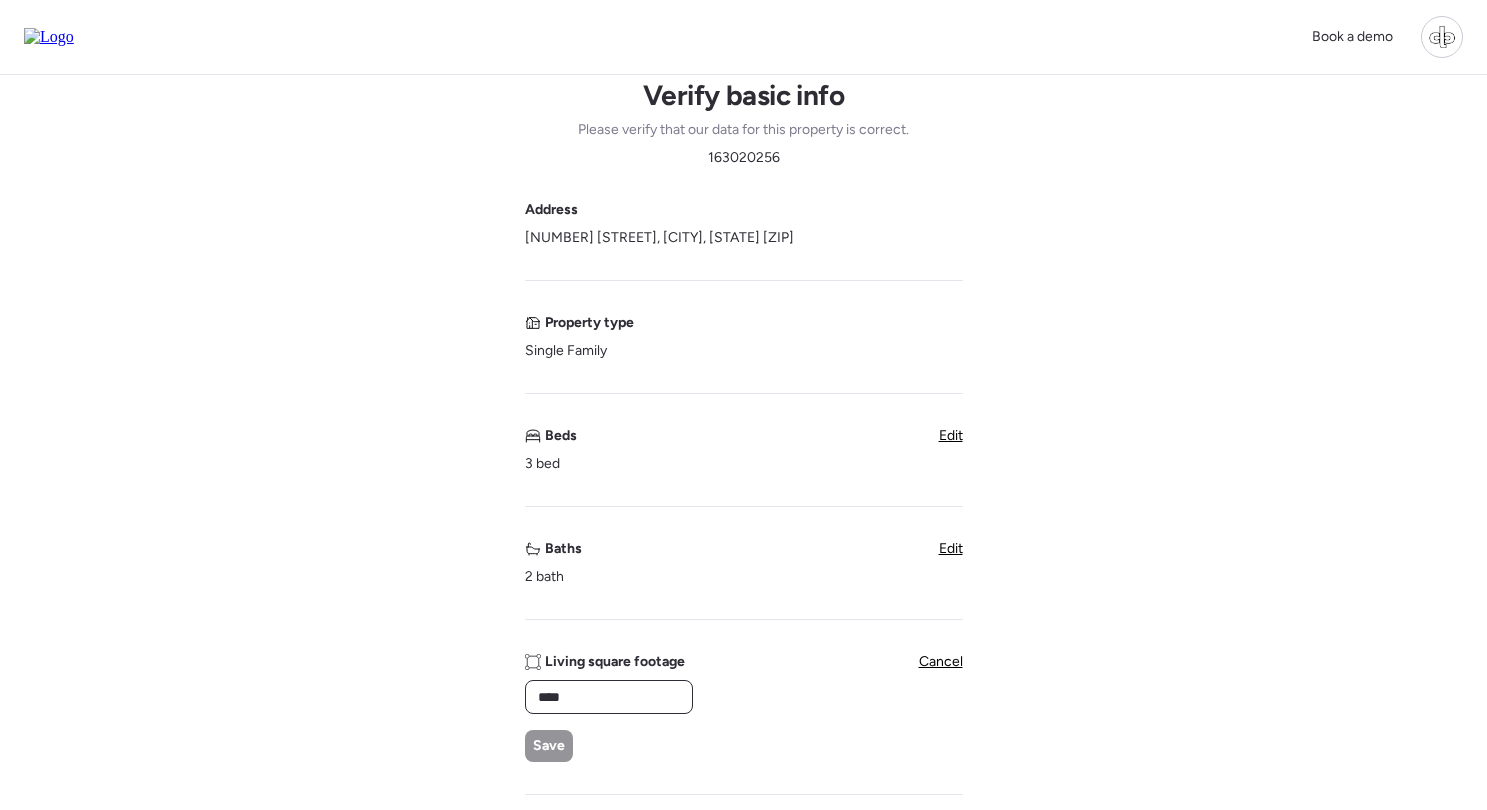 click on "****" at bounding box center (609, 697) 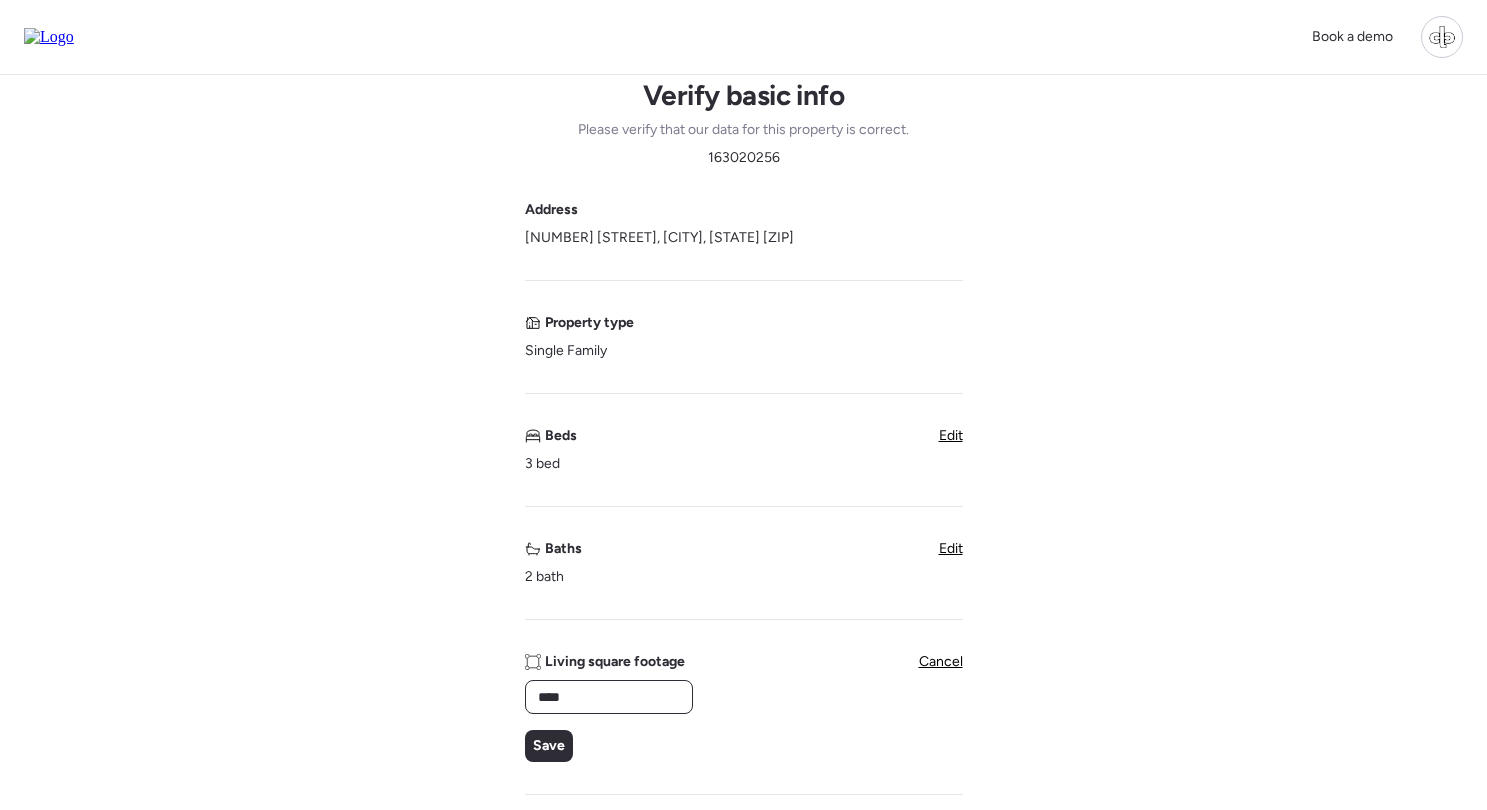 type on "****" 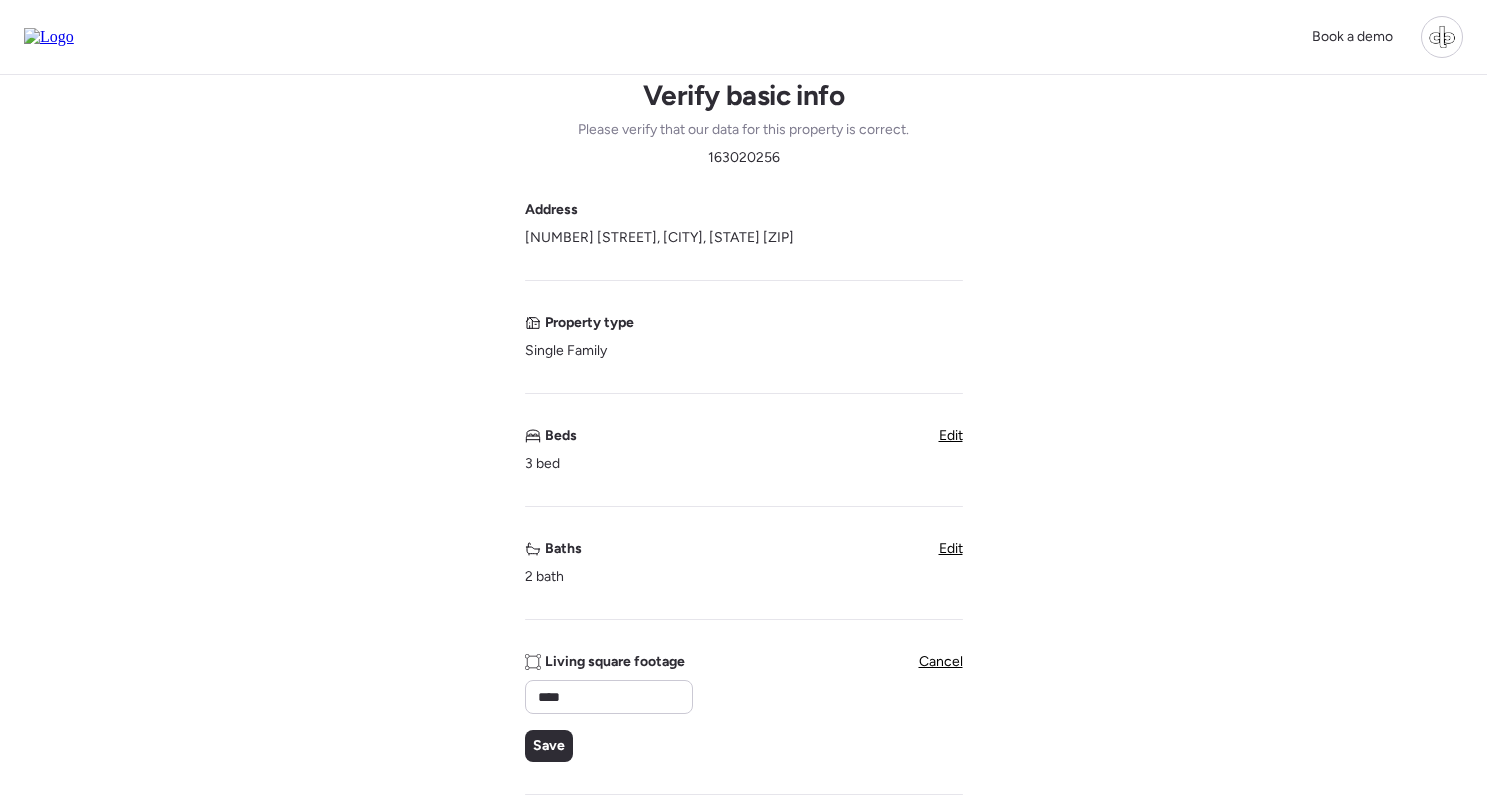 click on "Verify basic info Please verify that our data for this property is correct. 163020256 Address 11201 Hidden Valley Dr, Tampa, FL 33618 Property type Single Family Beds 3 bed Edit Baths 2 bath Edit Living square footage **** Save Cancel Year built 1966 Edit Accessory Dwelling Unit (ADU) Subject property has an ADU Pool Subject property has a pool Garage Subject property has a garage Unique insights? Next" at bounding box center (743, 786) 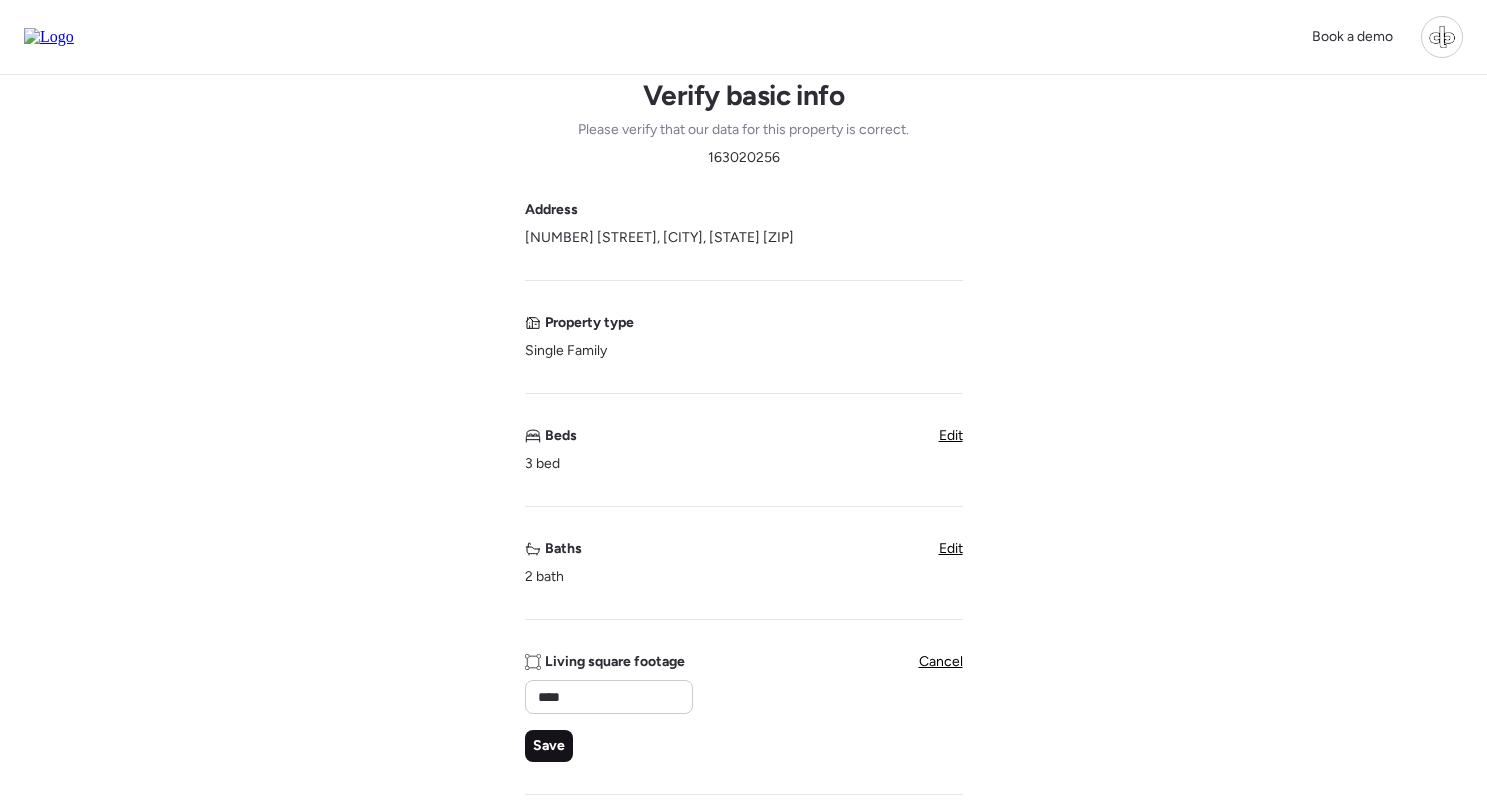 click on "Save" at bounding box center (549, 746) 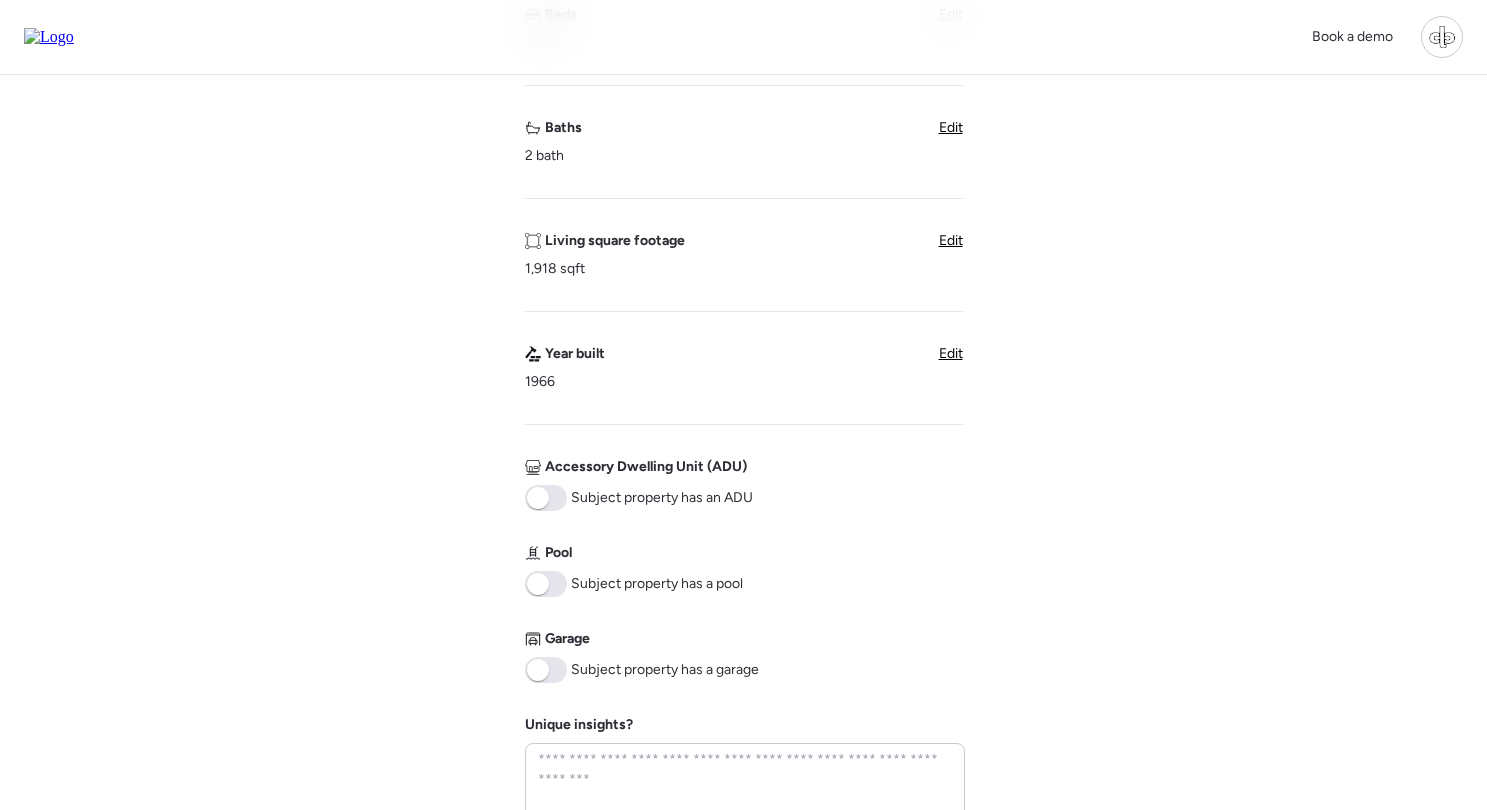 scroll, scrollTop: 750, scrollLeft: 0, axis: vertical 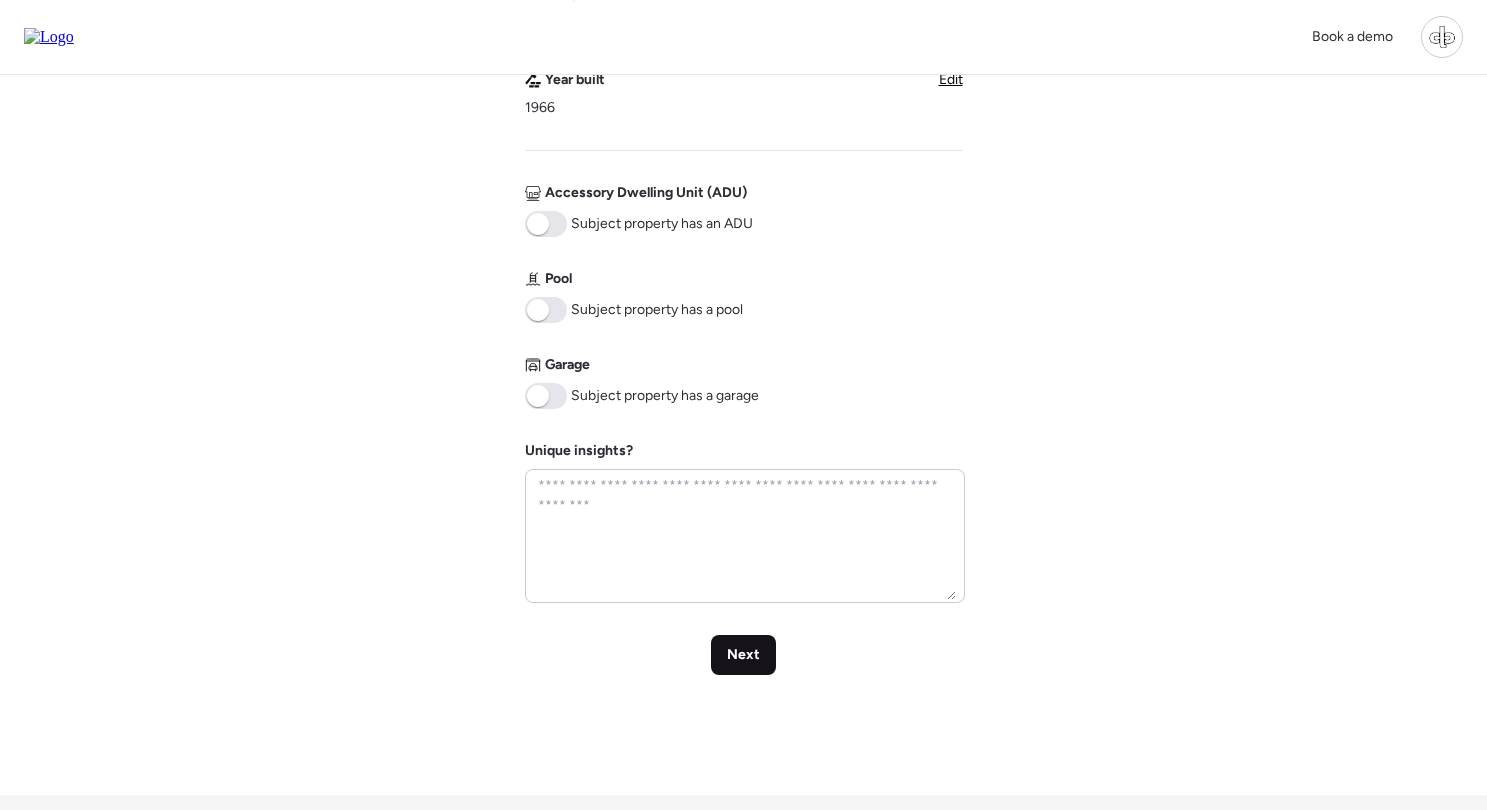 click on "Next" at bounding box center [743, 655] 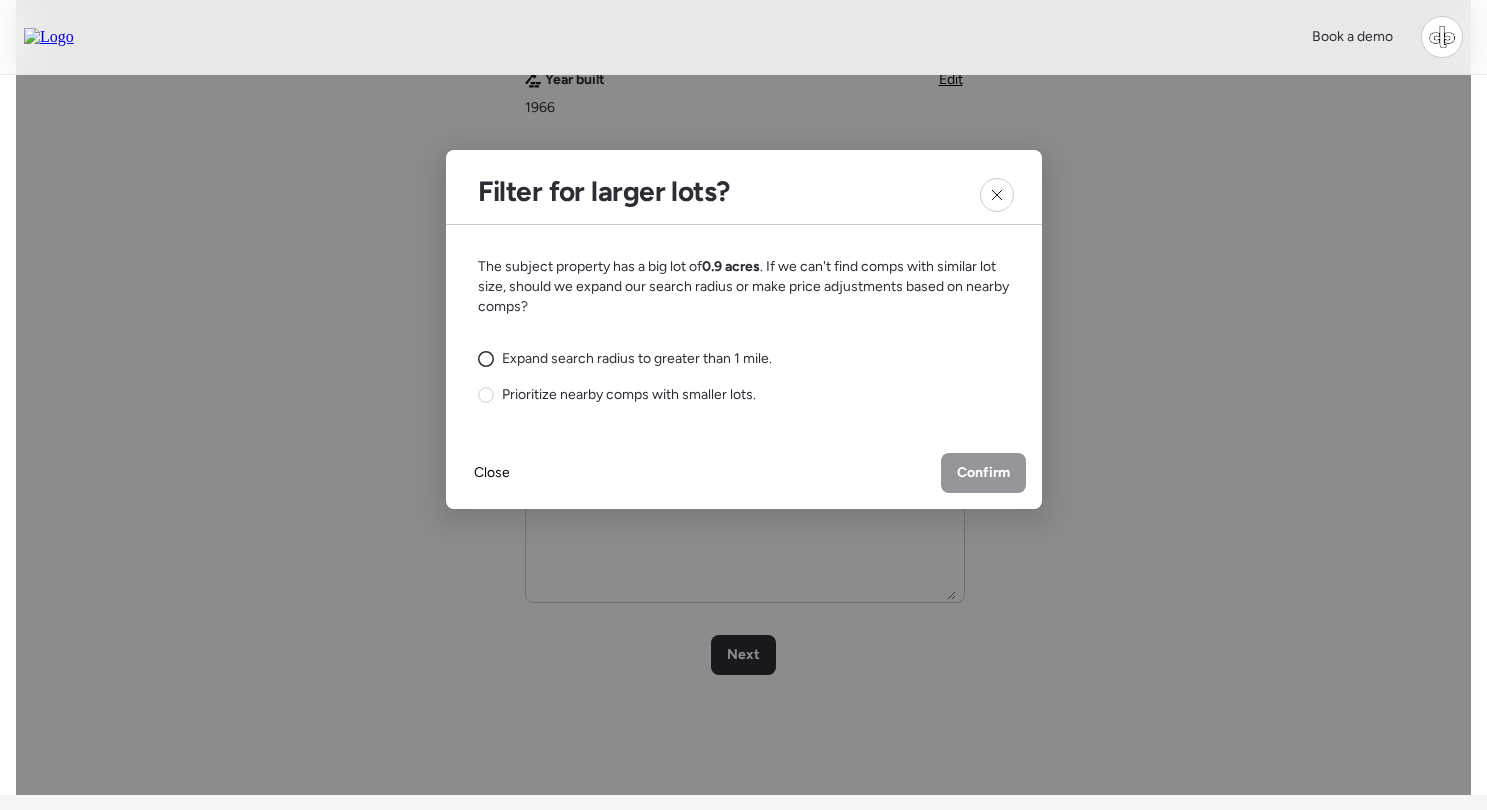click on "Expand search radius to greater than 1 mile." at bounding box center (637, 359) 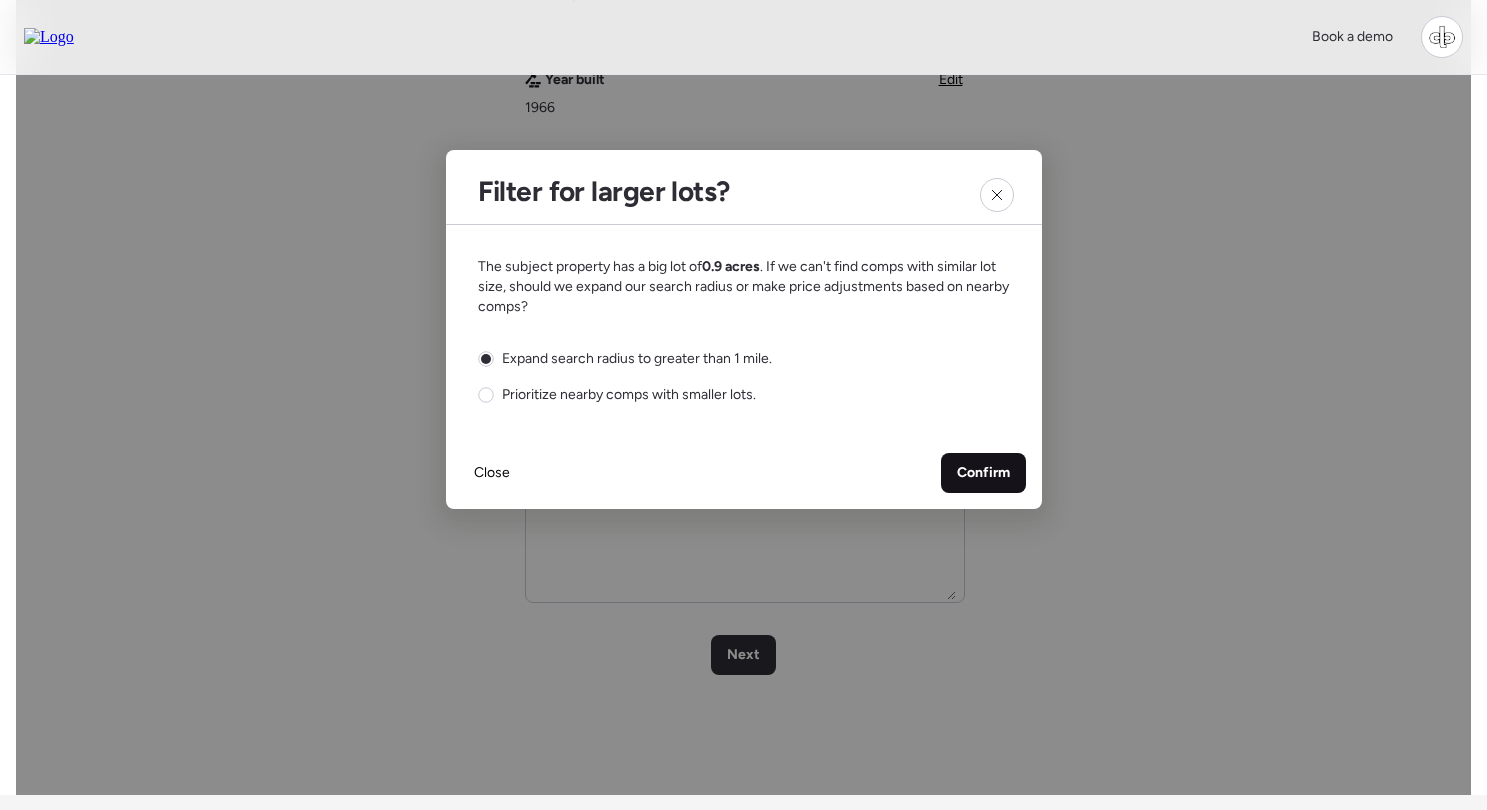 click on "Confirm" at bounding box center (983, 473) 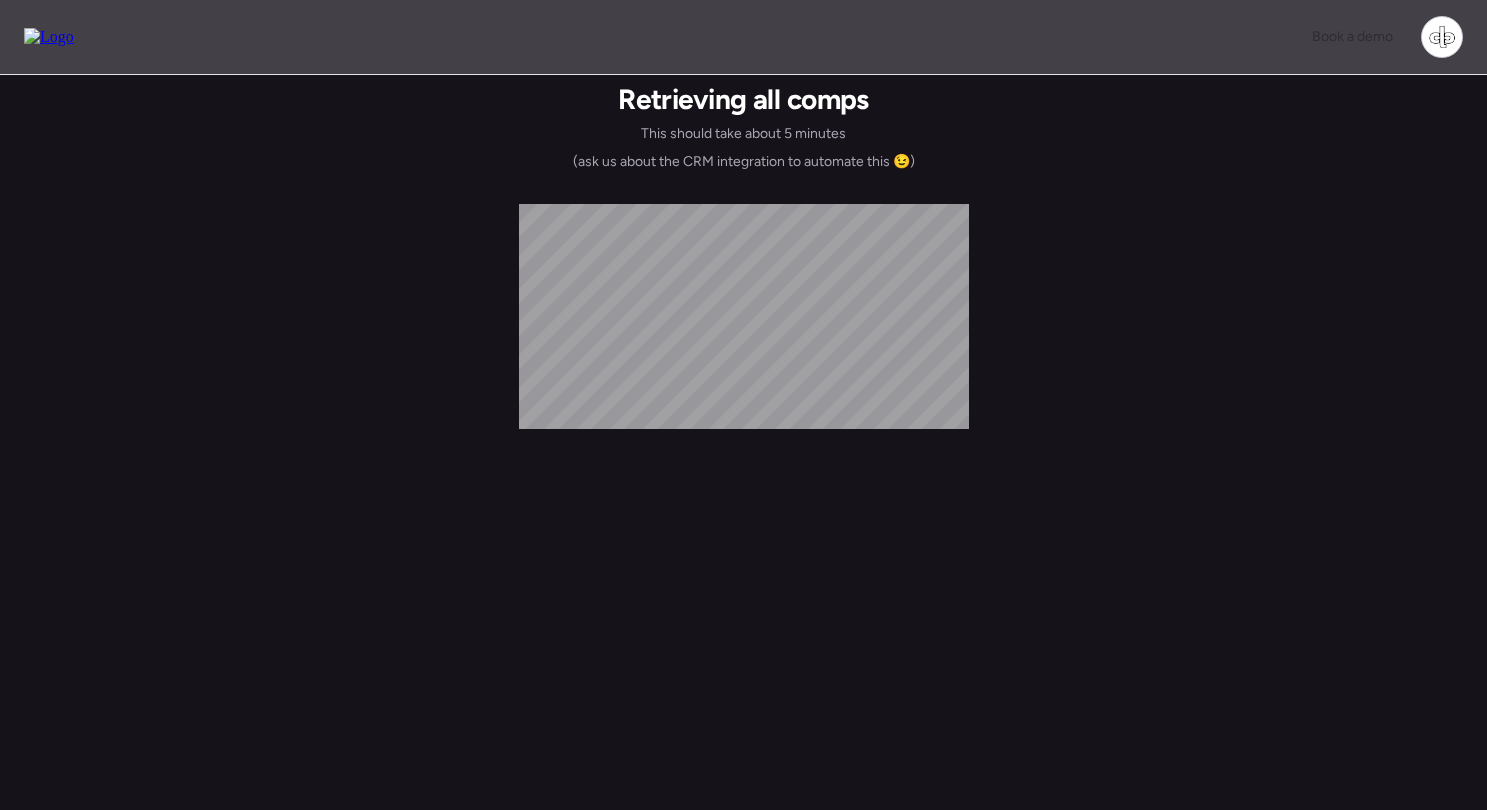 scroll, scrollTop: 0, scrollLeft: 0, axis: both 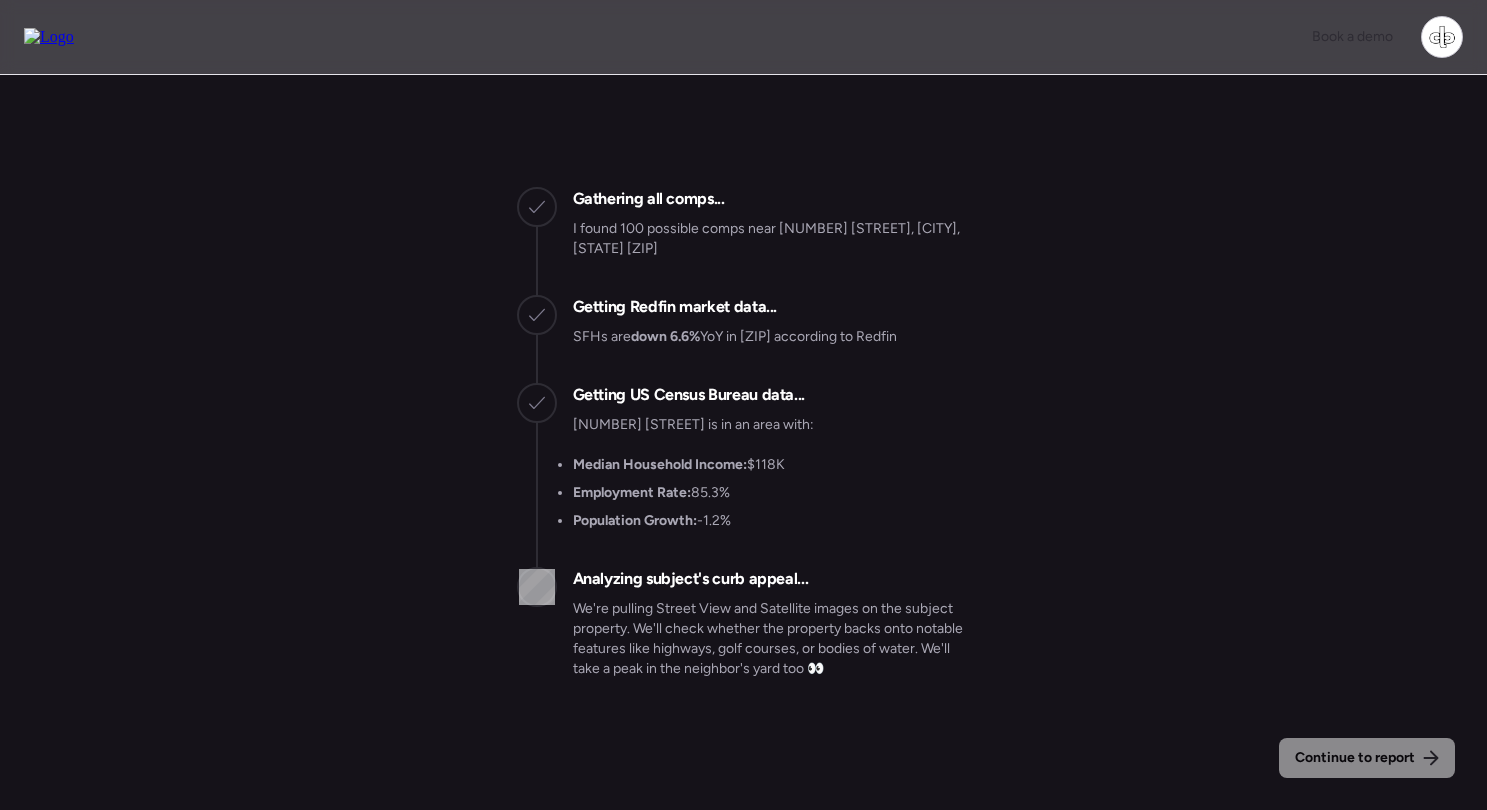click at bounding box center (49, 37) 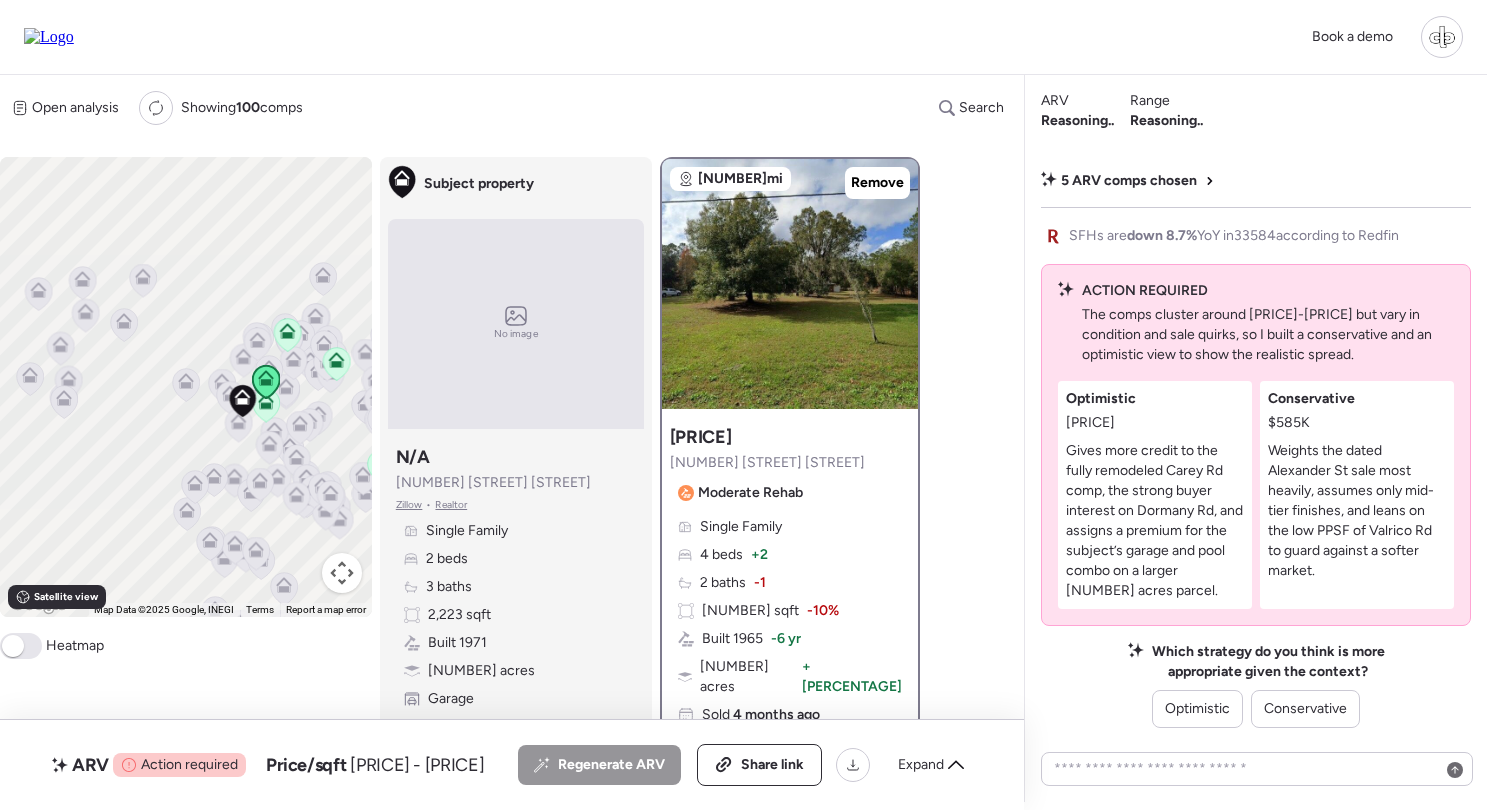 scroll, scrollTop: 0, scrollLeft: 0, axis: both 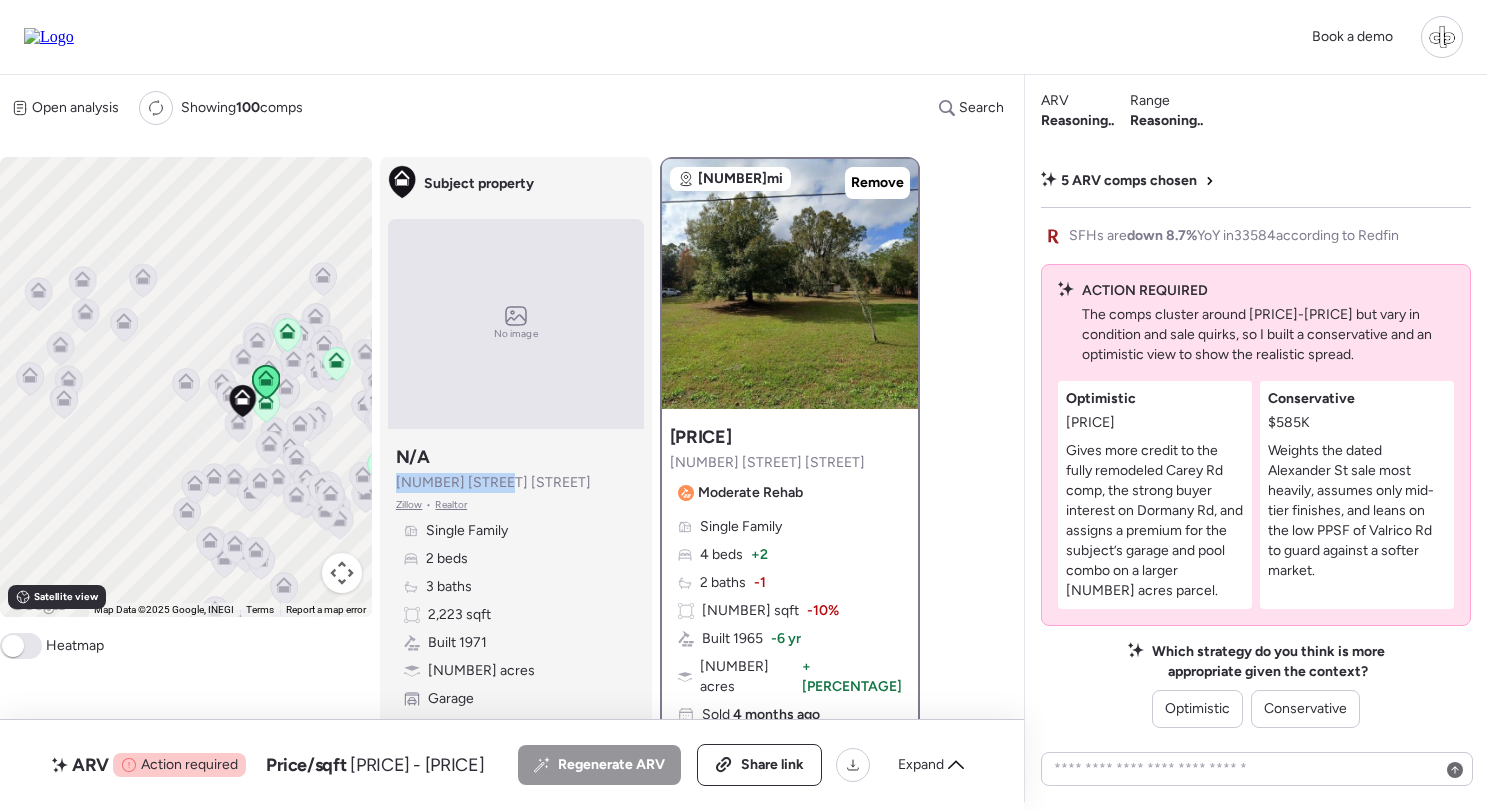 drag, startPoint x: 485, startPoint y: 488, endPoint x: 389, endPoint y: 485, distance: 96.04687 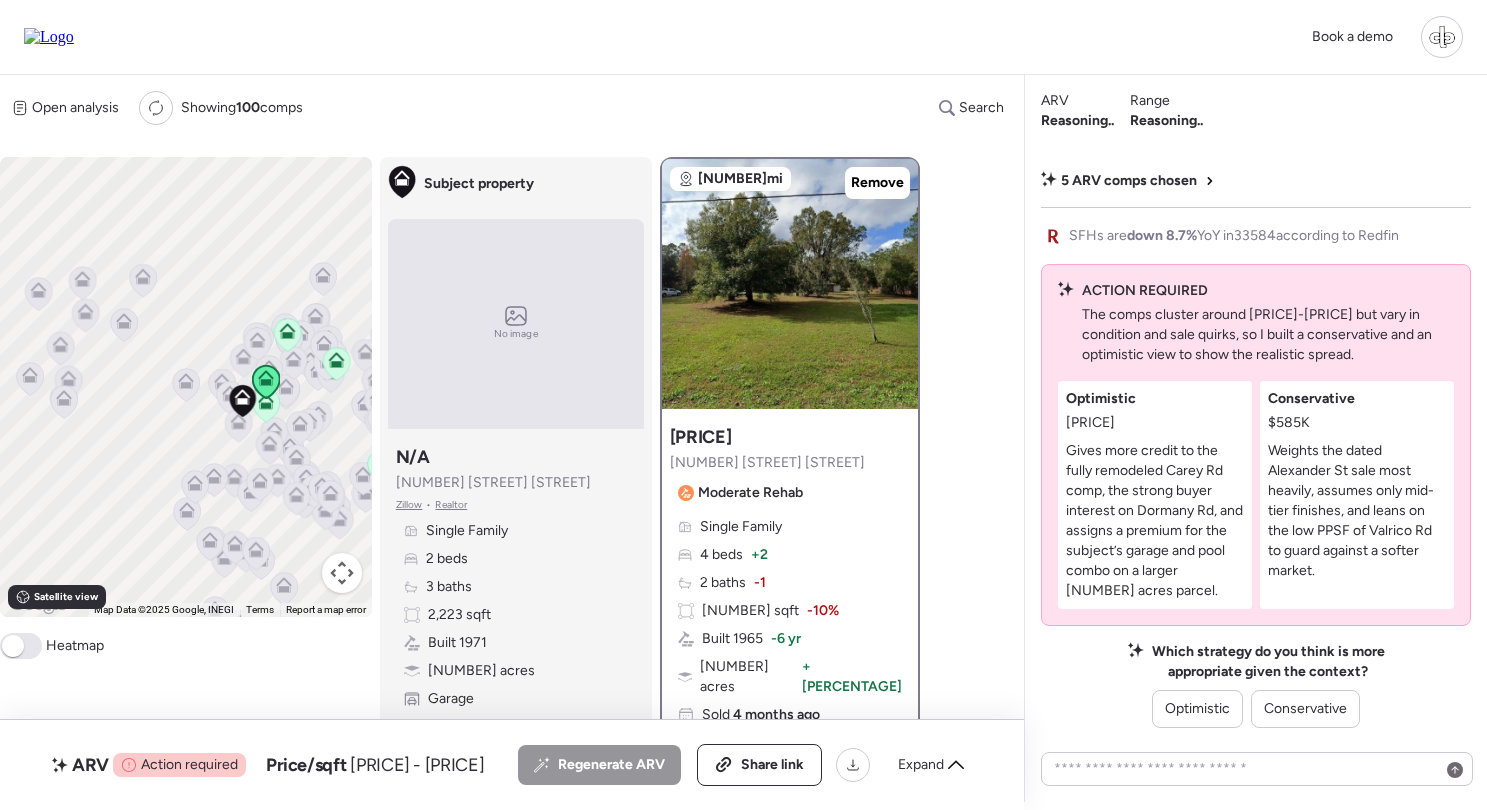 click on "Open analysis Re-run report Showing  100  comps Search Comps list Analysis To navigate, press the arrow keys.  To activate drag with keyboard, press Alt + Enter. Once in keyboard drag state, use the arrow keys to move the marker. To complete the drag, press the Enter key. To cancel, press Escape. Keyboard shortcuts Map Data Map Data ©2025 Google, INEGI Map data ©2025 Google, INEGI 10 km  Click to toggle between metric and imperial units Terms Report a map error Satellite view A B+ B B- C+ C C- D Heatmap Subject property No image Subject property N/A 911 S Taylor Rd Zillow • Realtor Single Family 2 beds 3 baths 2,223 sqft Built 1971 6.7 acres Garage Pool 3.08mi Remove Suggested comp $840,000 4436 Castlewood Rd Moderate Rehab Single Family 4 beds + 2 2 baths -1 2,001 sqft -10% Built 1965 -6 yr 13.3 acres + 97% Sold   4 months ago Sold Non-flip Non-flip Excellent condition comp, but not remodeled specifically for re-sale. 108 days until pending Jun 15, 2024 Listed $840,000 108 days until pending Pending +" at bounding box center [508, 439] 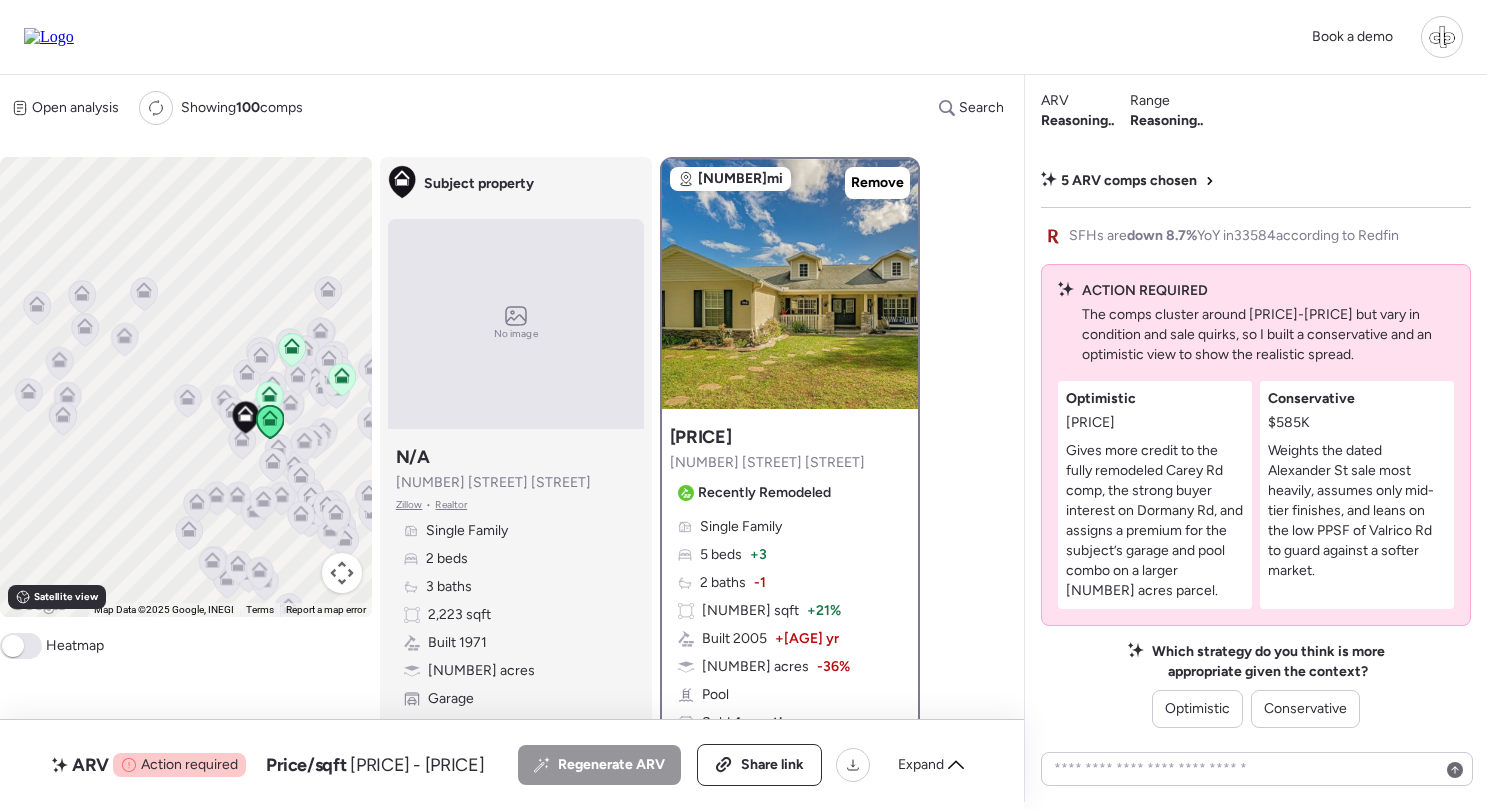 click 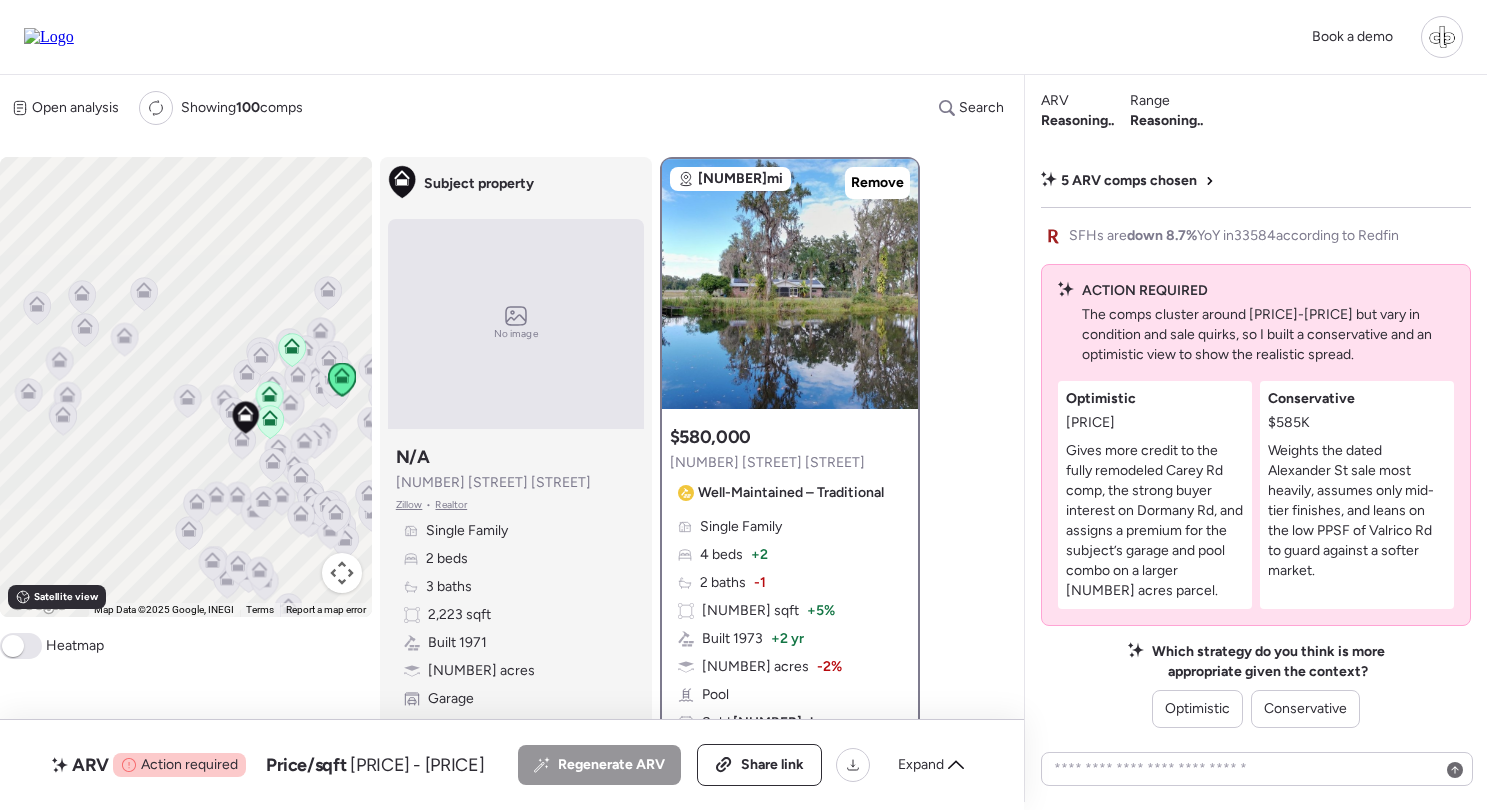 scroll, scrollTop: 0, scrollLeft: 0, axis: both 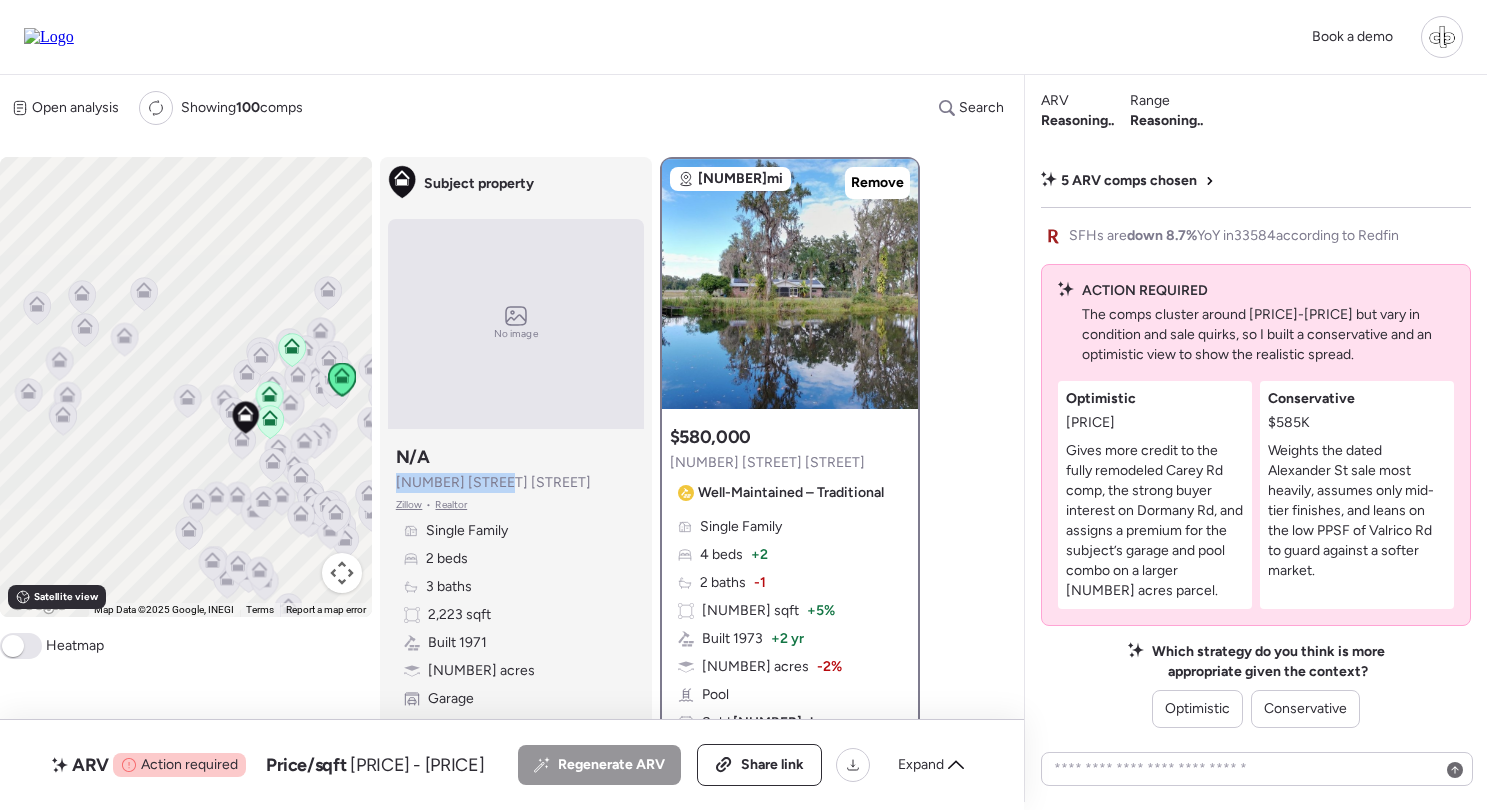 drag, startPoint x: 488, startPoint y: 483, endPoint x: 382, endPoint y: 482, distance: 106.004715 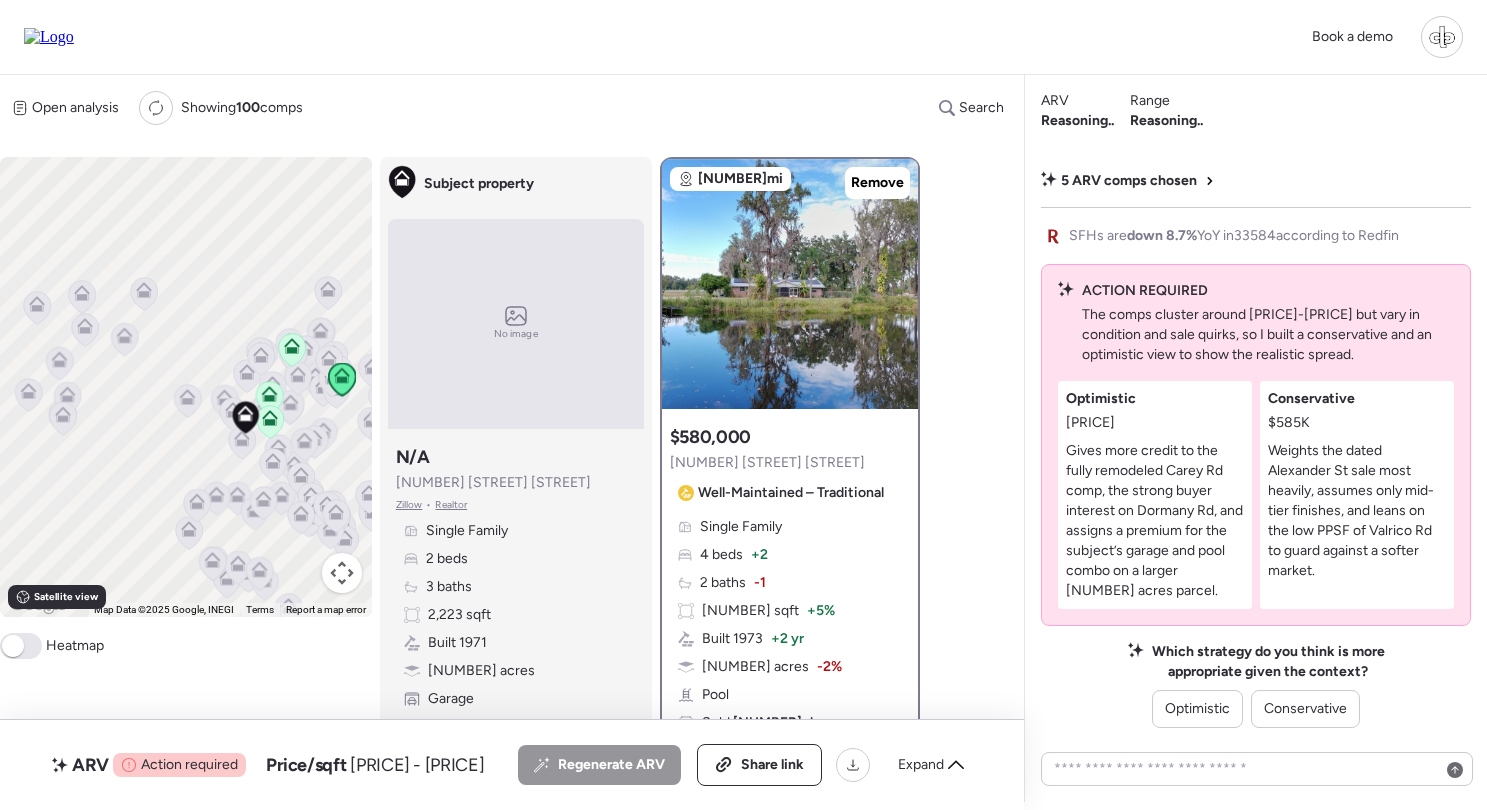 click on "Book a demo" at bounding box center (743, 37) 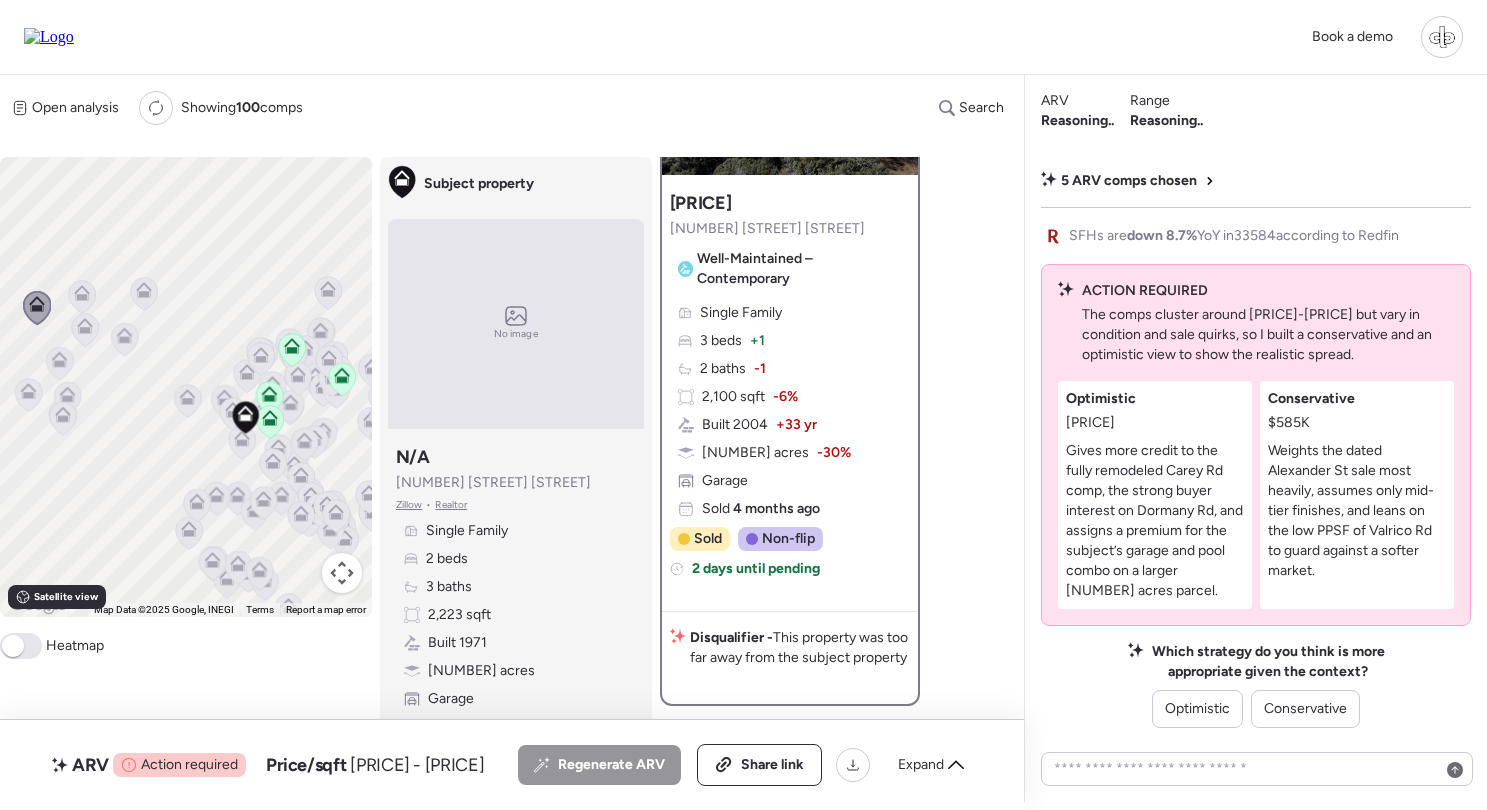scroll, scrollTop: 250, scrollLeft: 0, axis: vertical 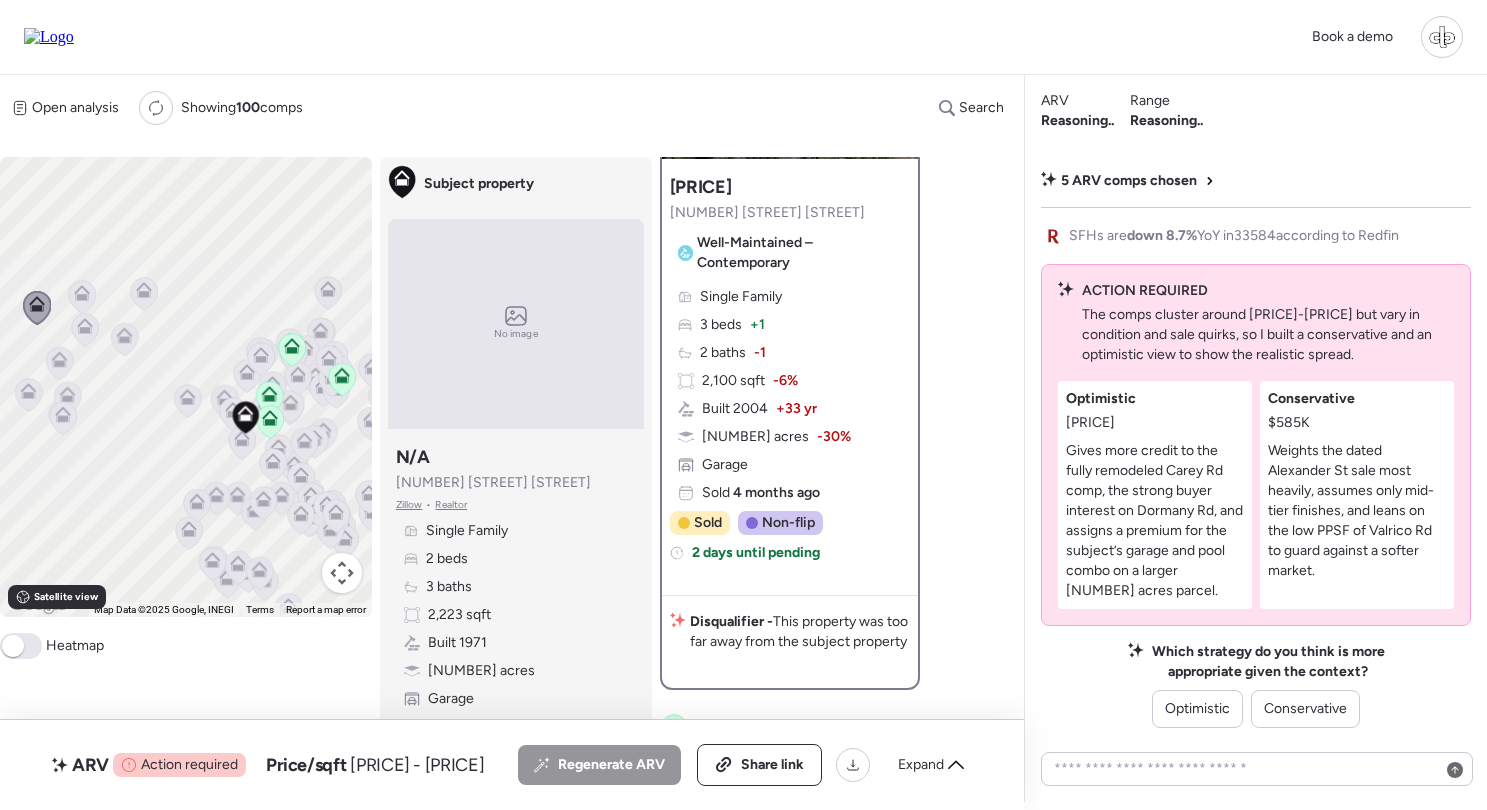 click 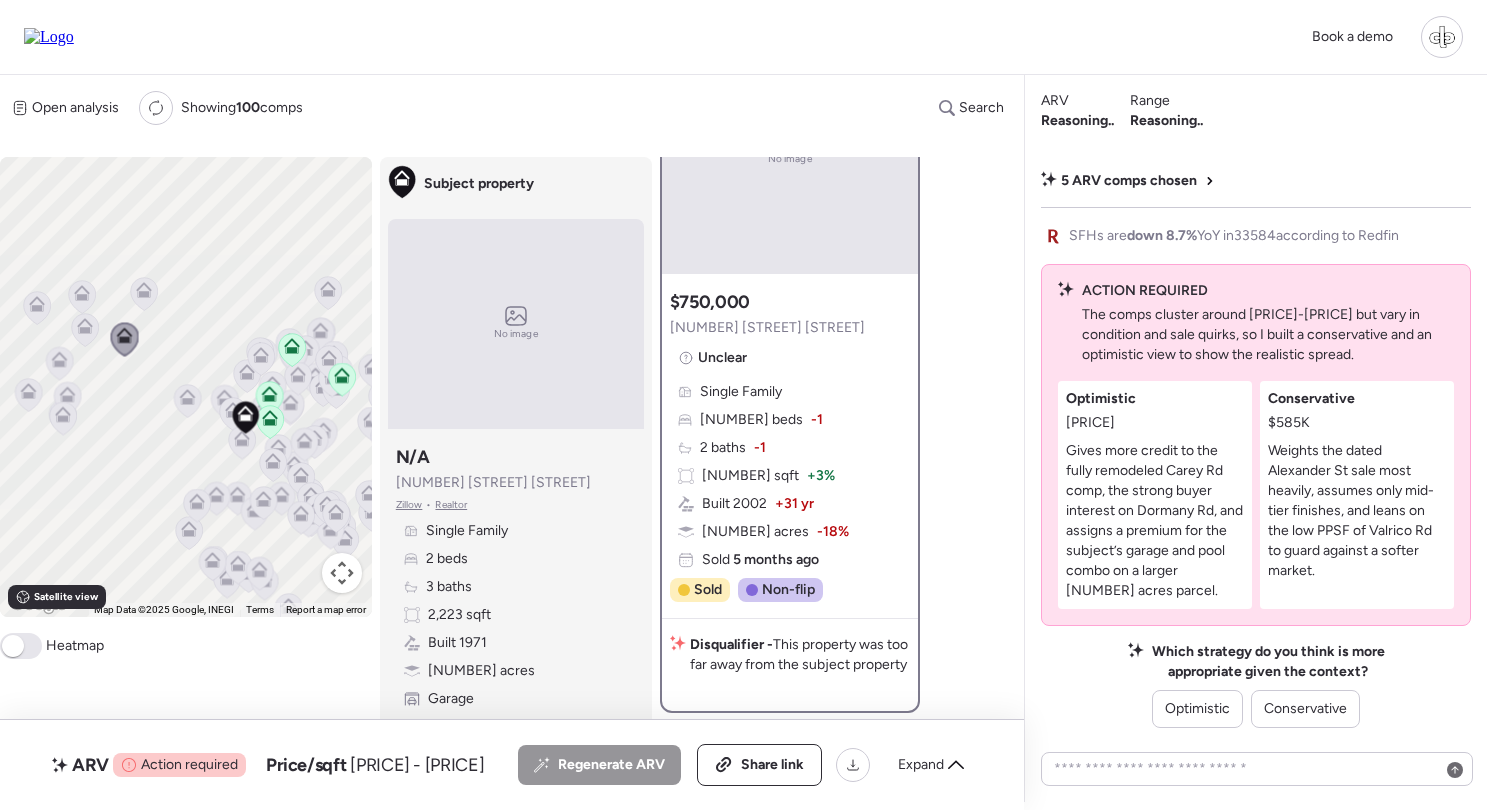 scroll, scrollTop: 136, scrollLeft: 0, axis: vertical 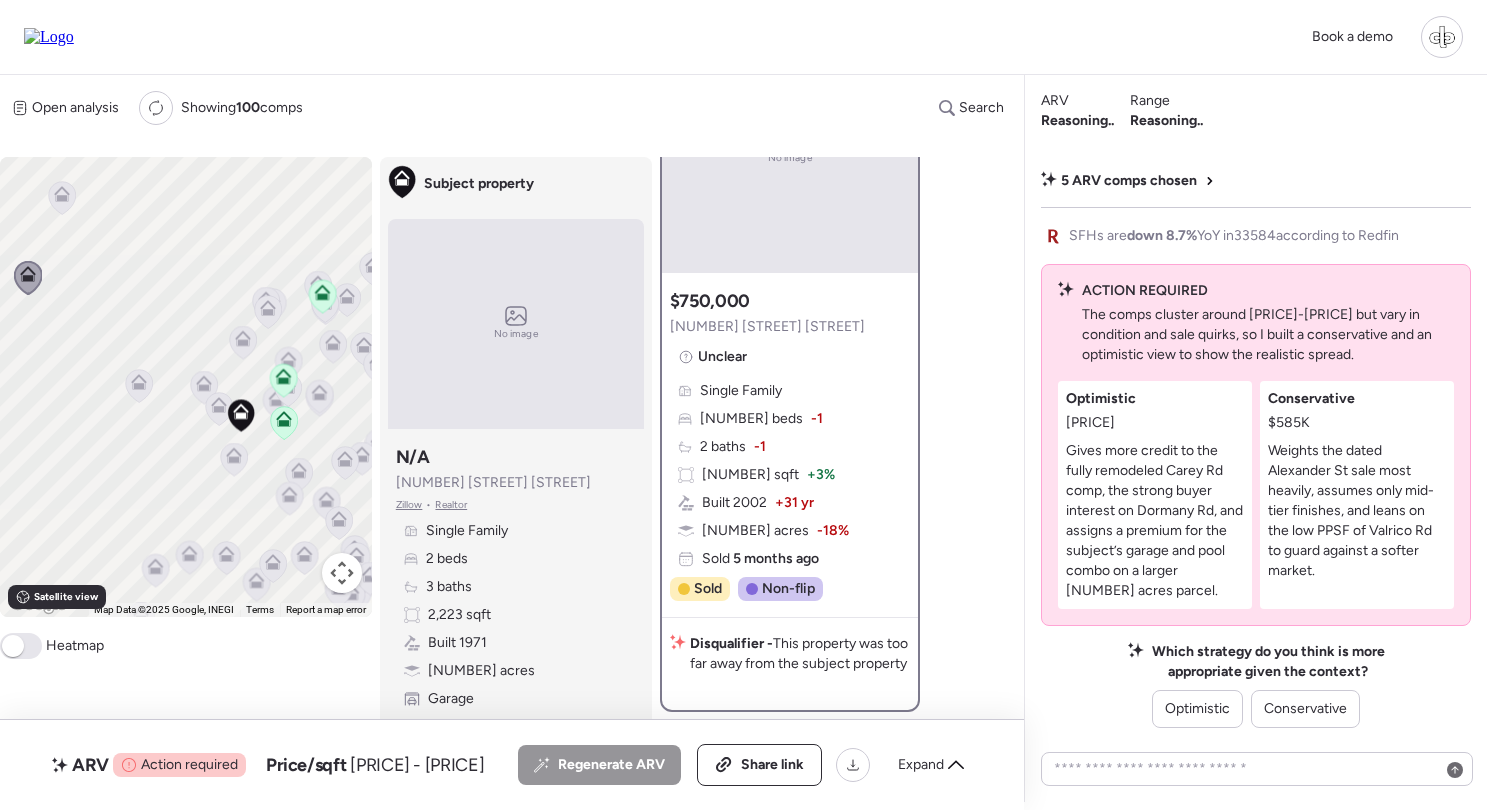 click 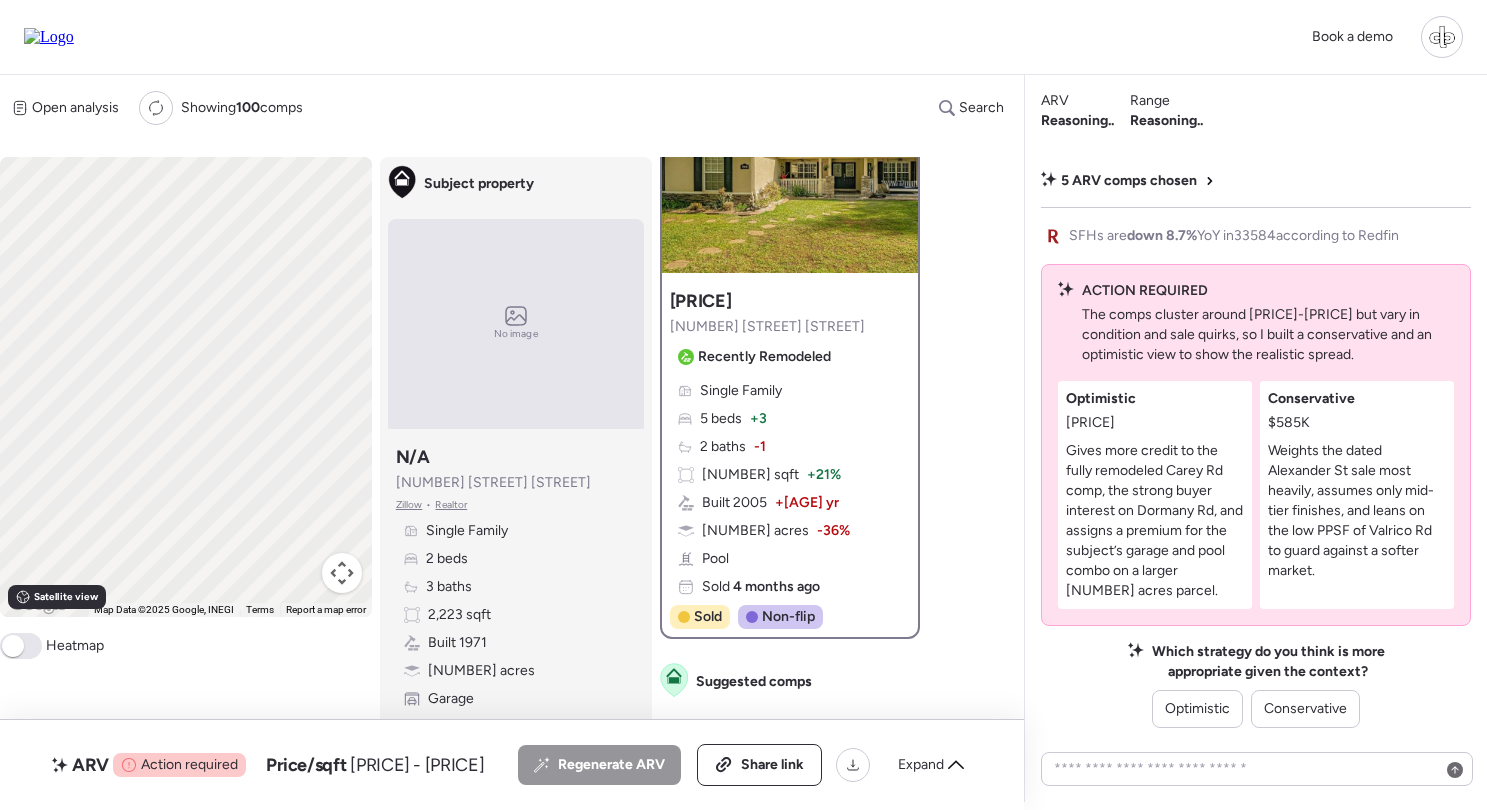 scroll, scrollTop: 0, scrollLeft: 0, axis: both 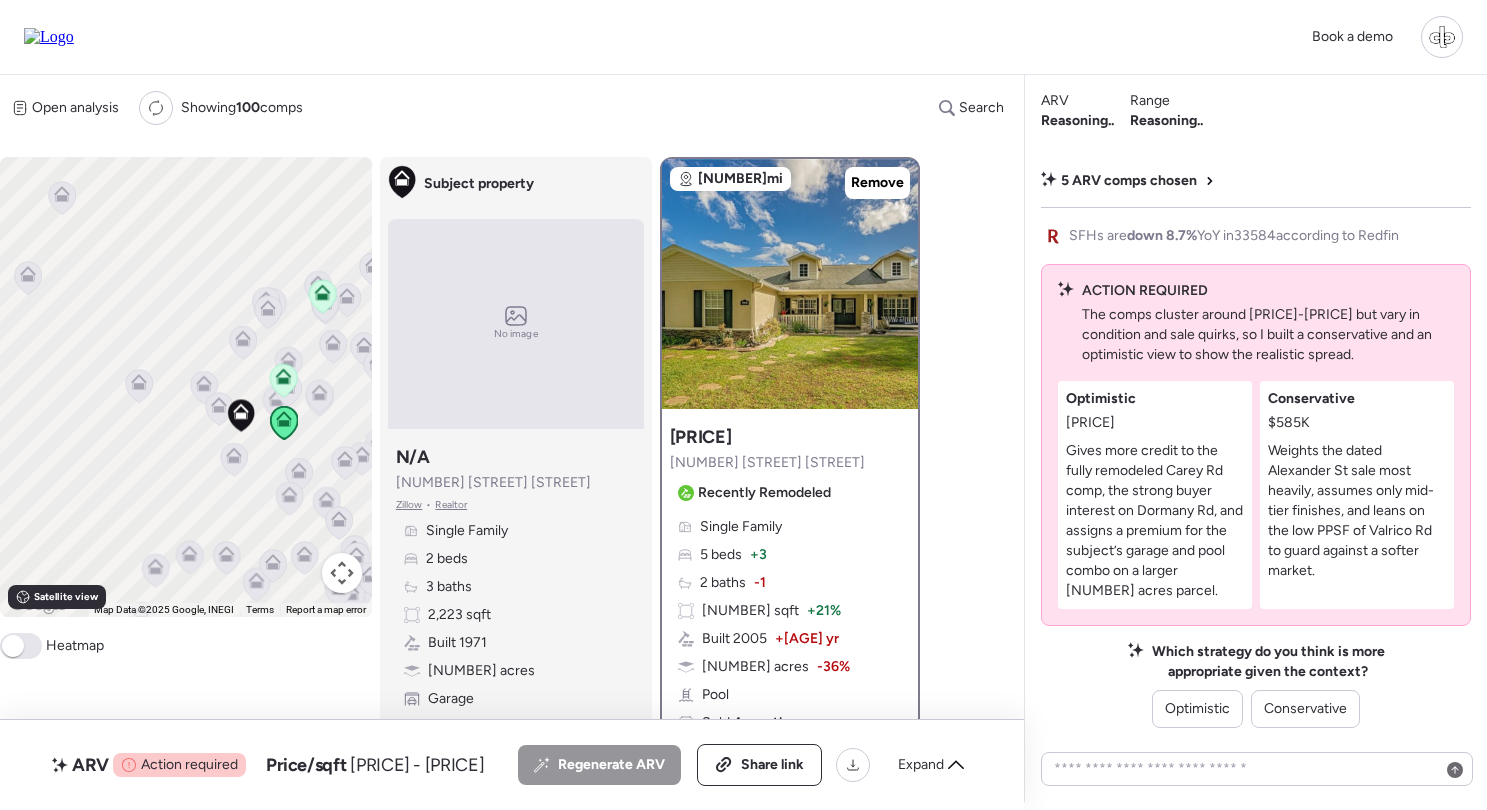 click 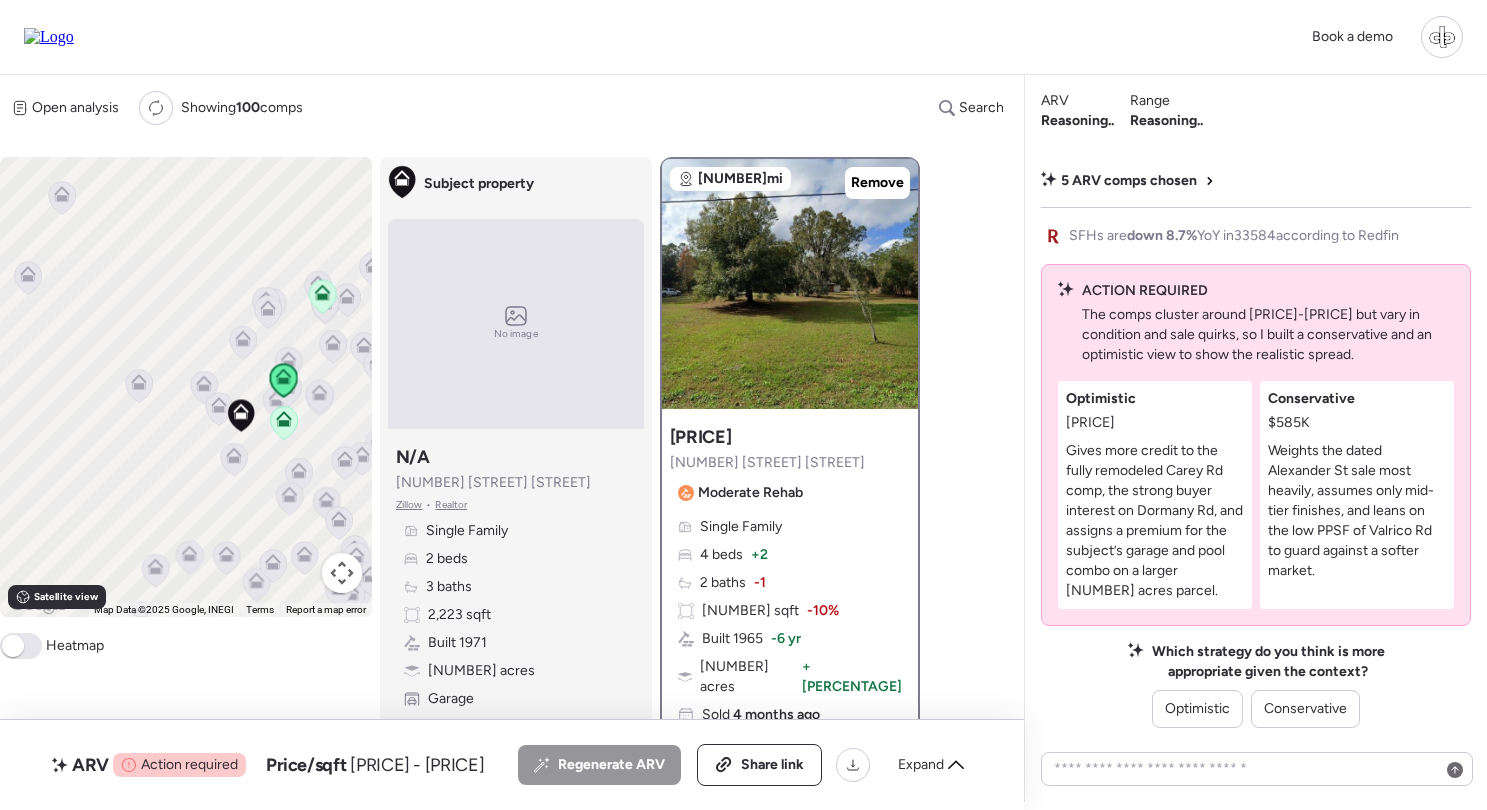 click 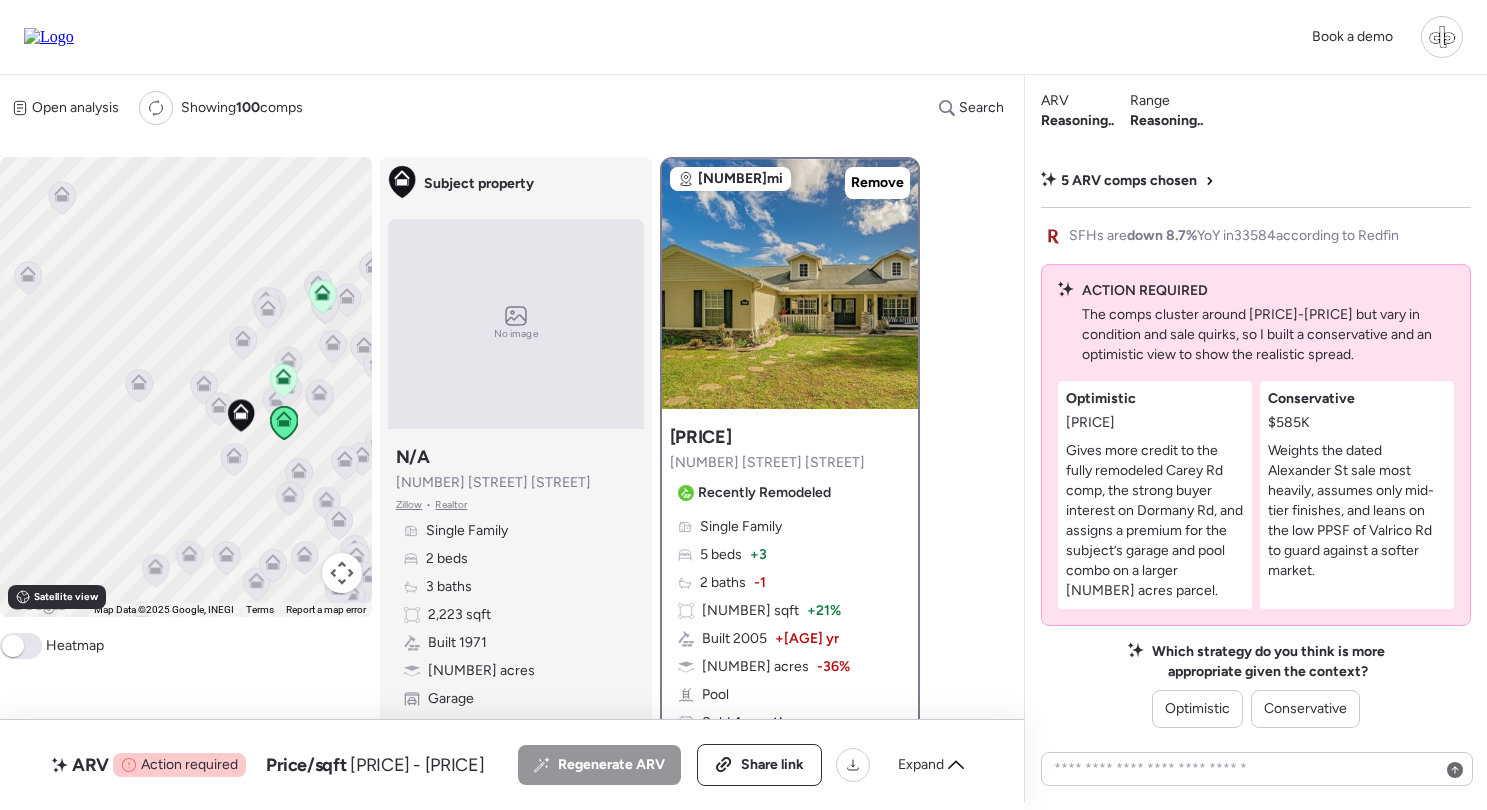 click 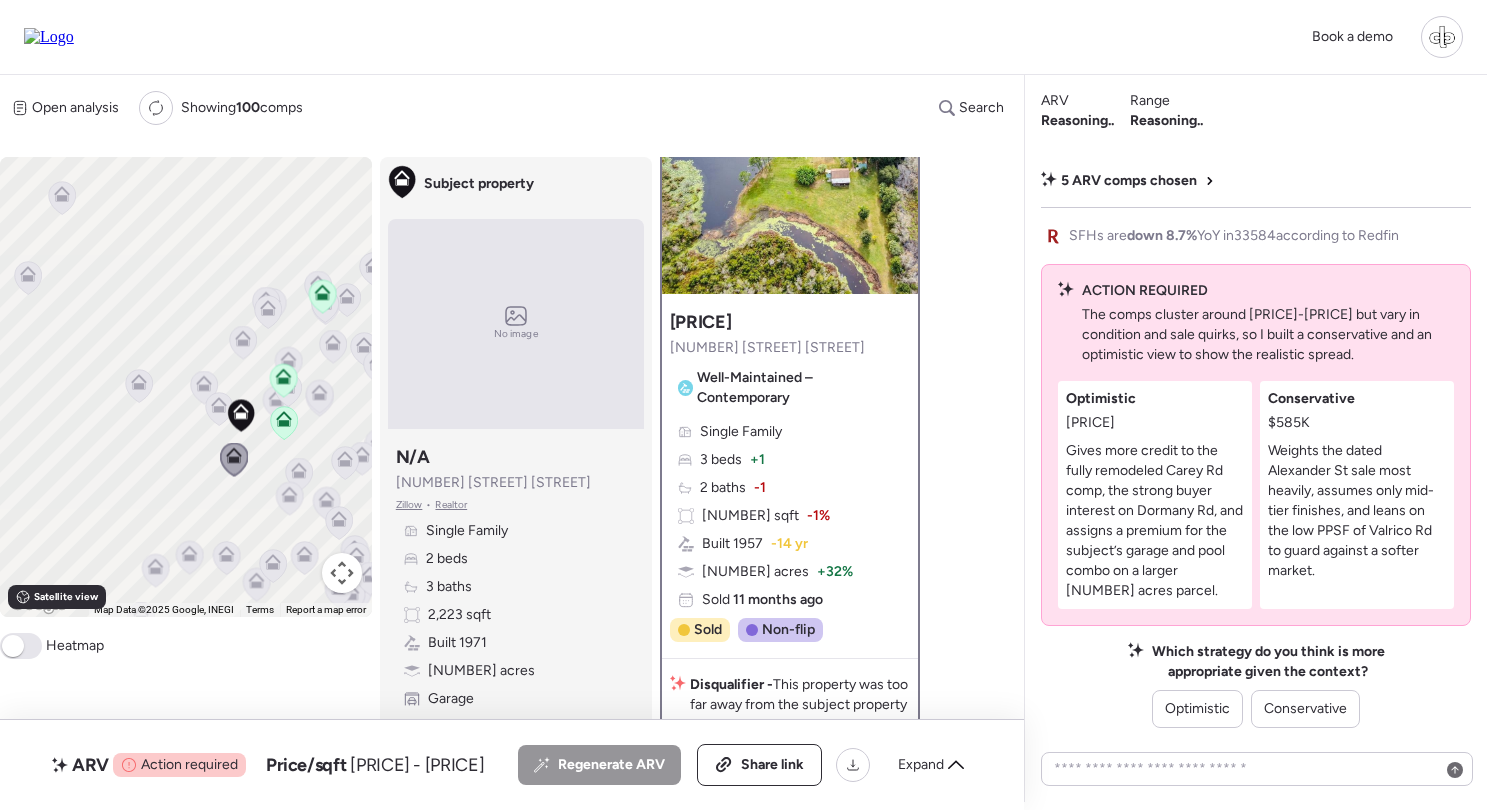 scroll, scrollTop: 125, scrollLeft: 0, axis: vertical 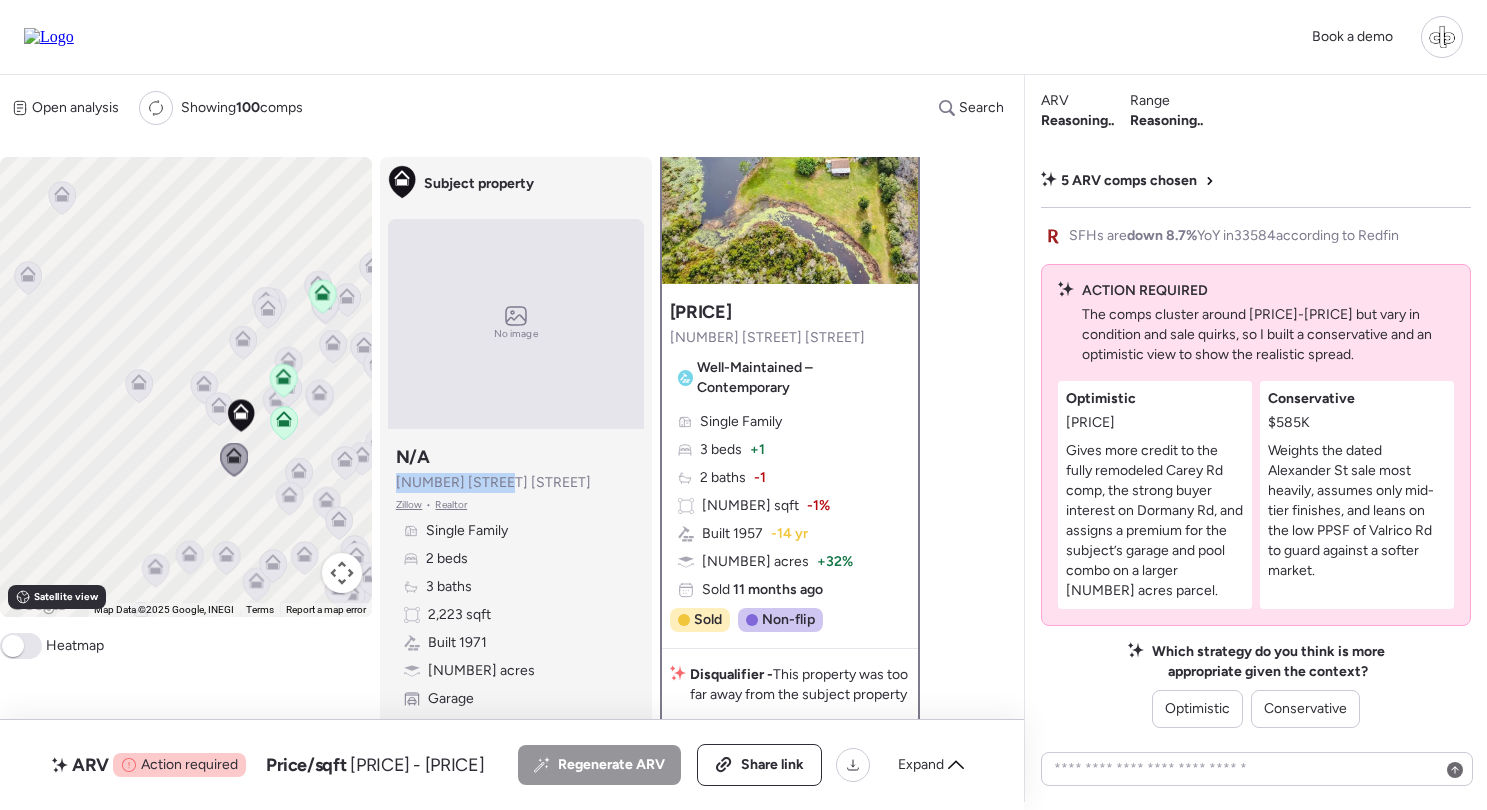 copy on "911 S Taylor Rd" 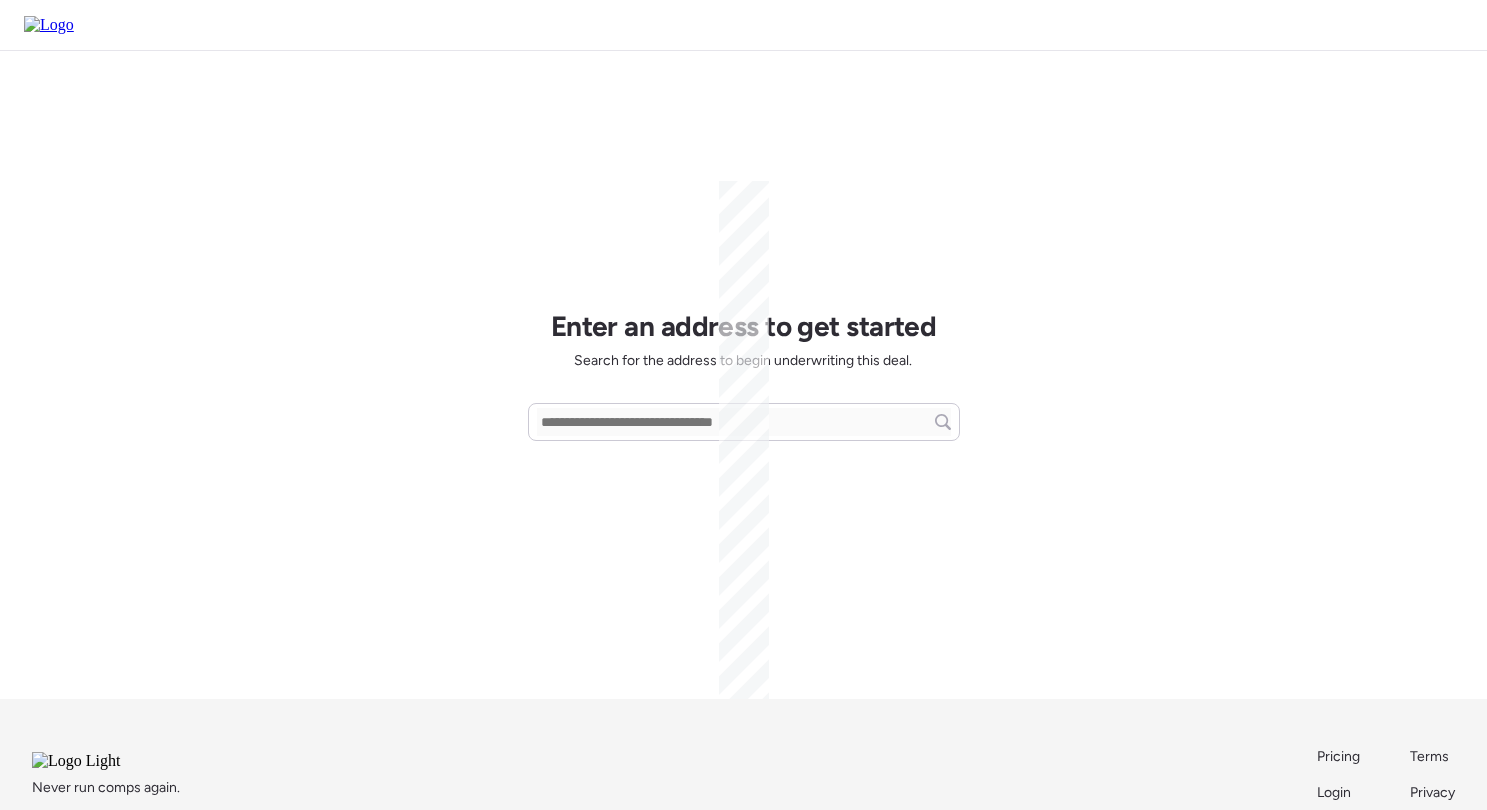 scroll, scrollTop: 0, scrollLeft: 0, axis: both 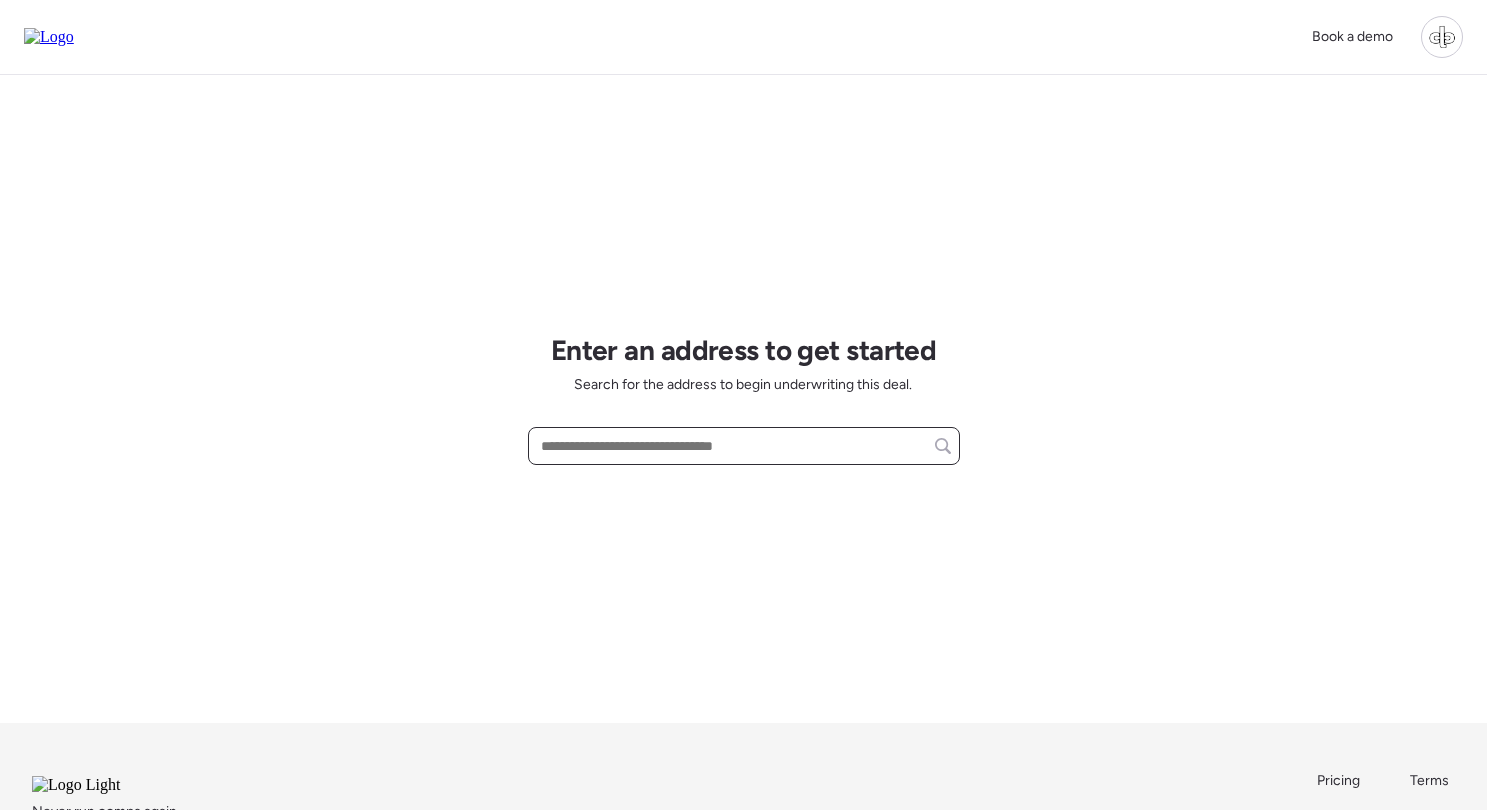 click at bounding box center [744, 446] 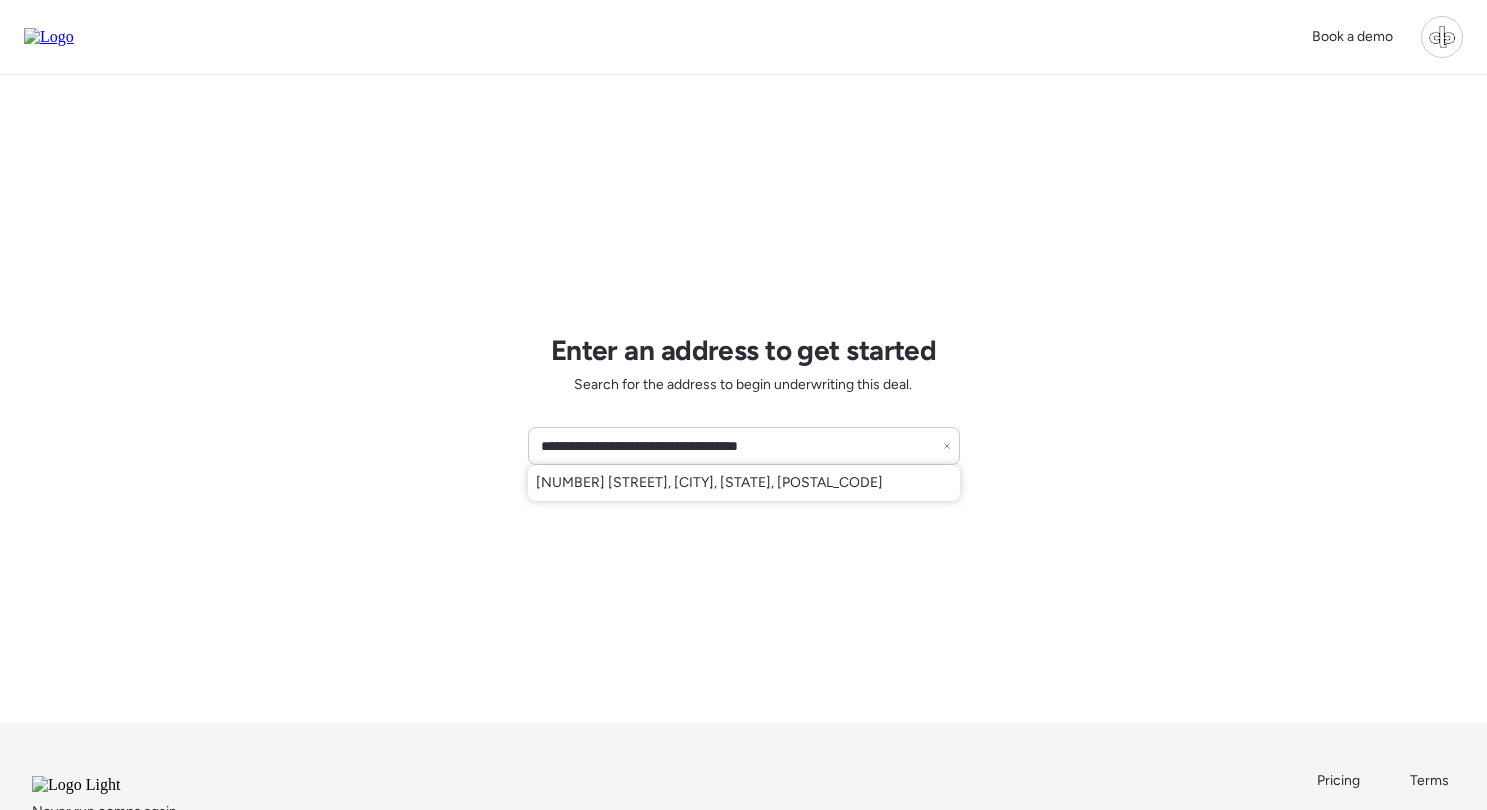 click on "[NUMBER] [STREET], [CITY], [STATE], [ZIP]" at bounding box center [709, 483] 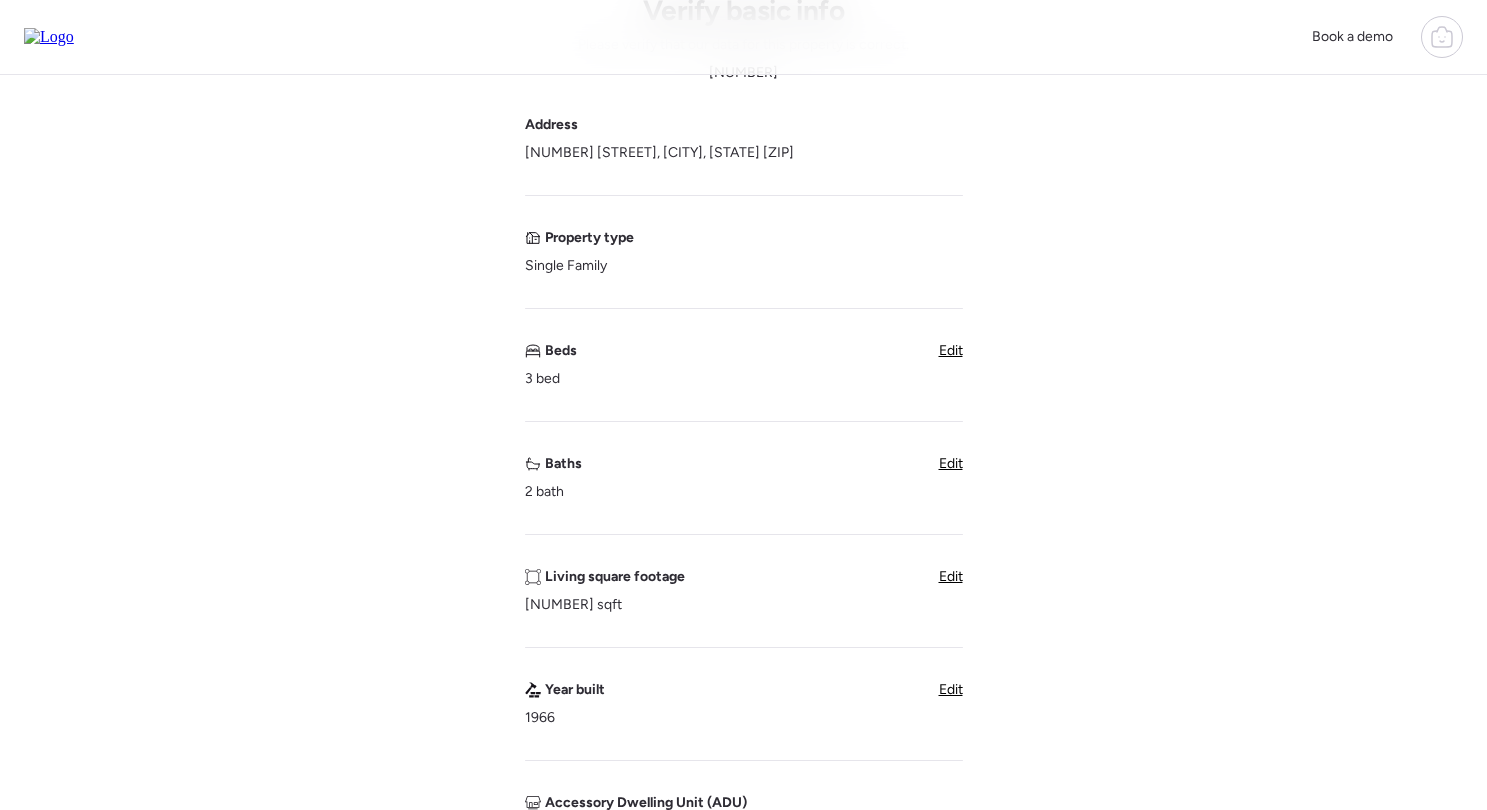 scroll, scrollTop: 294, scrollLeft: 0, axis: vertical 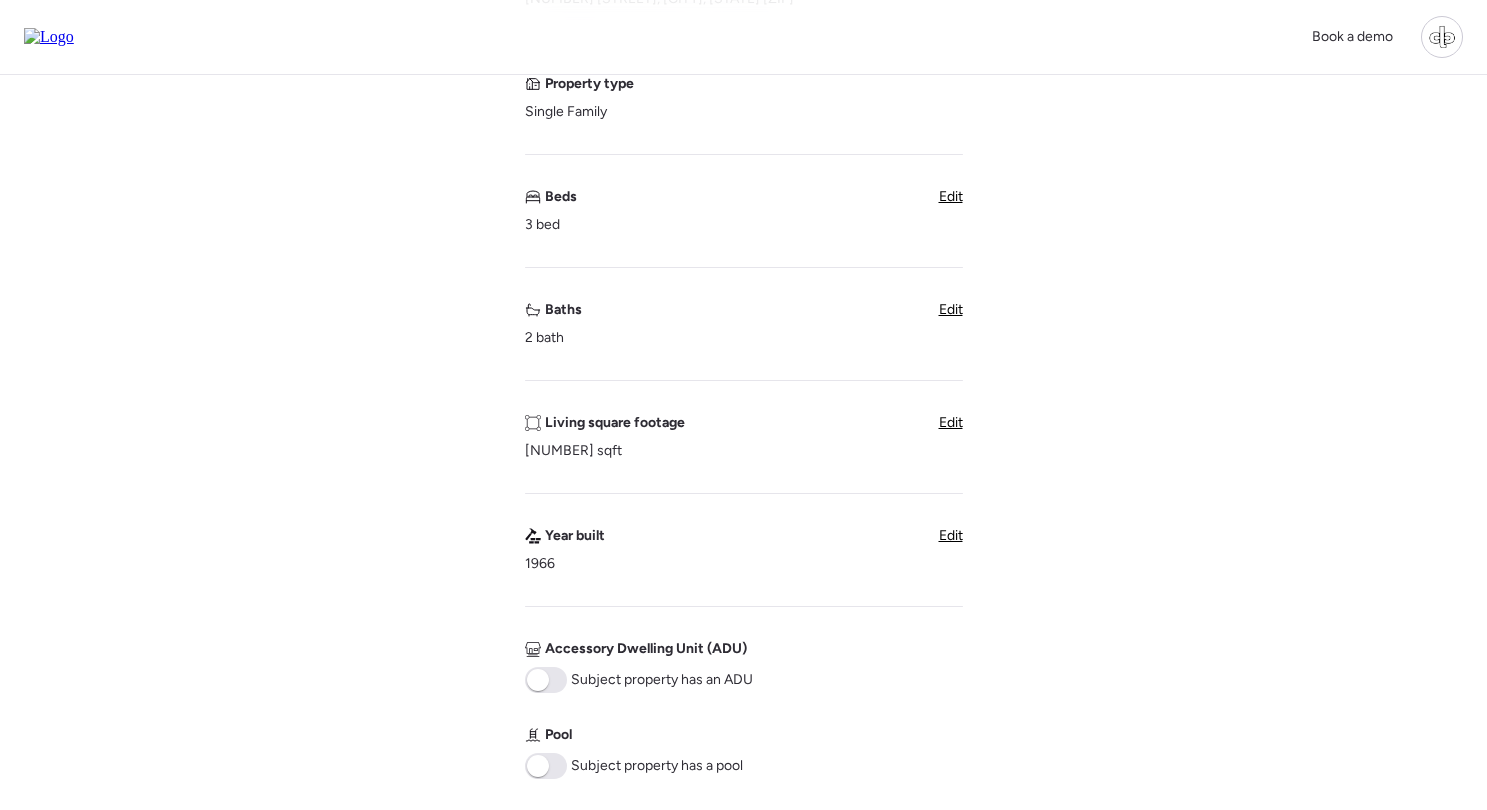click on "Edit" at bounding box center [951, 422] 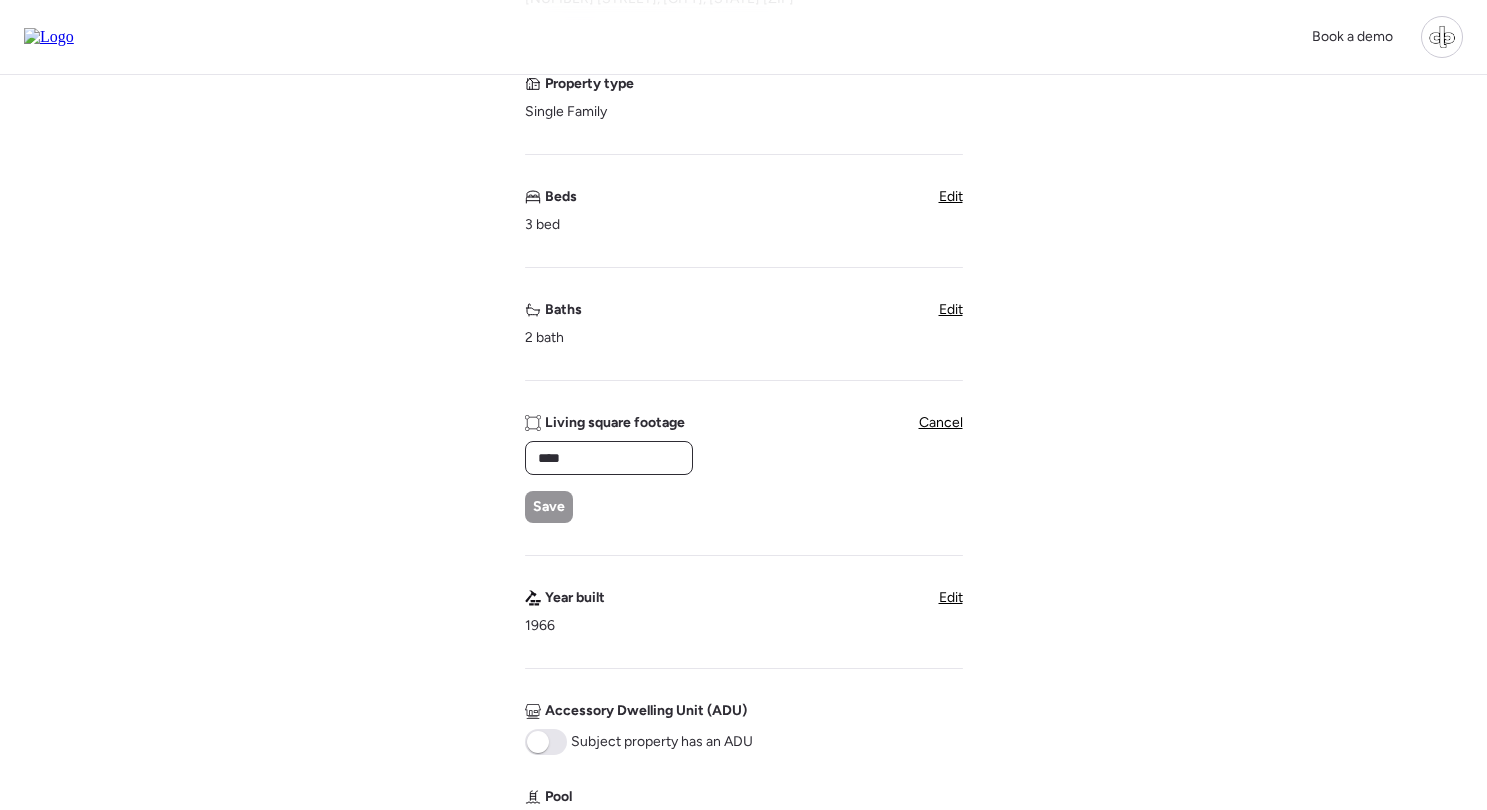 click on "****" at bounding box center [609, 458] 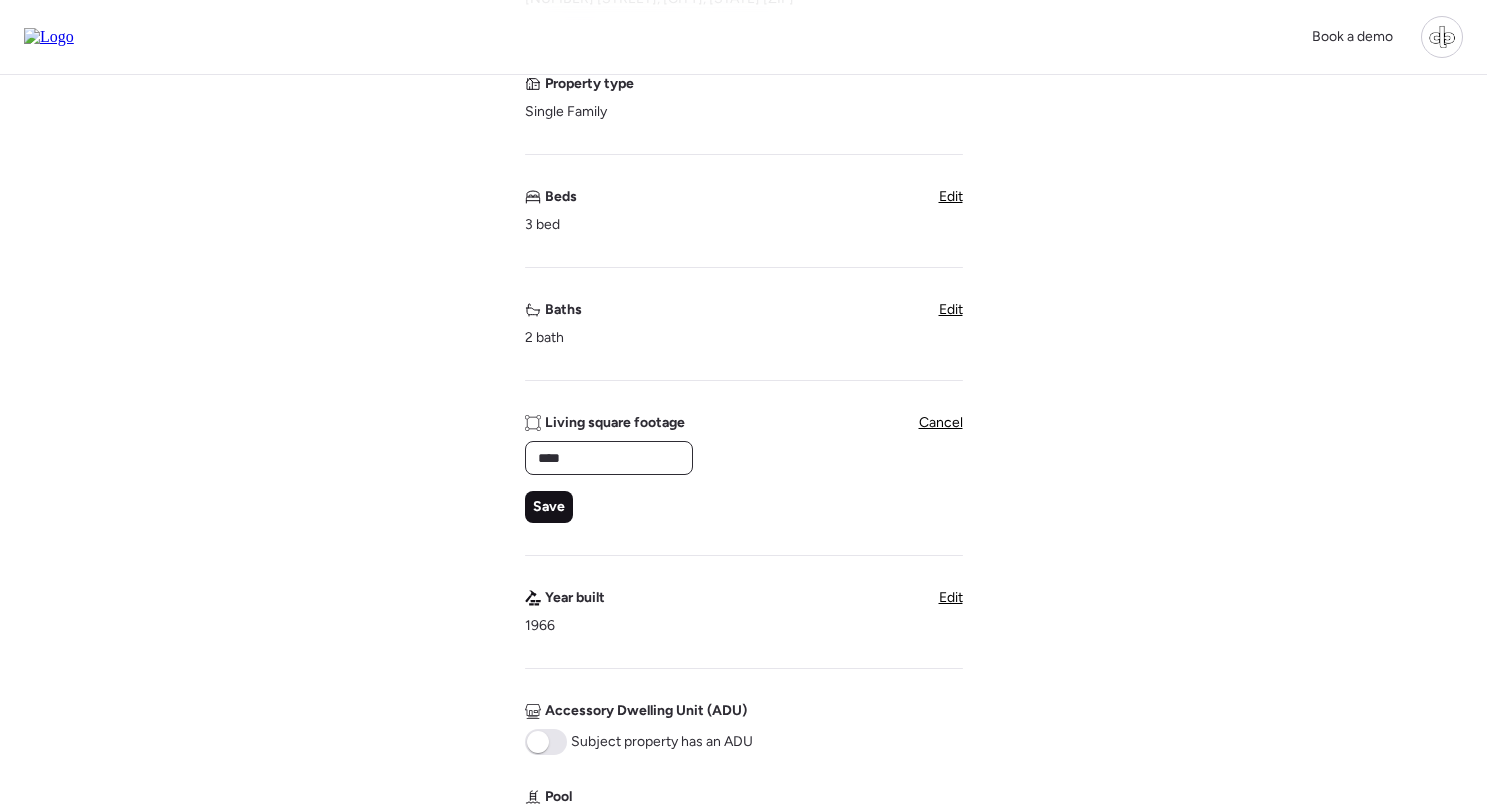 type on "****" 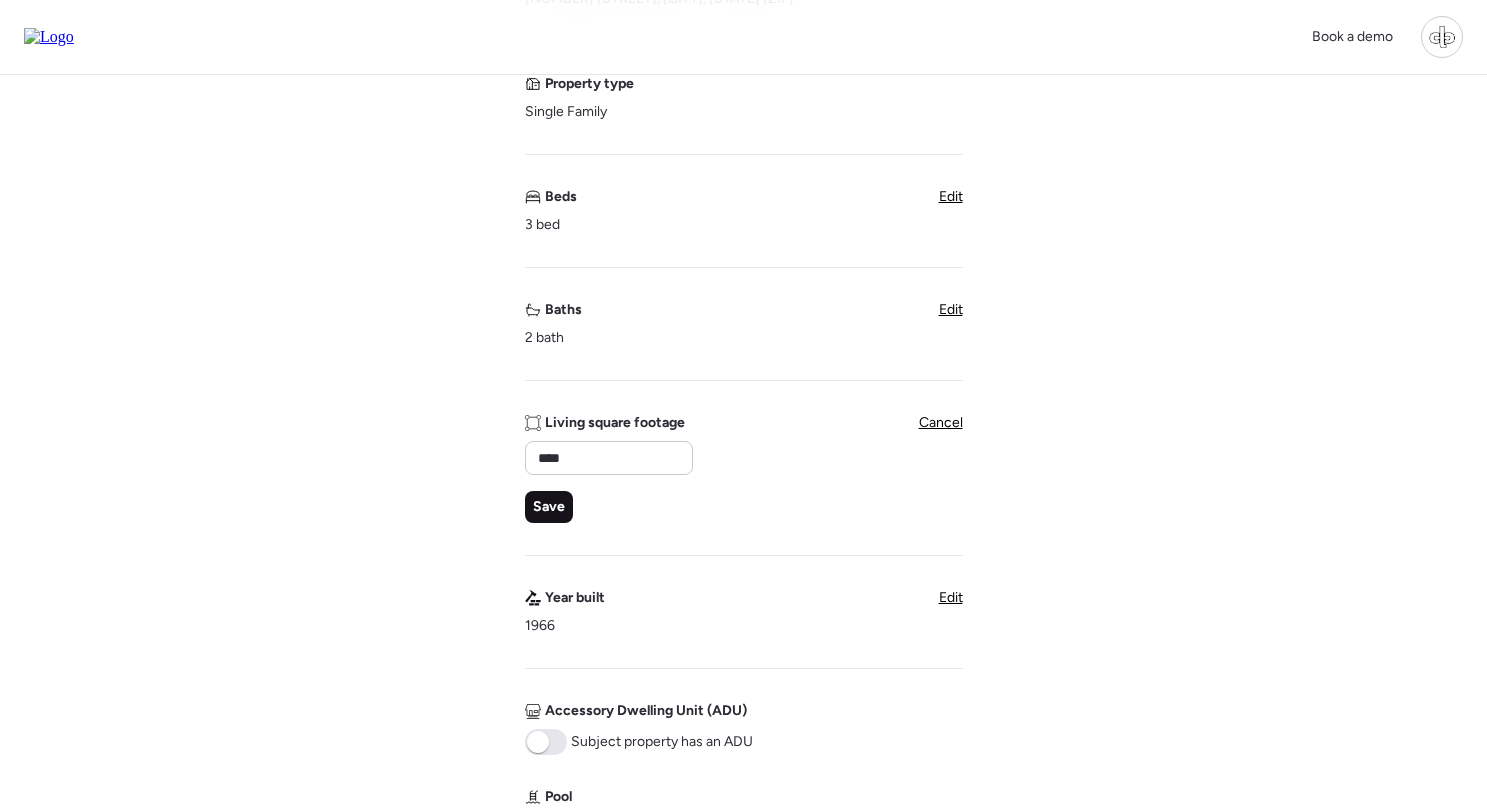 click on "Save" at bounding box center (549, 507) 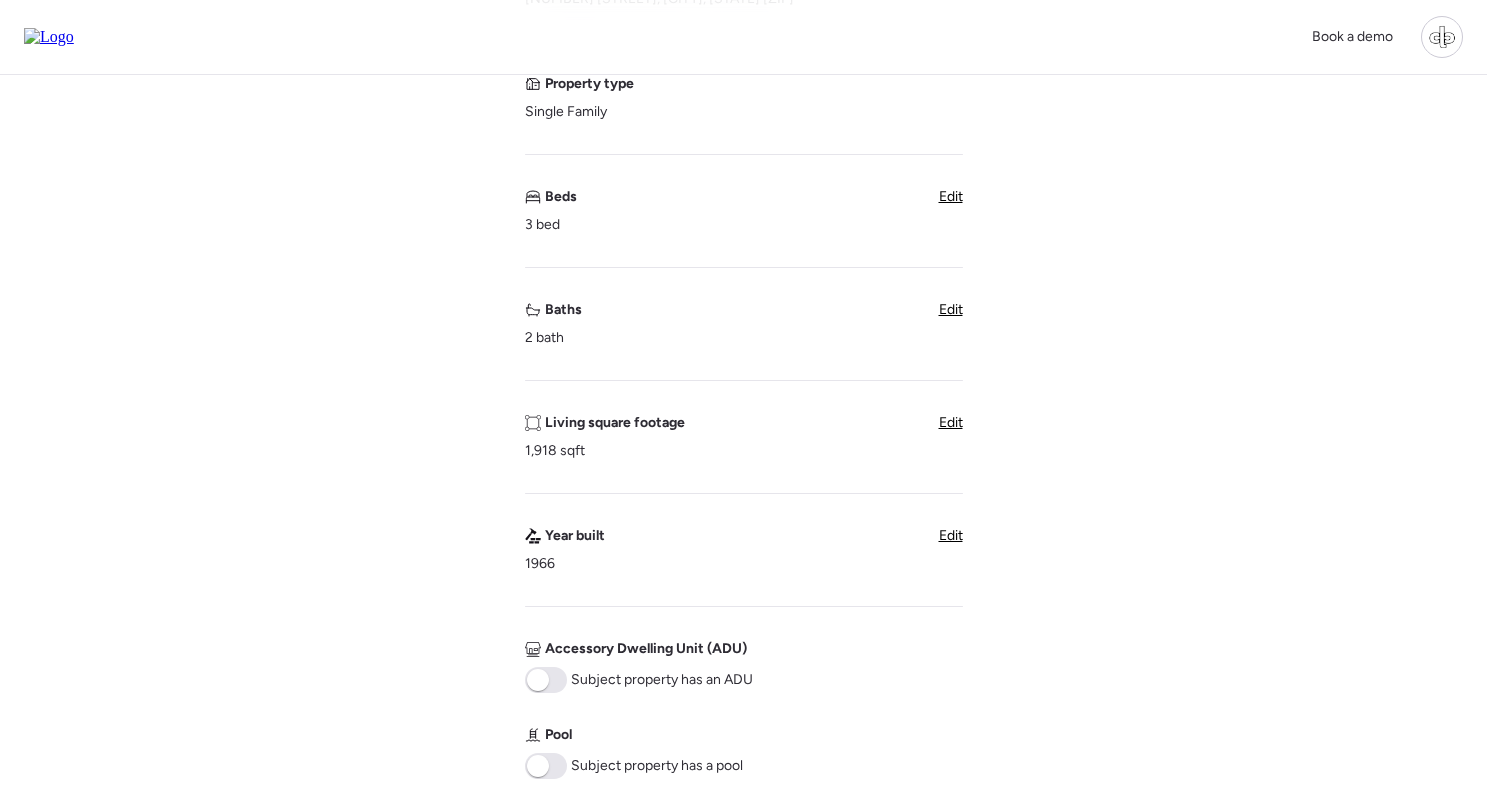 scroll, scrollTop: 626, scrollLeft: 0, axis: vertical 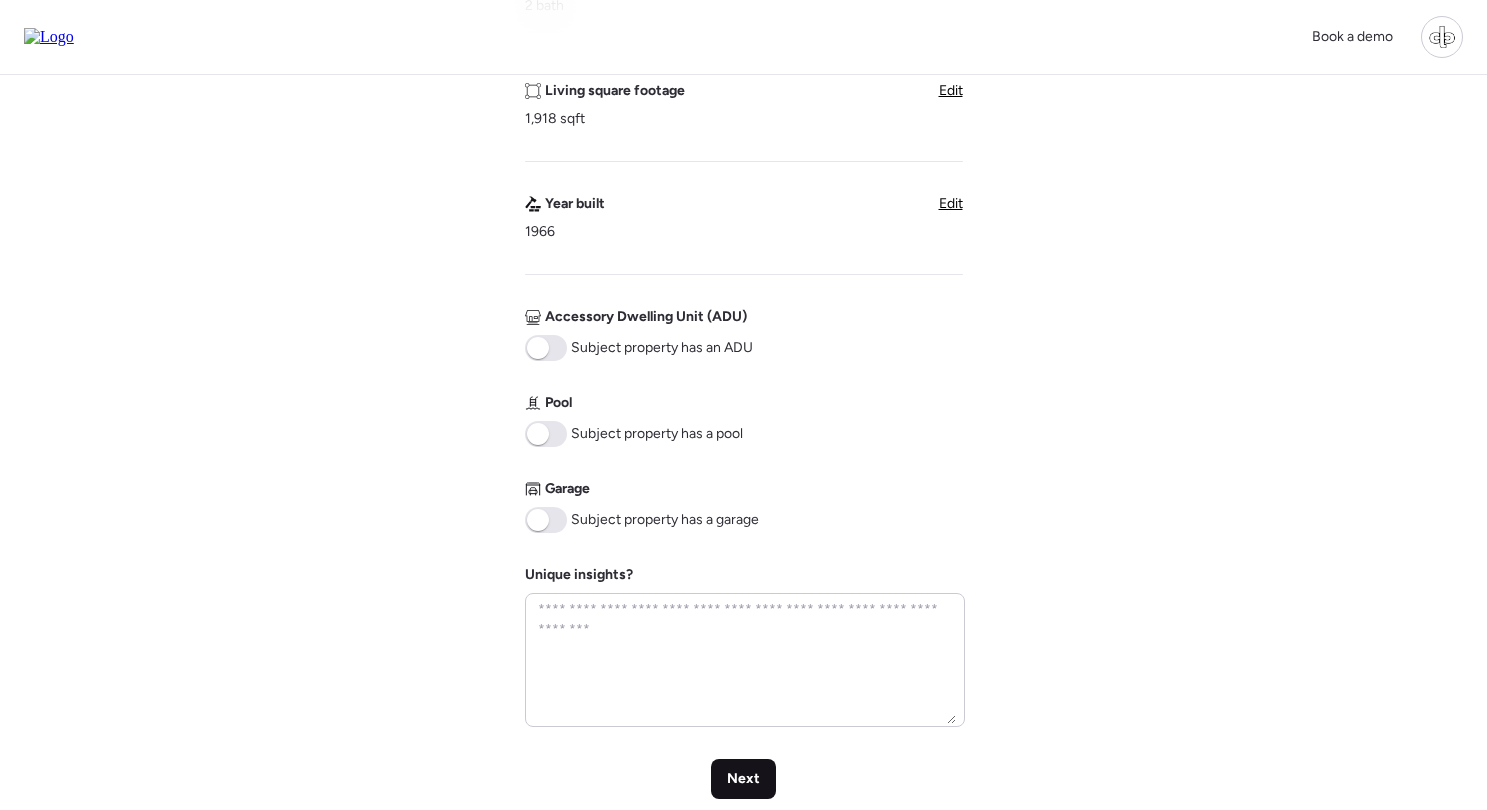 click on "Next" at bounding box center (743, 779) 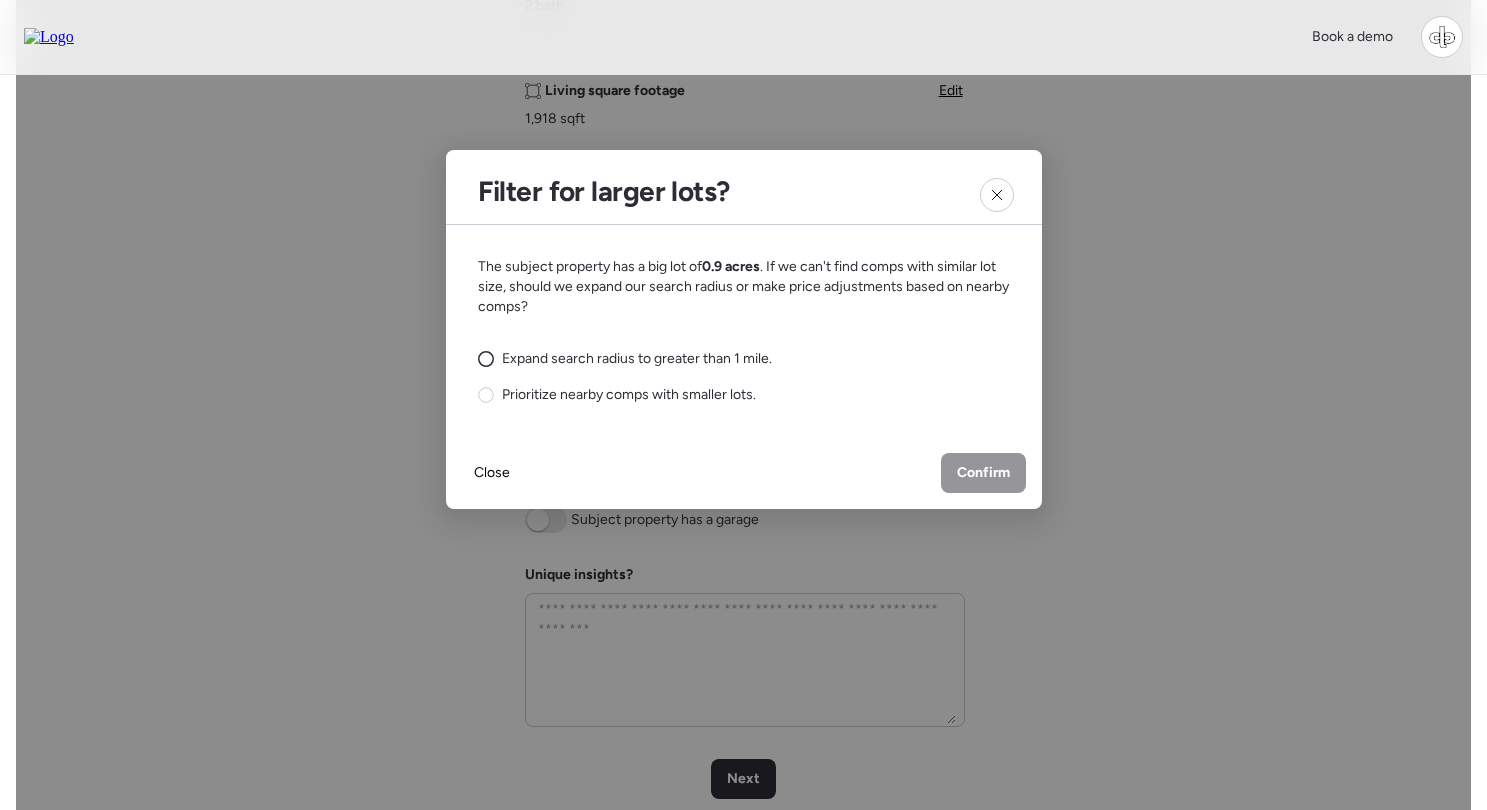 drag, startPoint x: 534, startPoint y: 355, endPoint x: 621, endPoint y: 358, distance: 87.05171 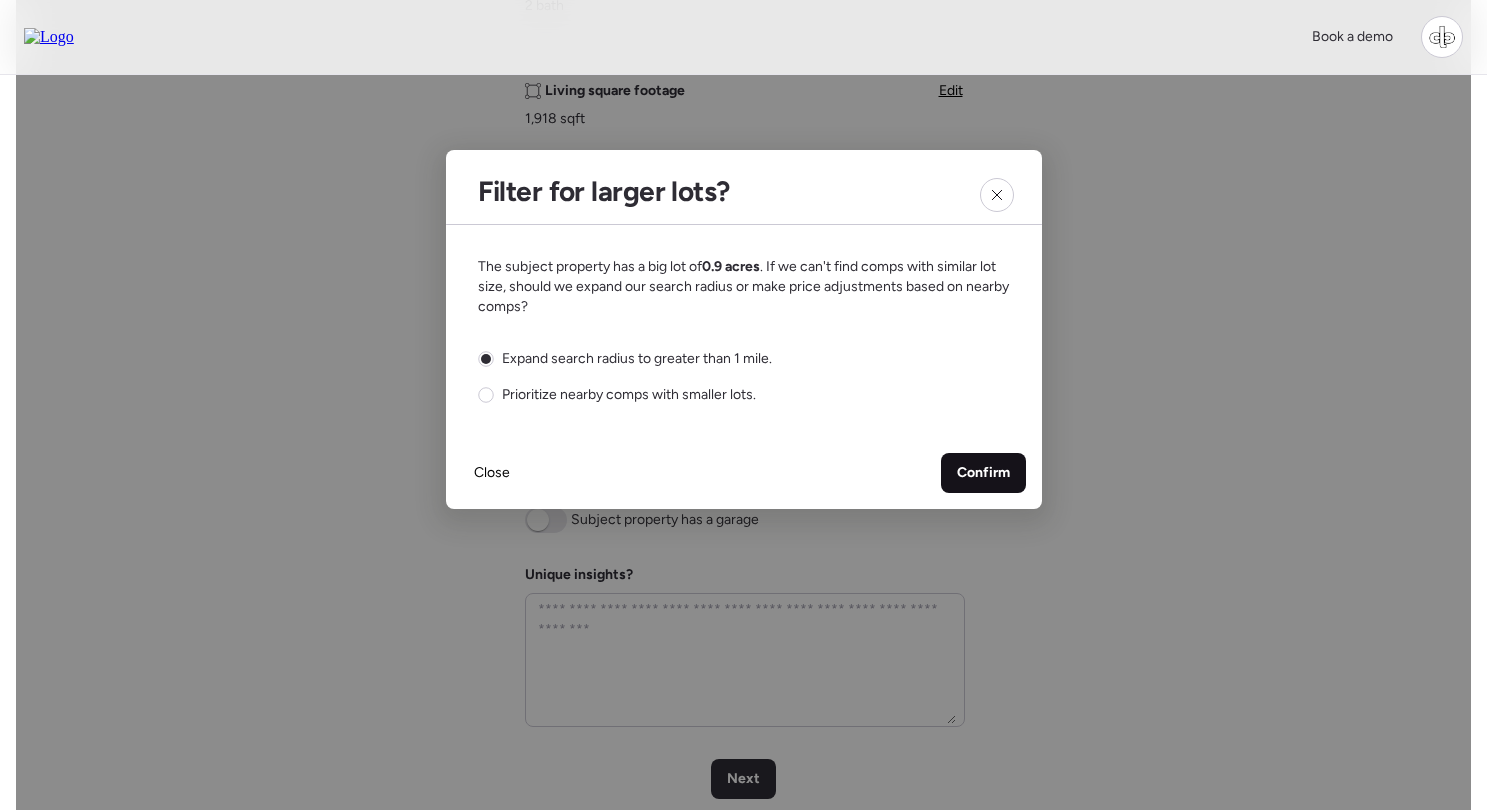 click on "Confirm" at bounding box center (983, 473) 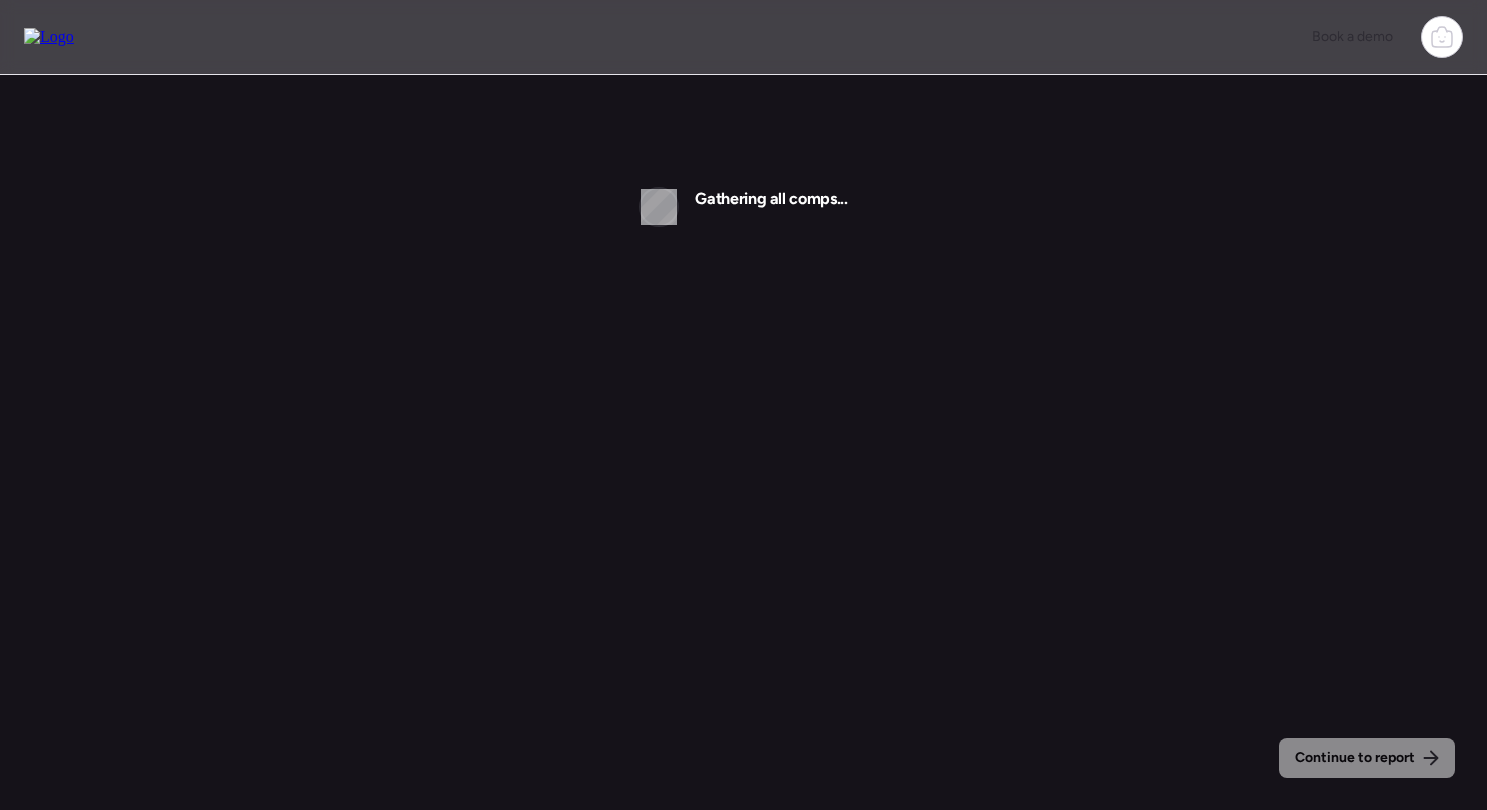 scroll, scrollTop: 0, scrollLeft: 0, axis: both 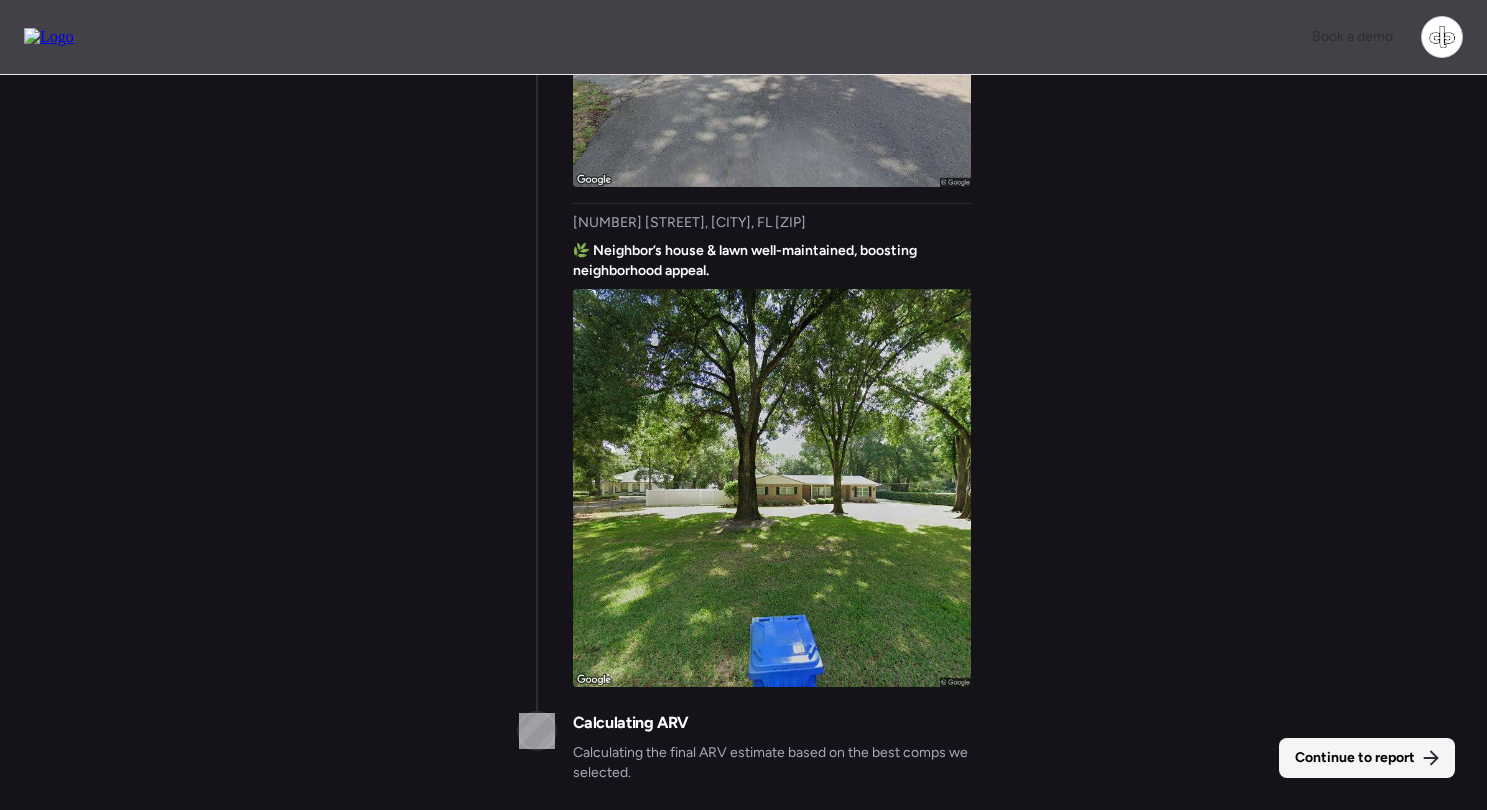 click on "Continue to report" at bounding box center (1355, 758) 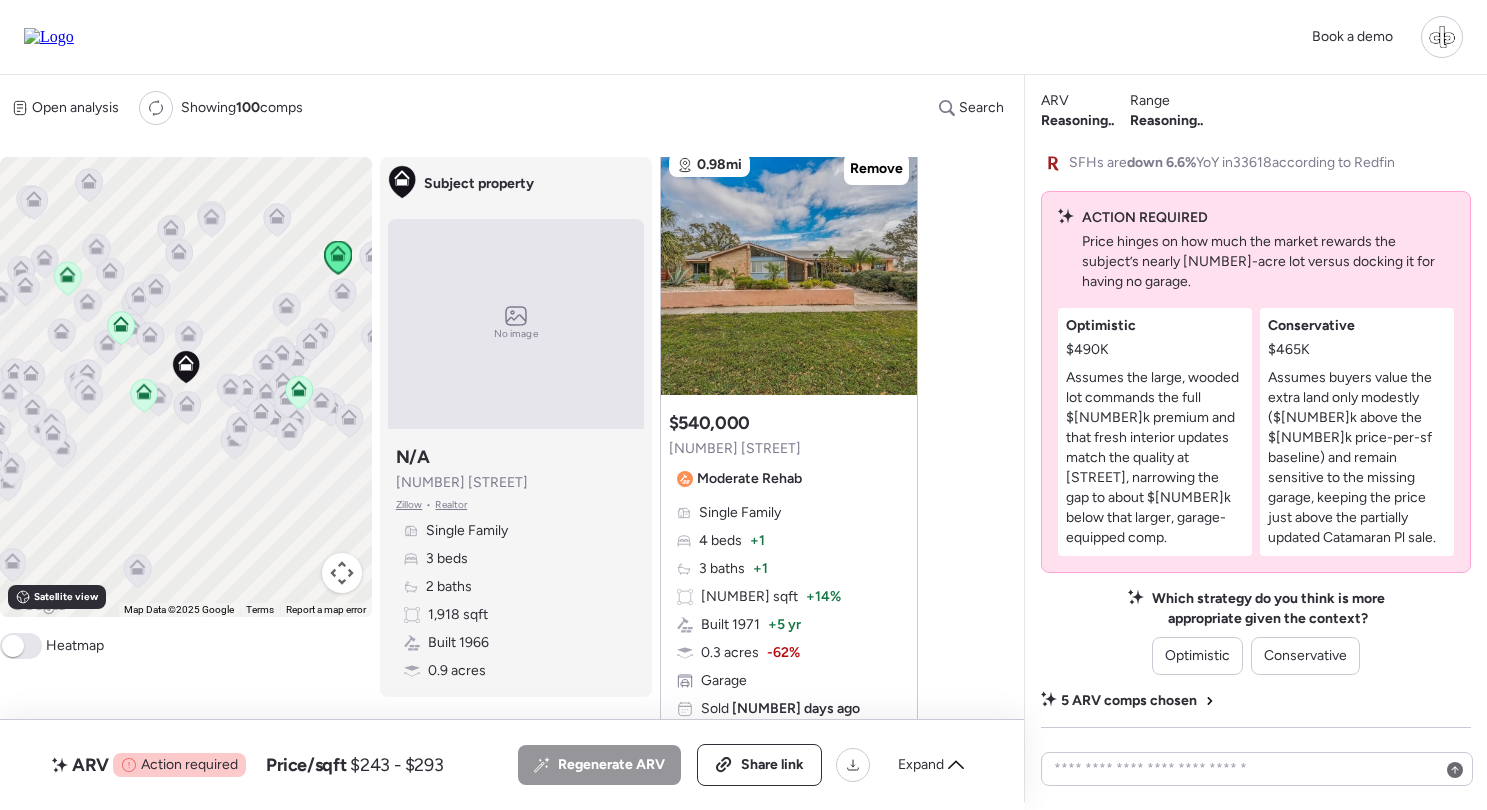 scroll, scrollTop: 74, scrollLeft: 0, axis: vertical 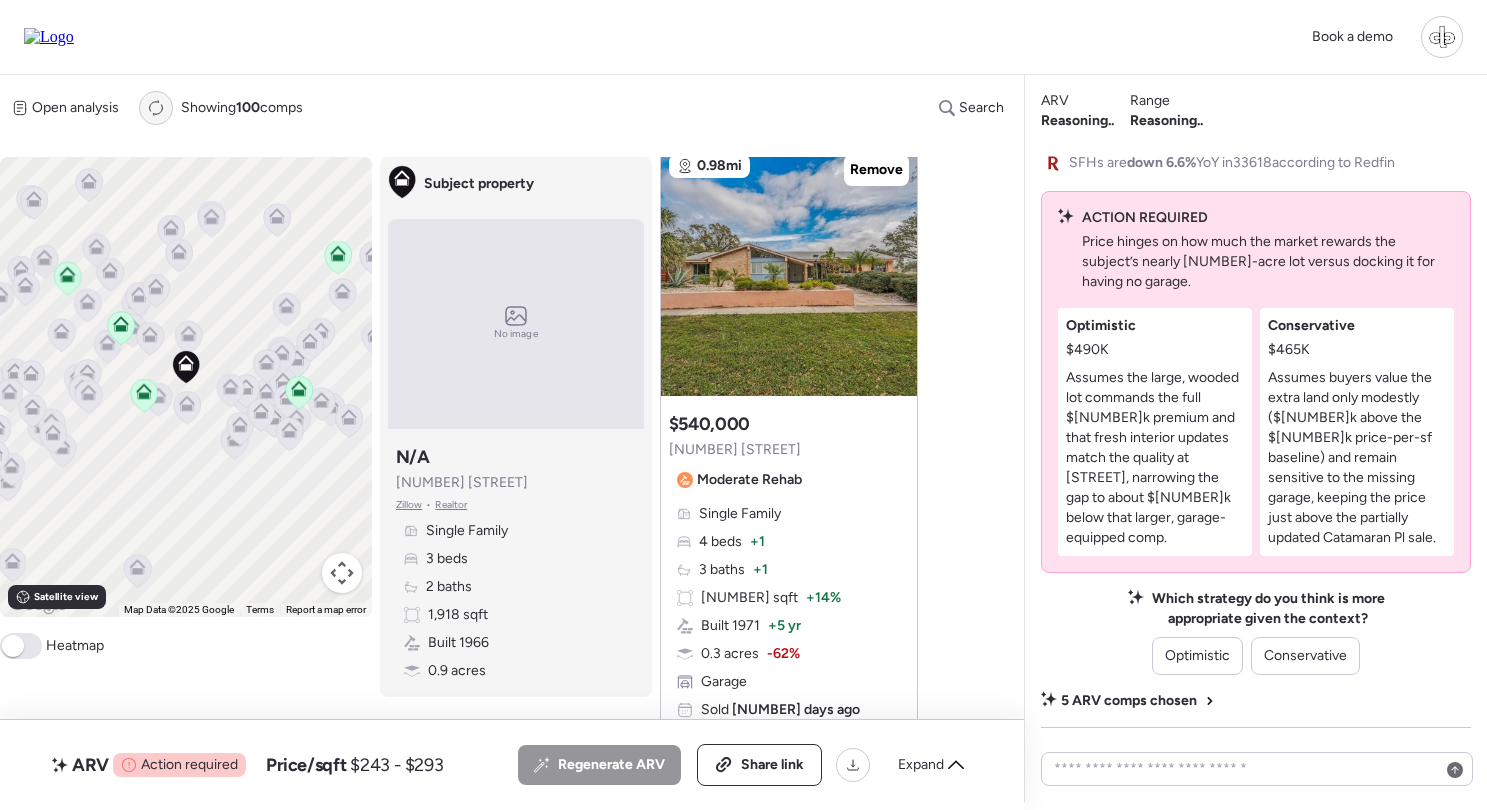 click 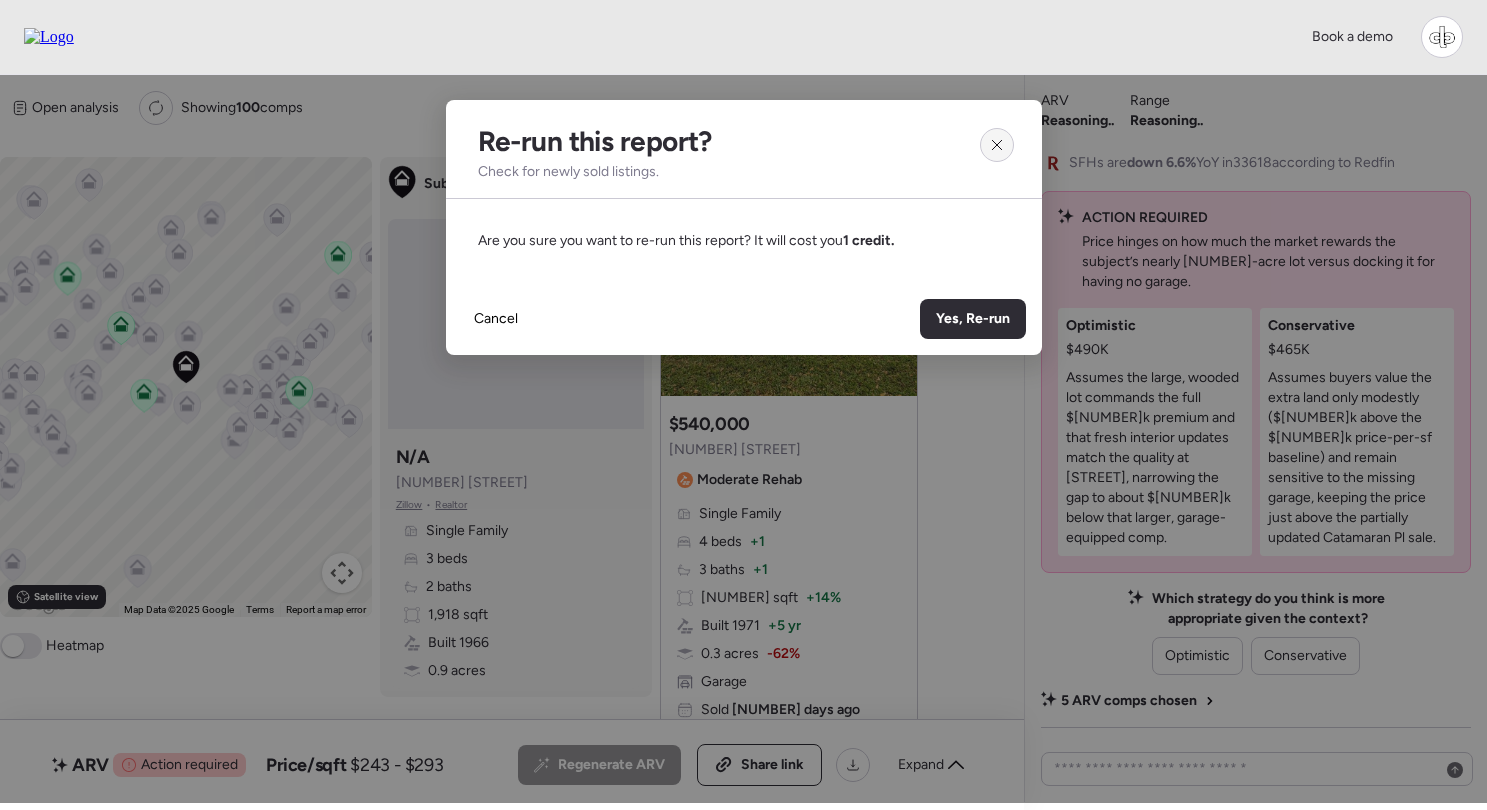 click 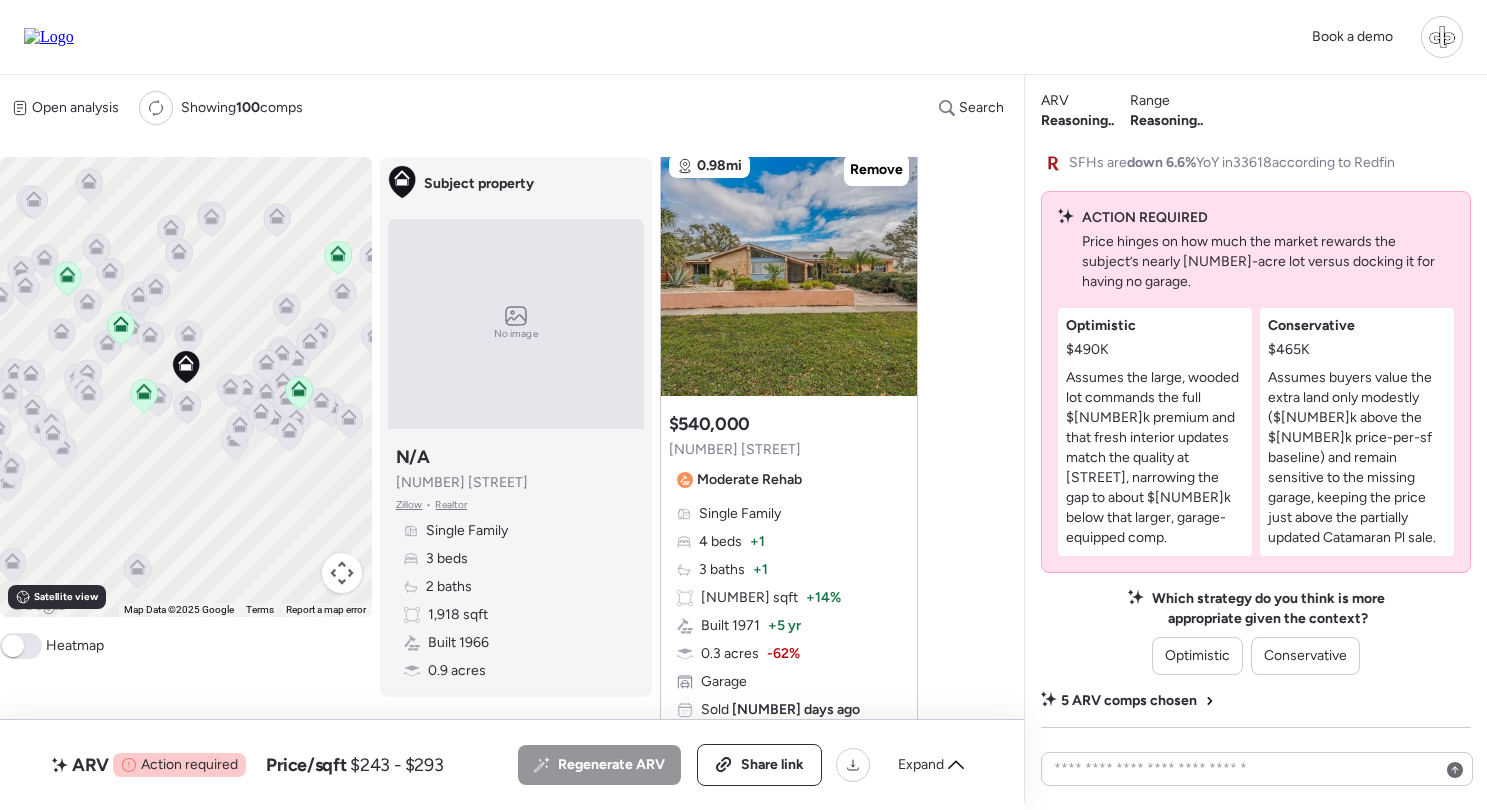 click on "Book a demo" at bounding box center (743, 37) 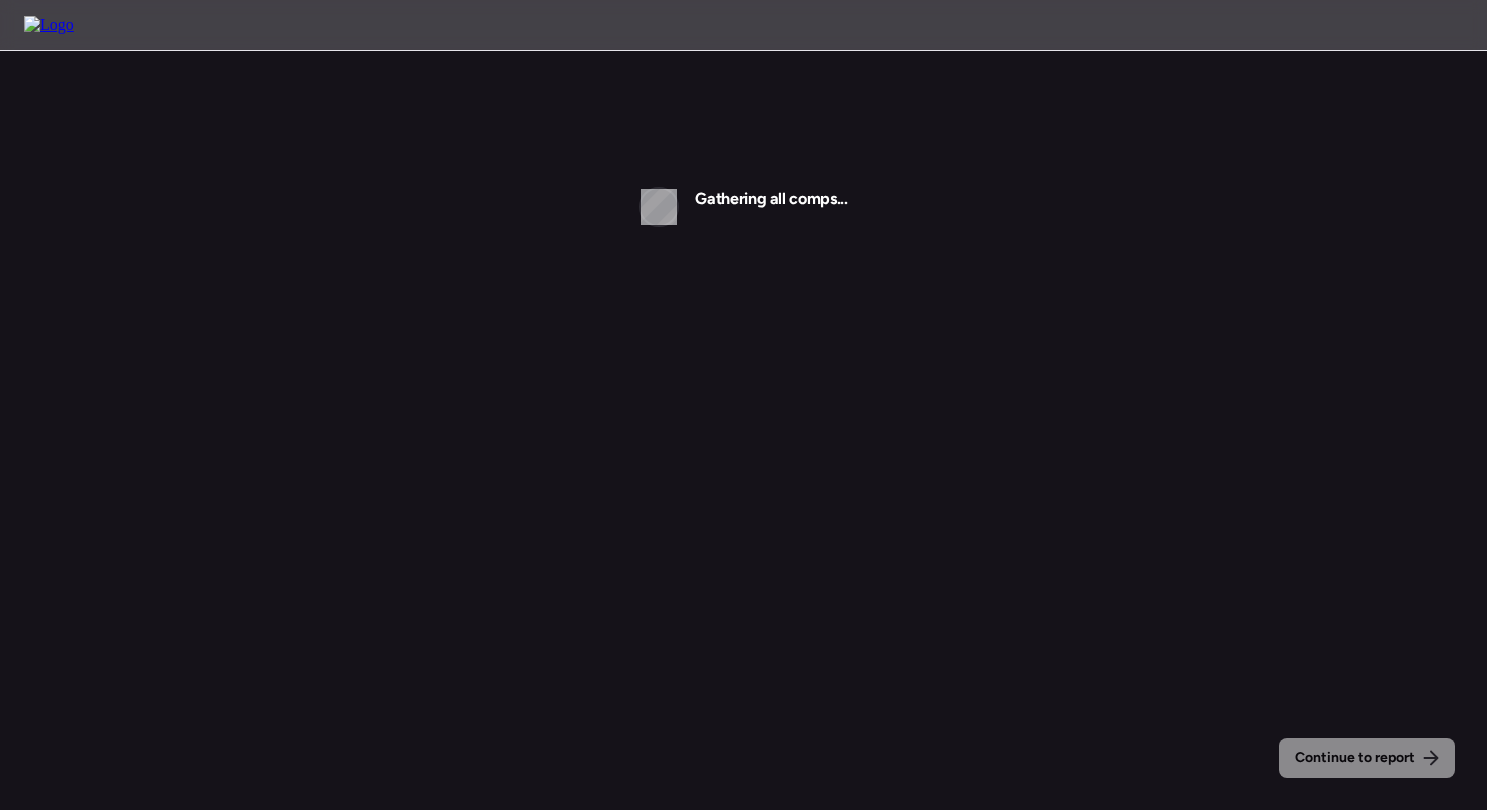 scroll, scrollTop: 0, scrollLeft: 0, axis: both 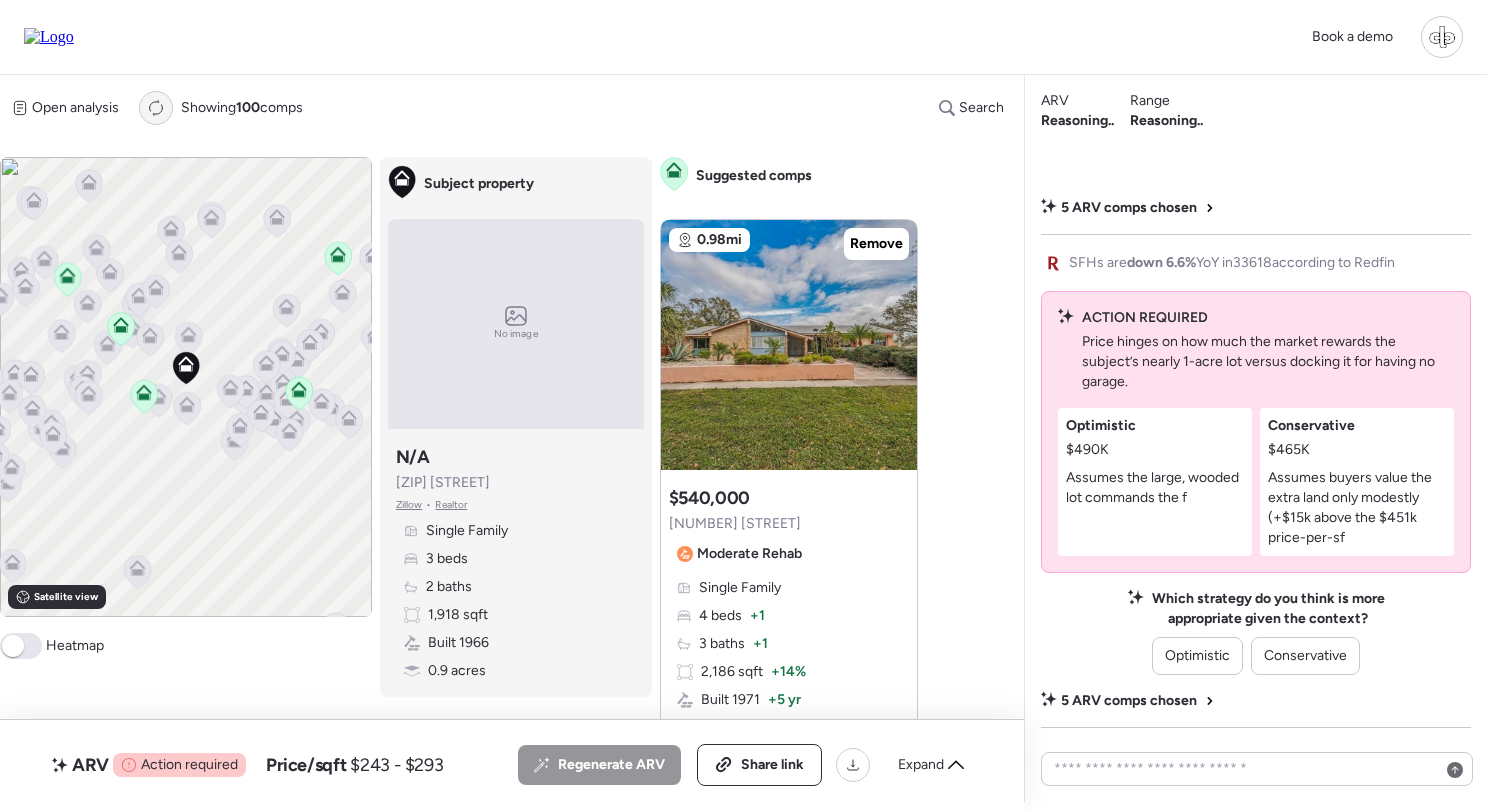 click 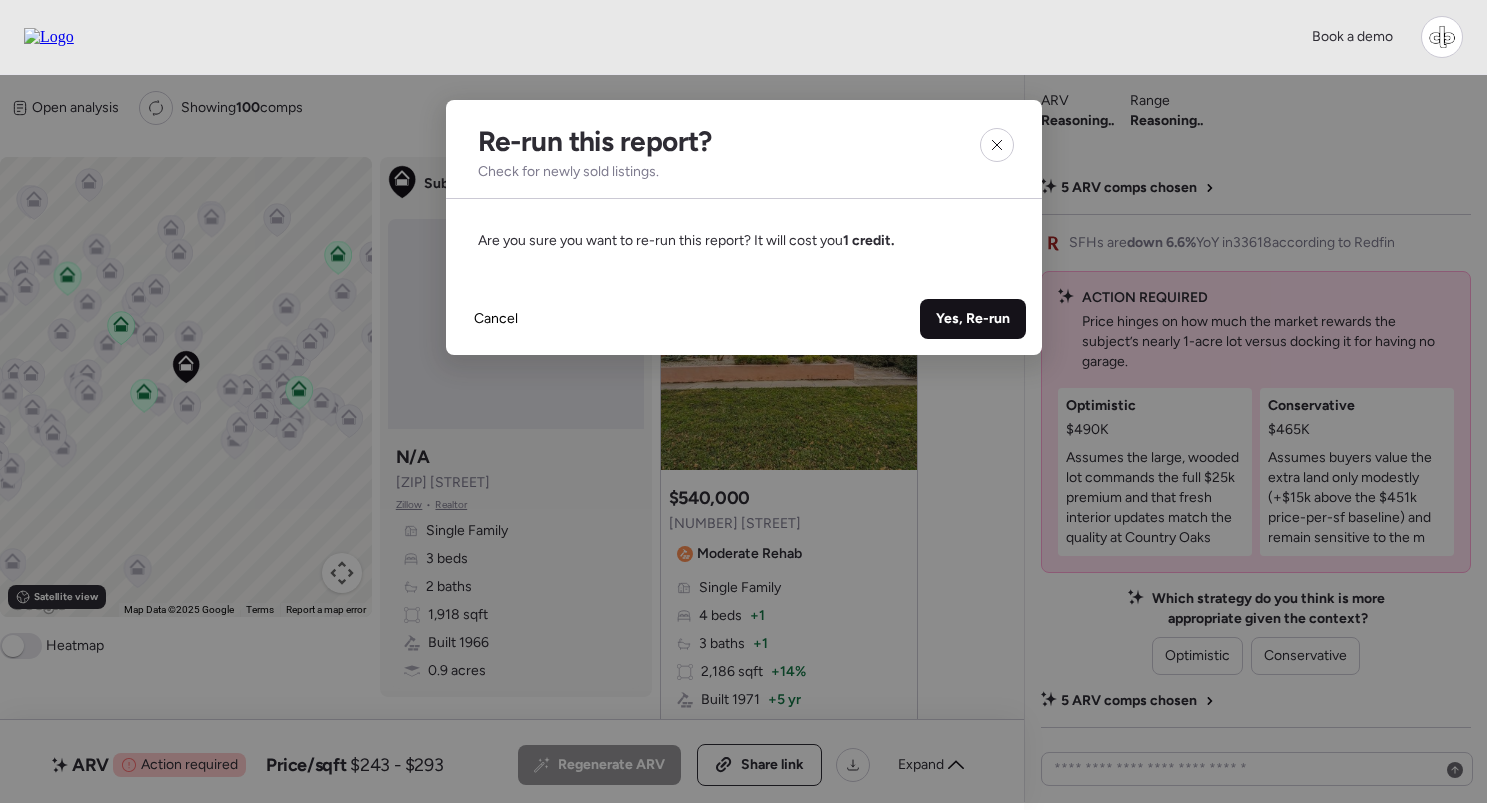 click on "Yes, Re-run" at bounding box center [973, 319] 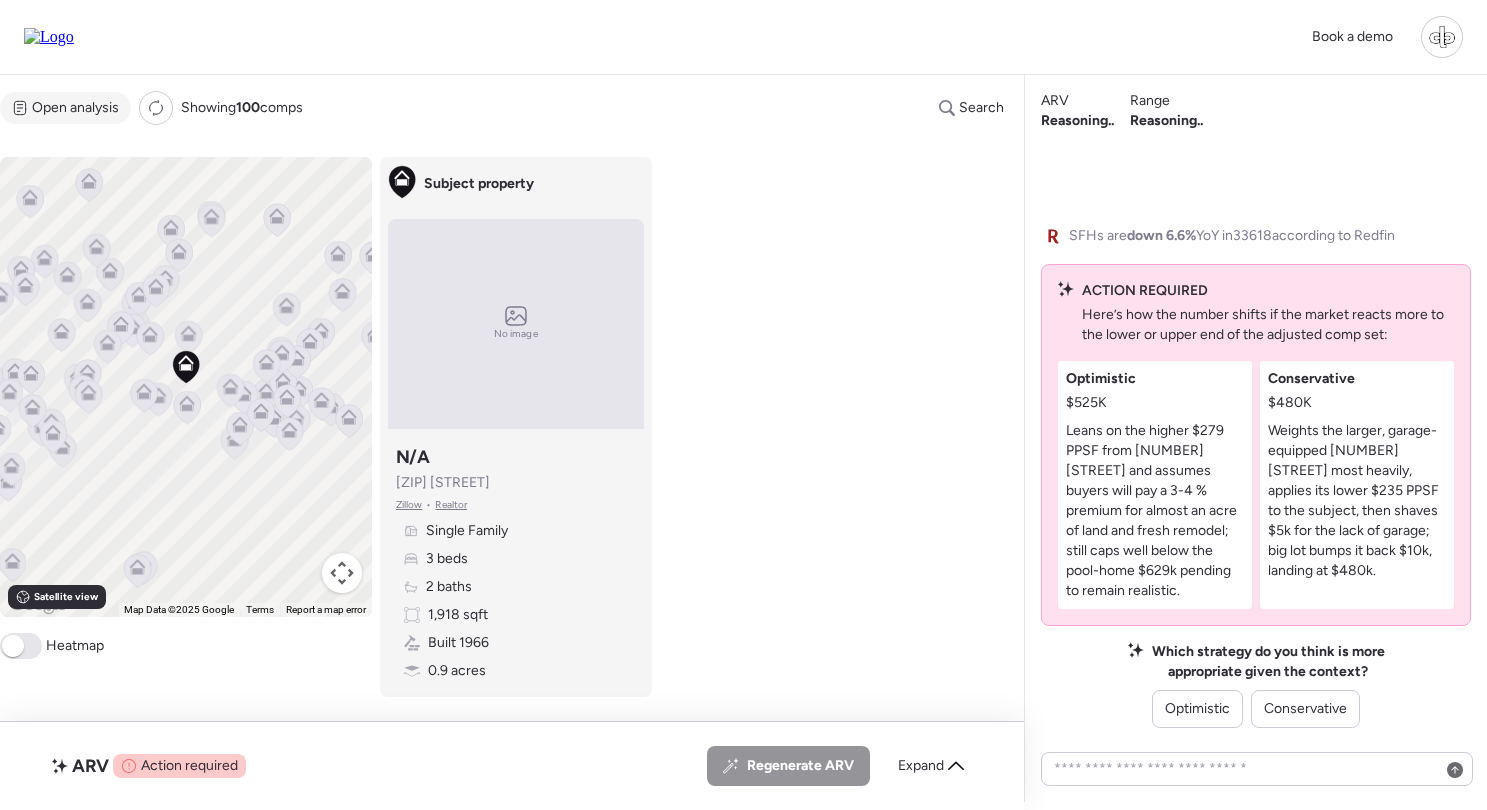 click on "Open analysis" at bounding box center [75, 108] 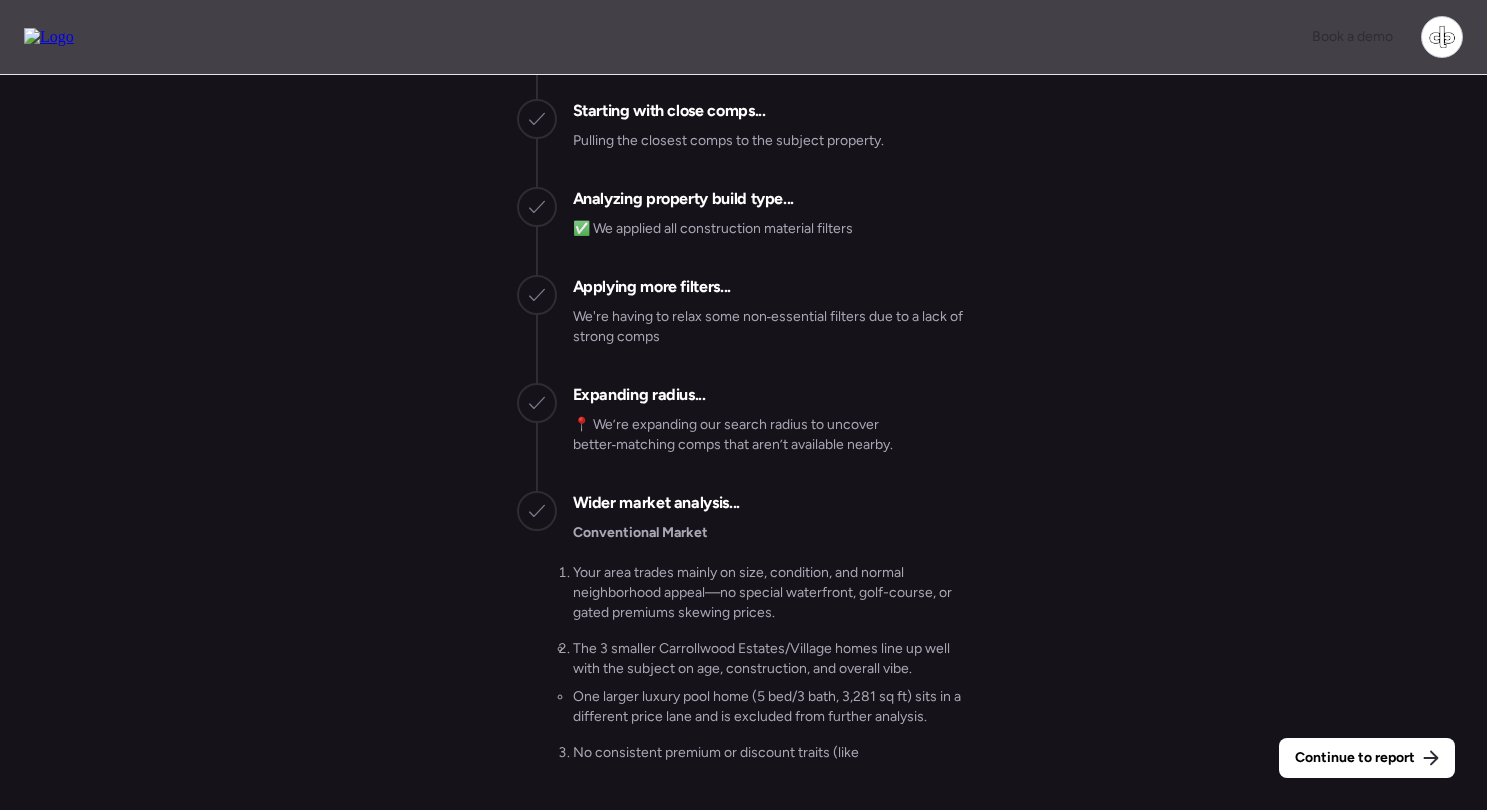 scroll, scrollTop: 0, scrollLeft: 0, axis: both 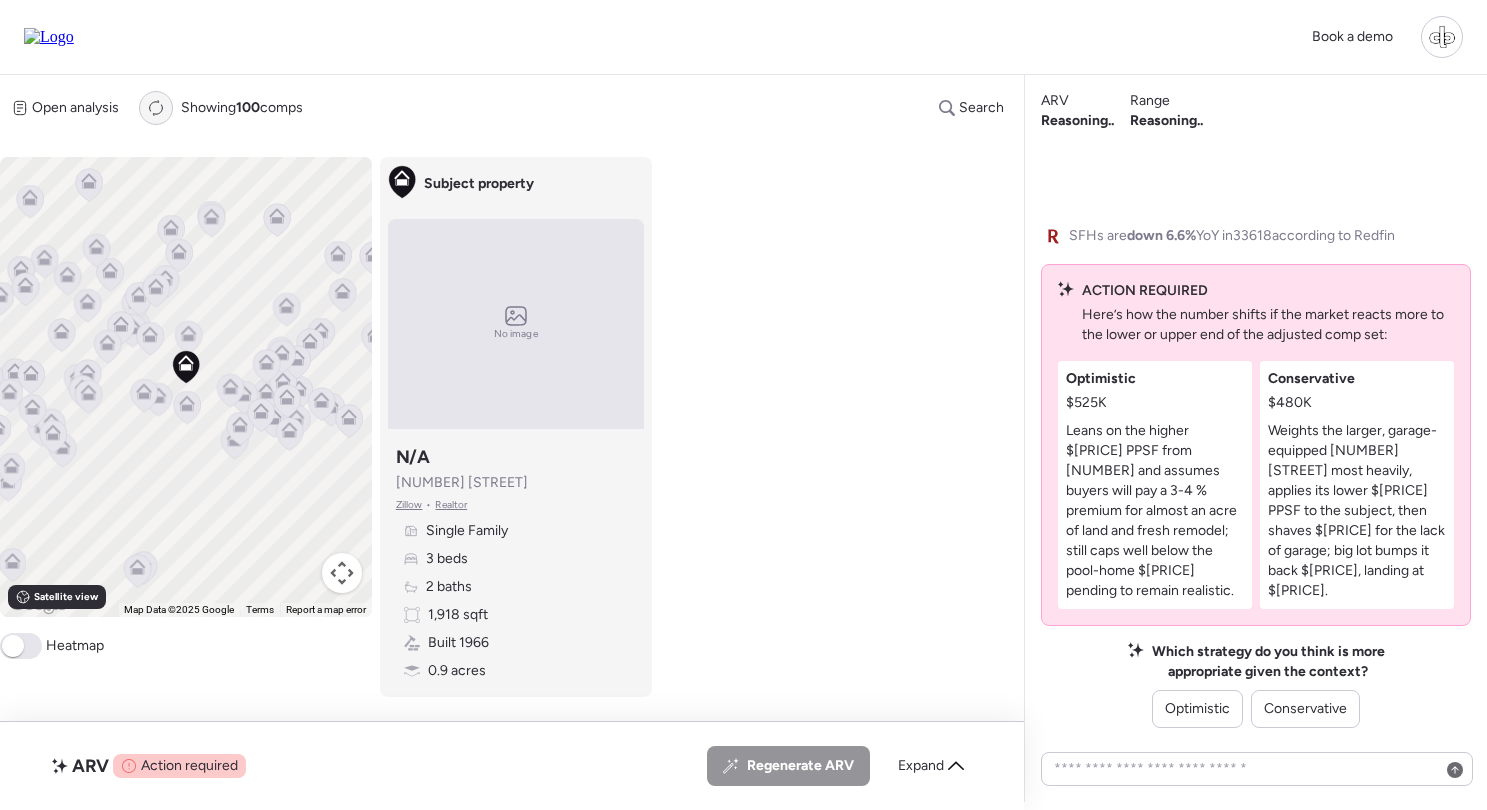 click 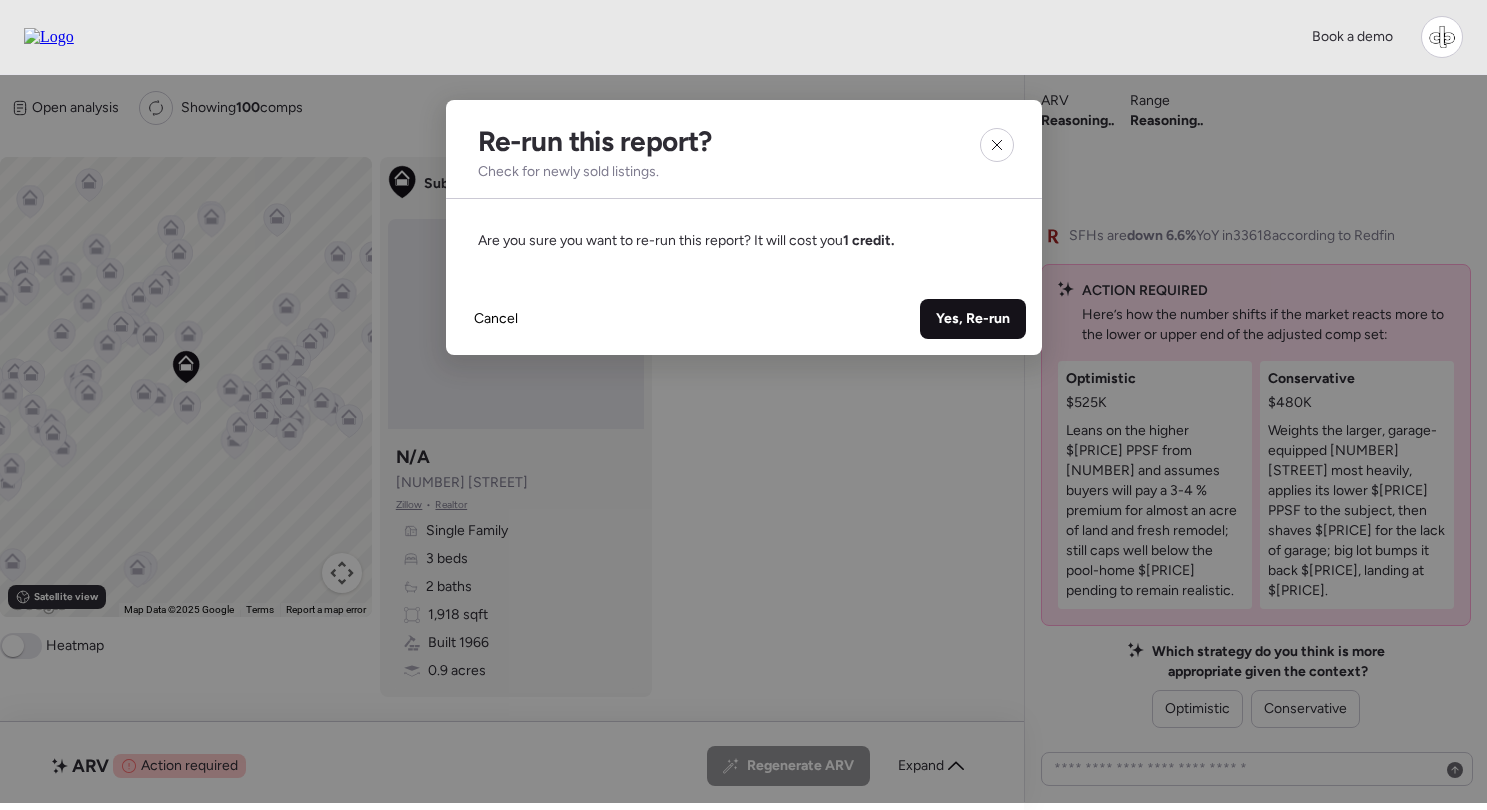 click on "Yes, Re-run" at bounding box center (973, 319) 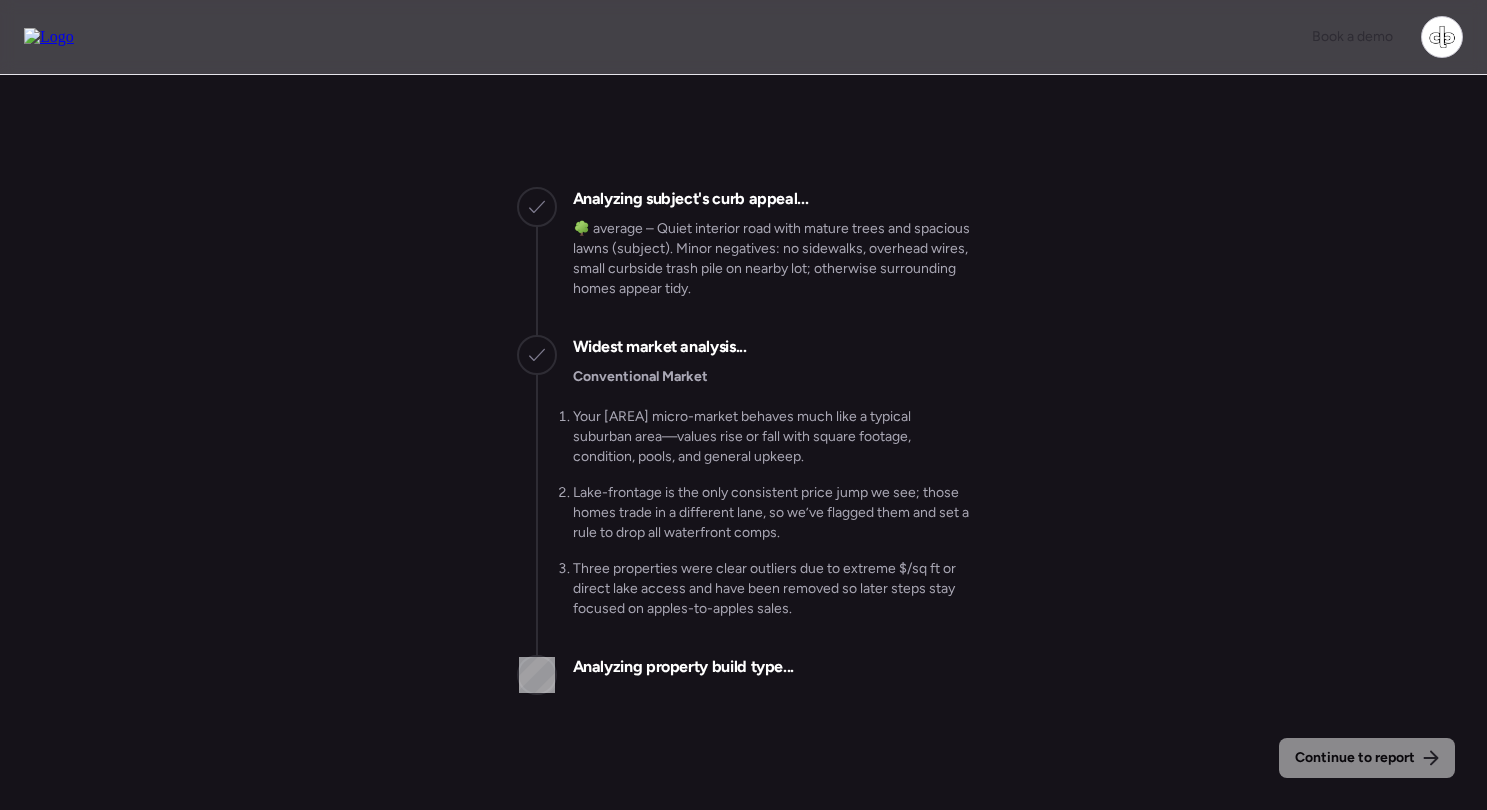 scroll, scrollTop: 0, scrollLeft: 0, axis: both 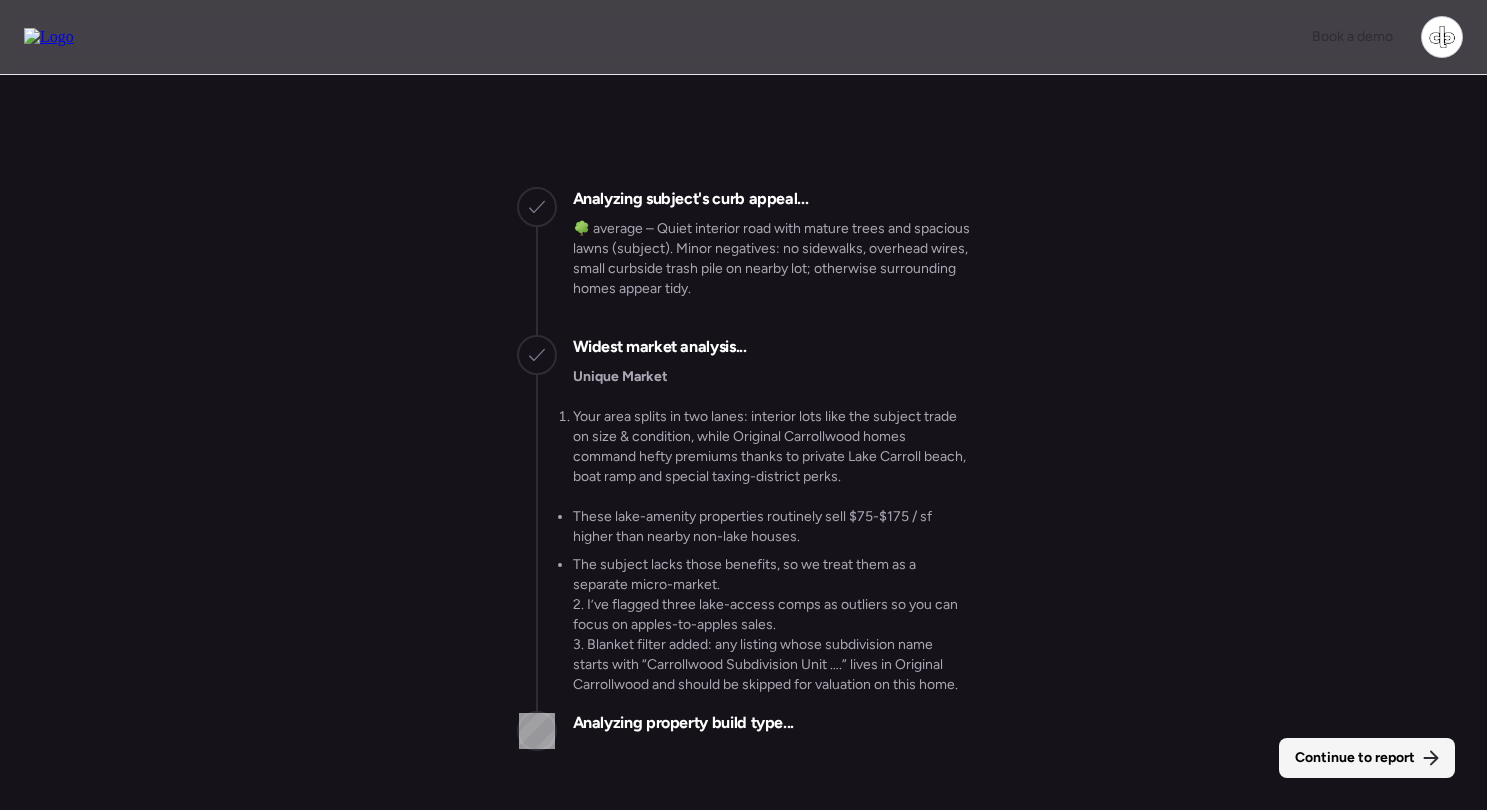 click on "Continue to report" at bounding box center [1355, 758] 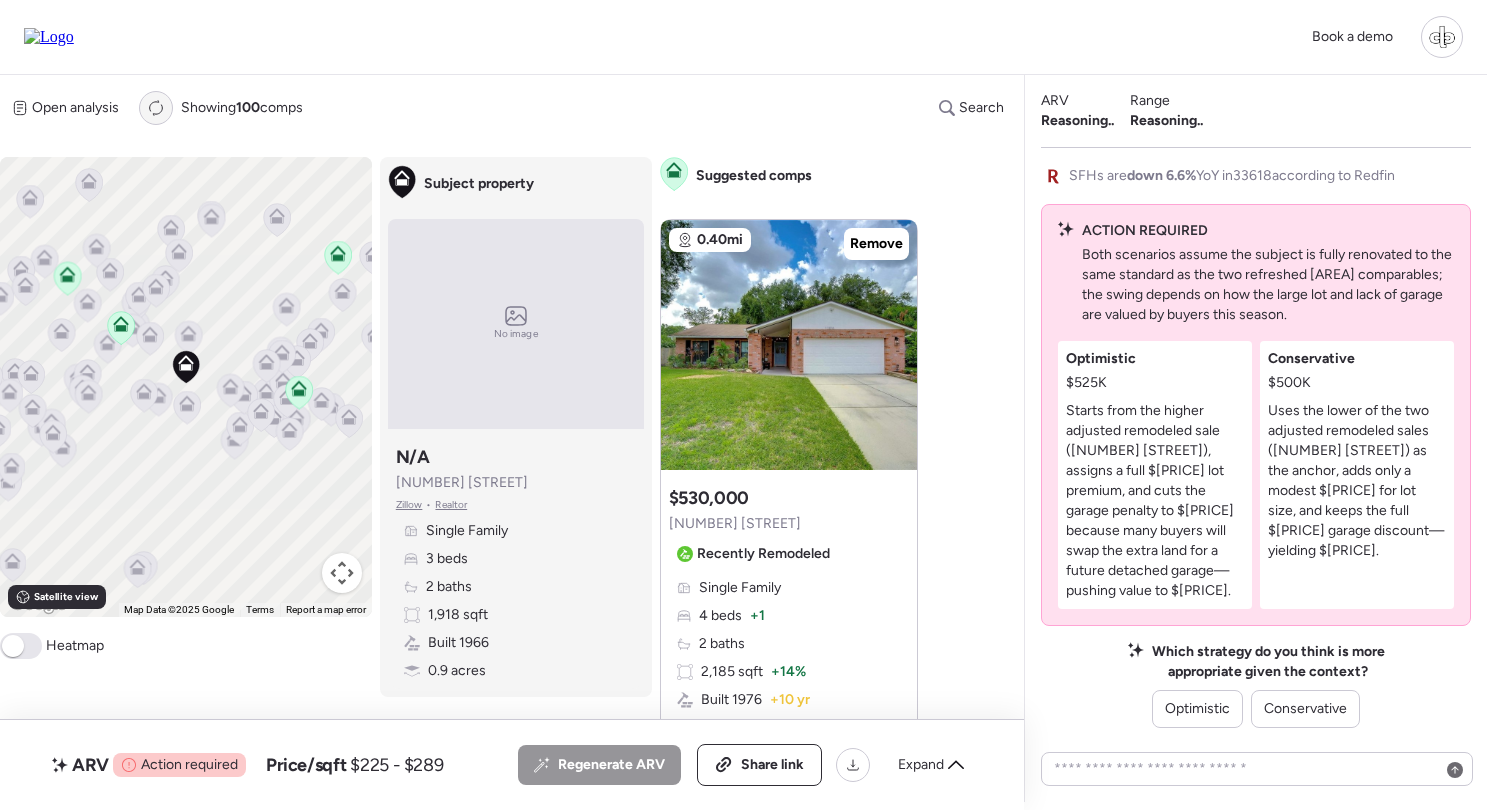 click 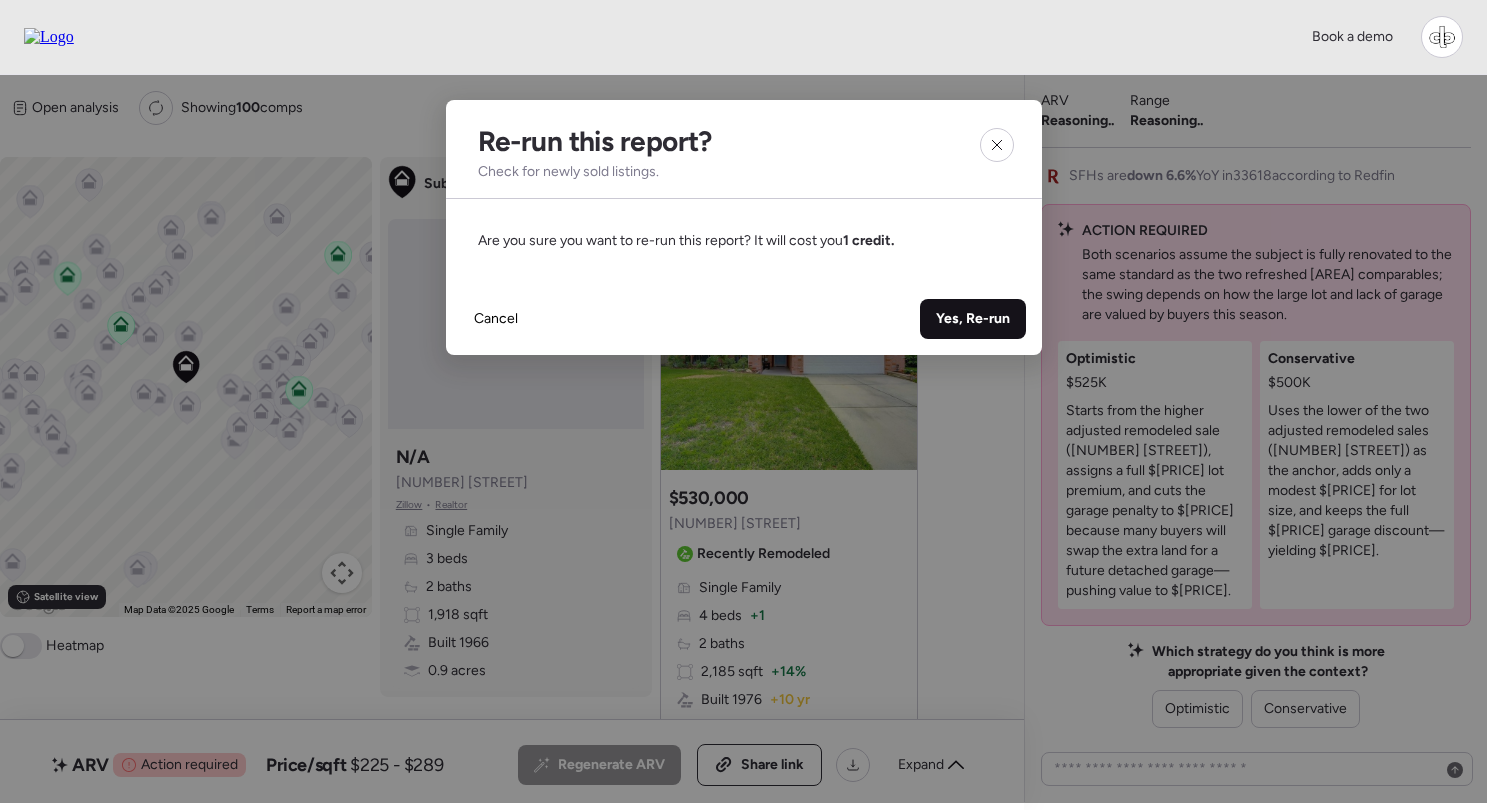 click on "Yes, Re-run" at bounding box center (973, 319) 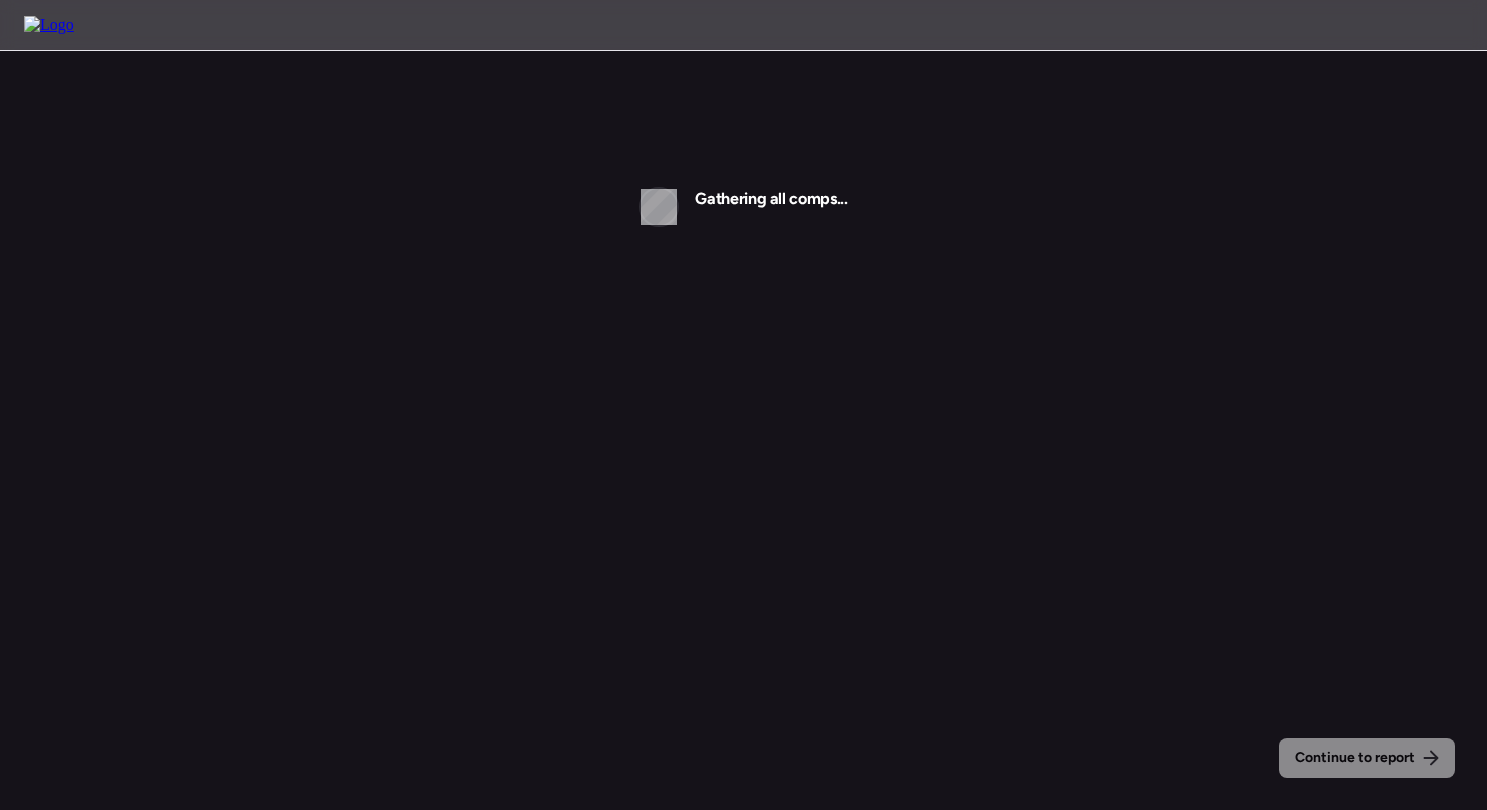 scroll, scrollTop: 0, scrollLeft: 0, axis: both 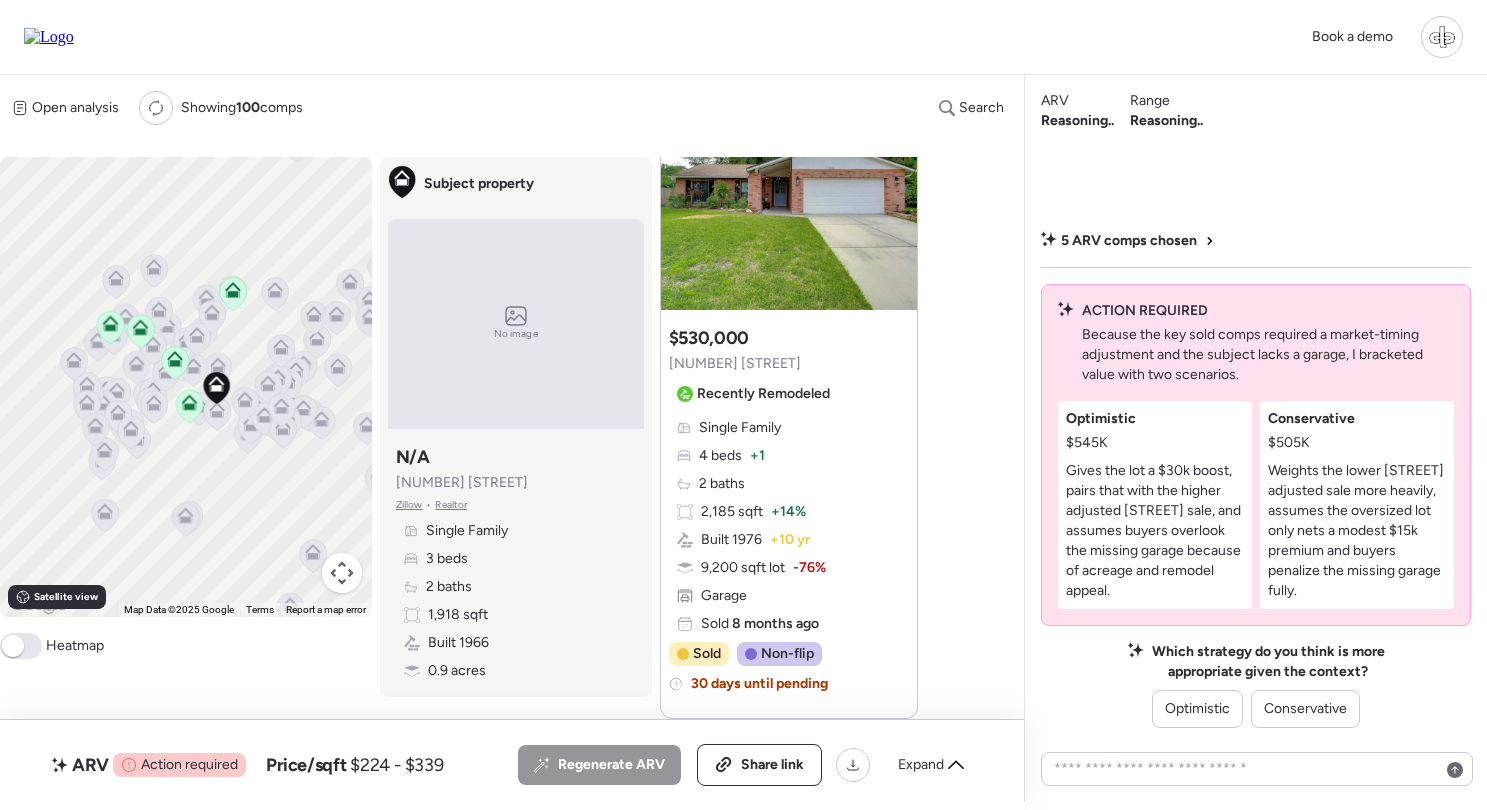click 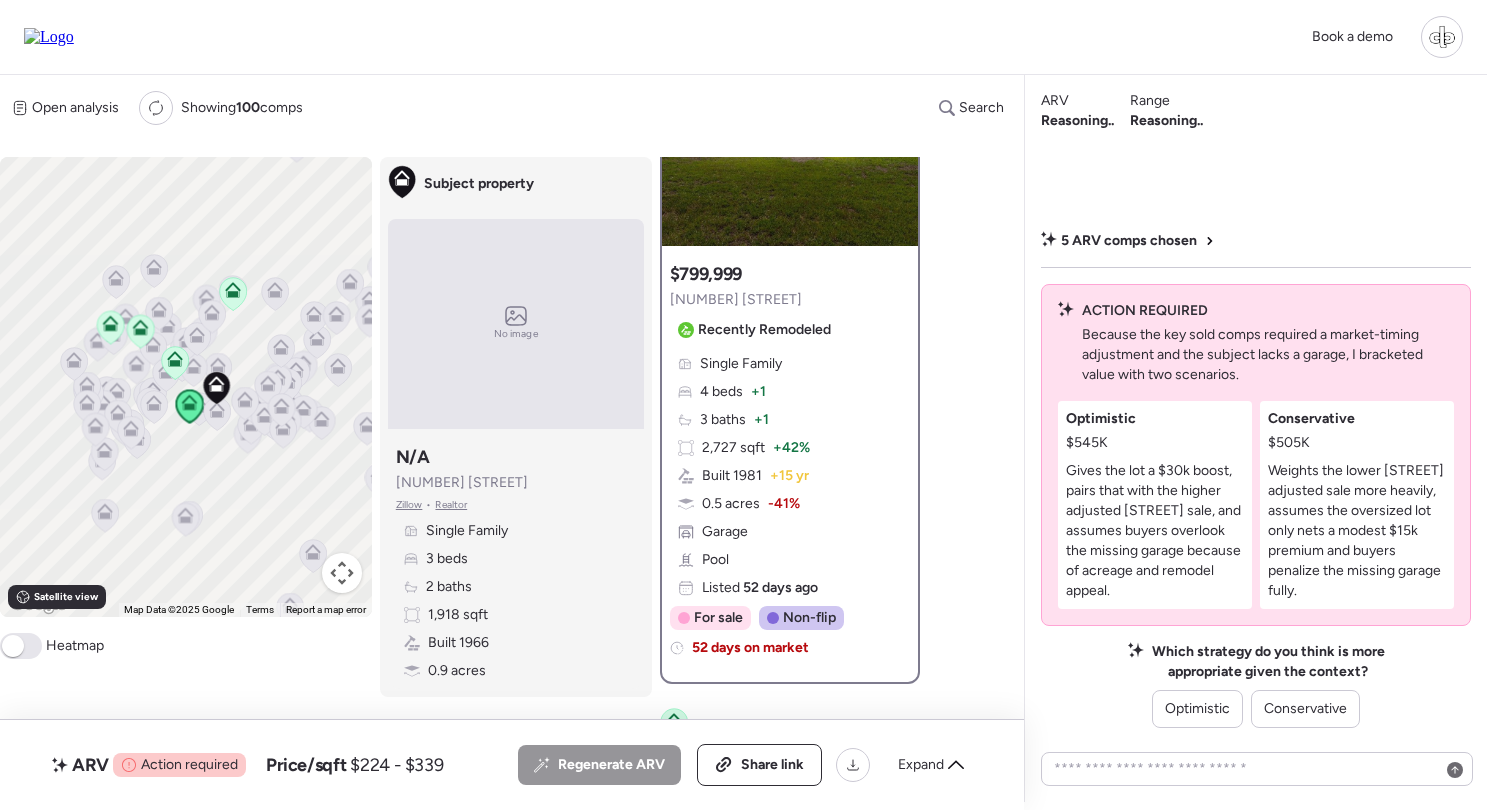 scroll, scrollTop: 164, scrollLeft: 0, axis: vertical 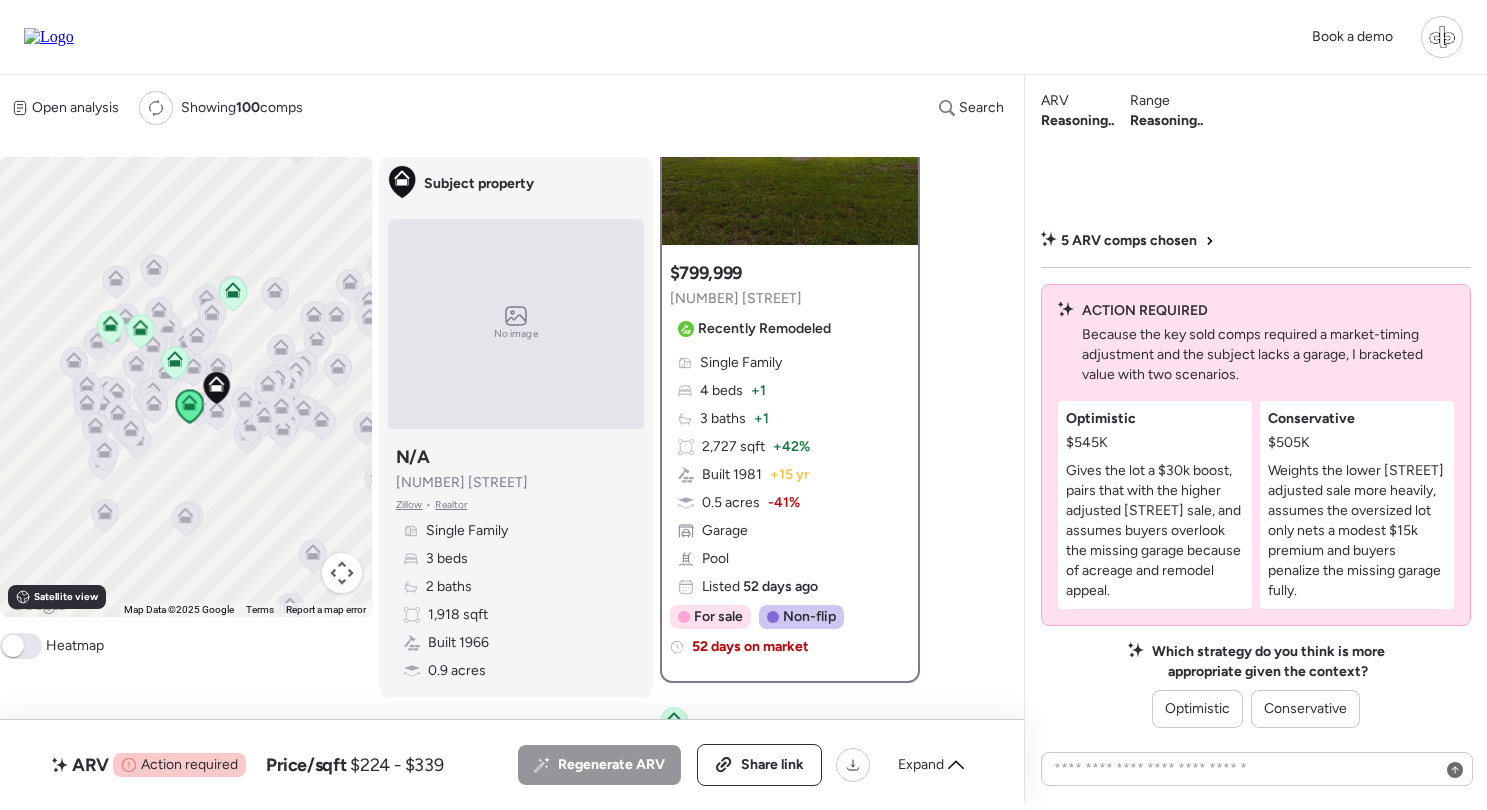 click 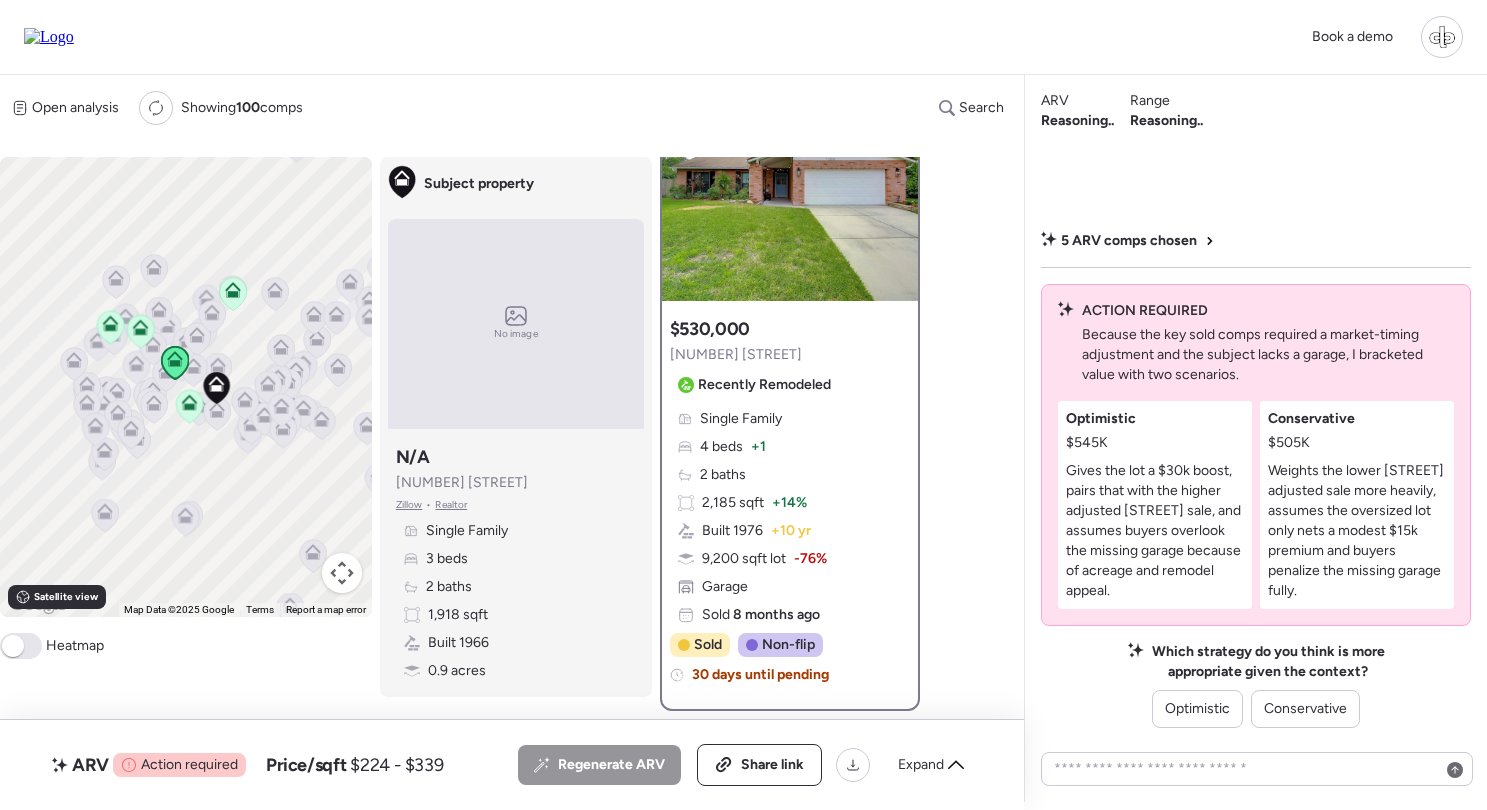 scroll, scrollTop: 151, scrollLeft: 0, axis: vertical 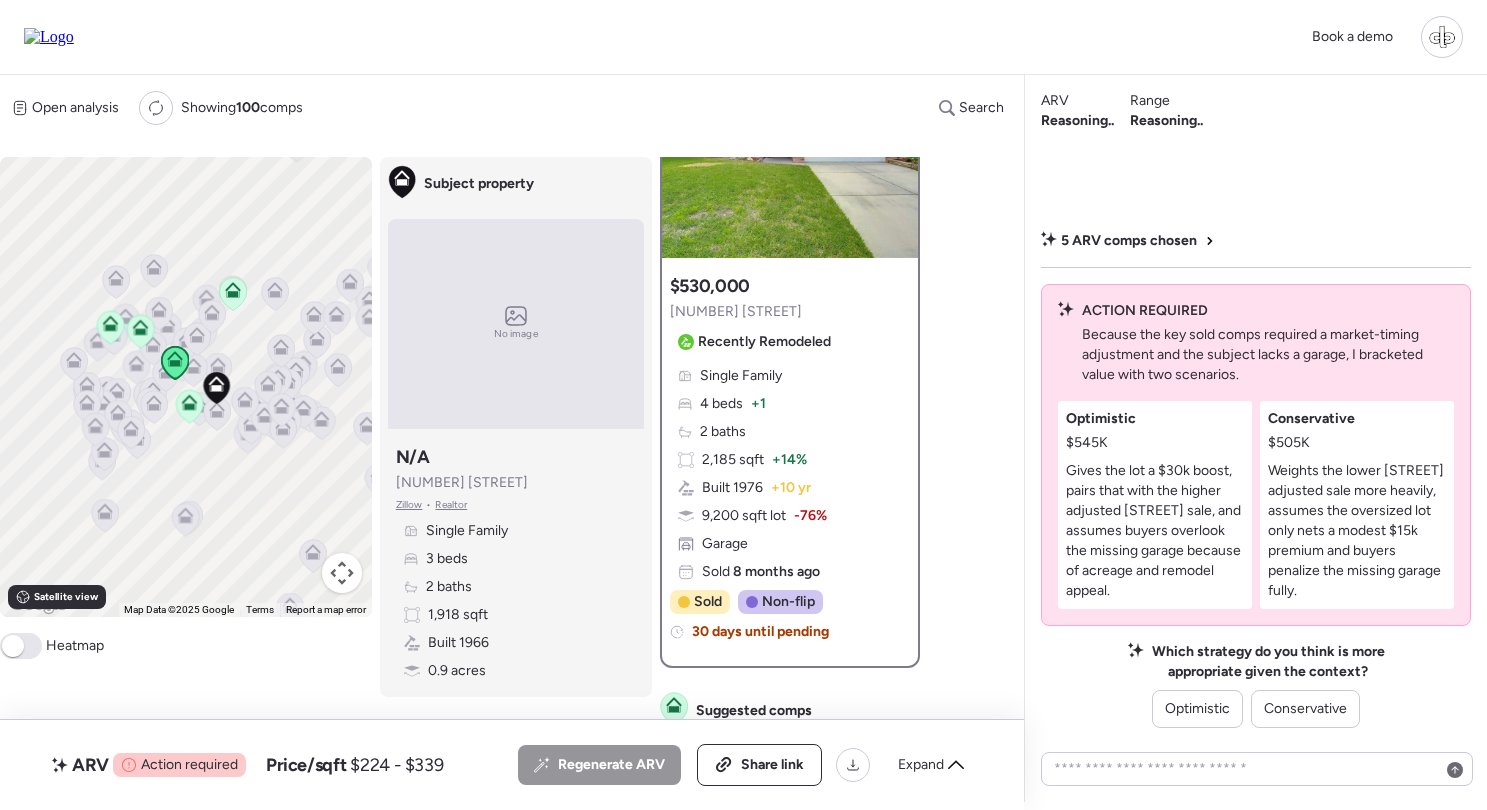 click 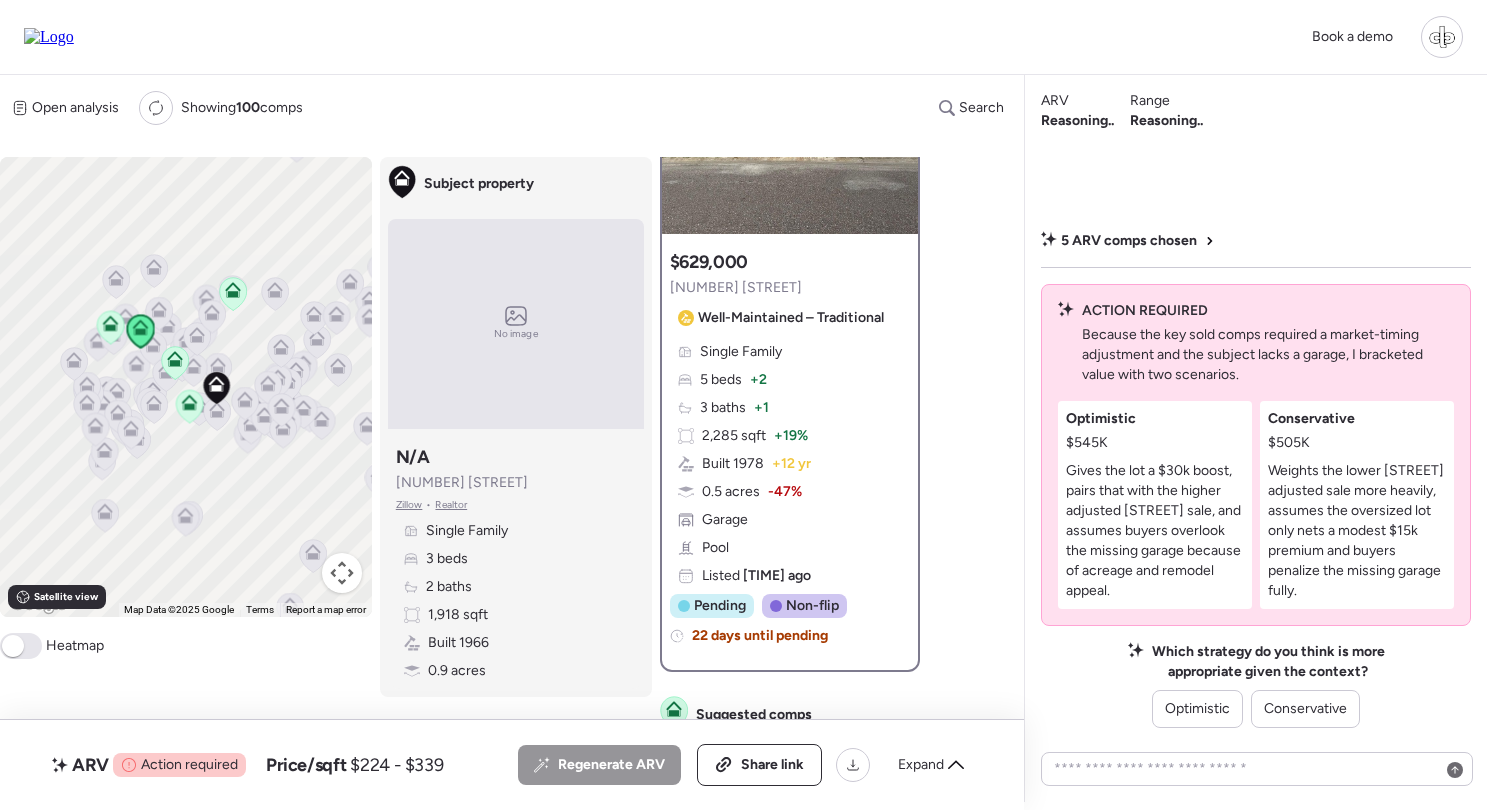 scroll, scrollTop: 176, scrollLeft: 0, axis: vertical 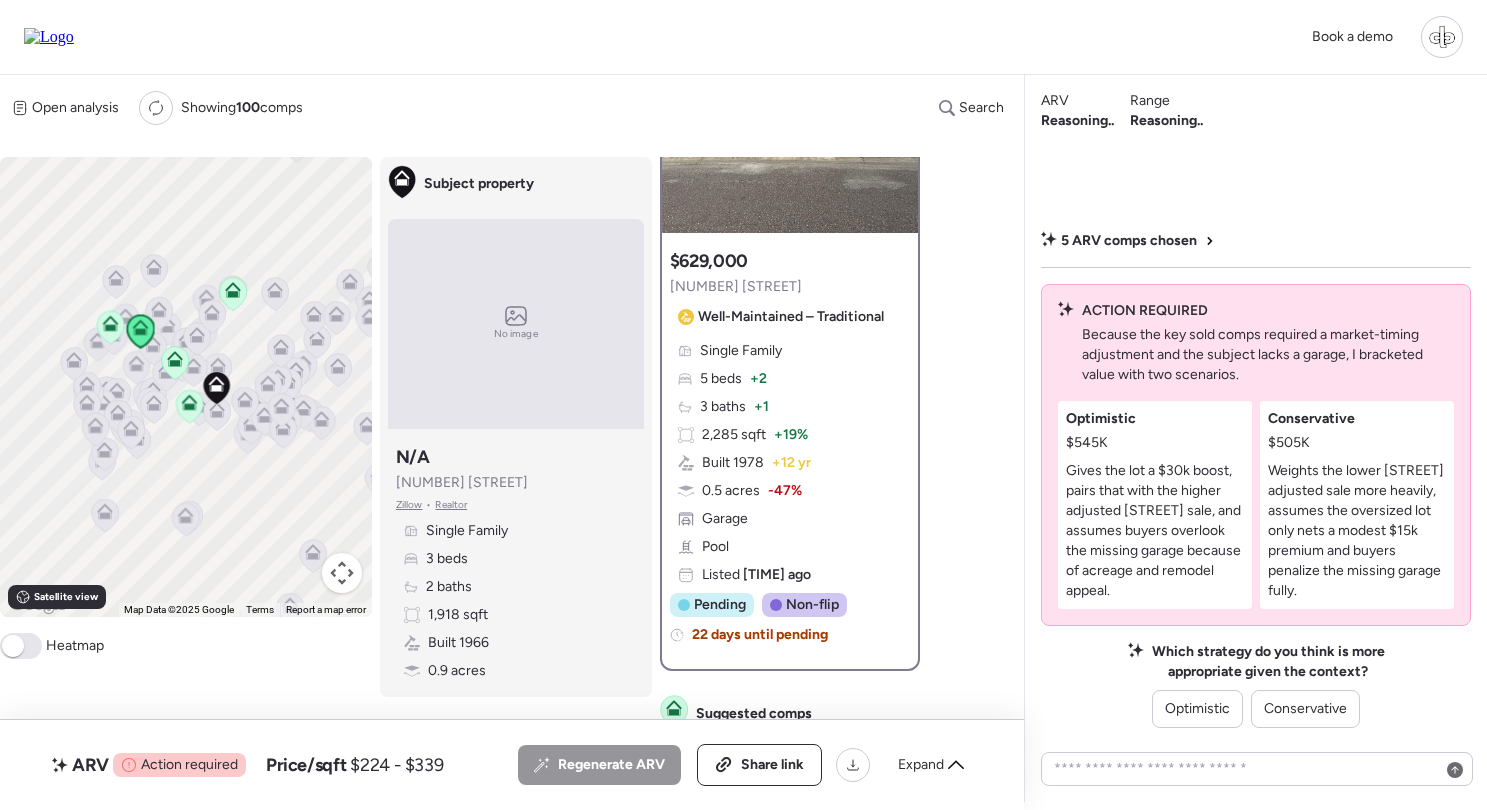 click 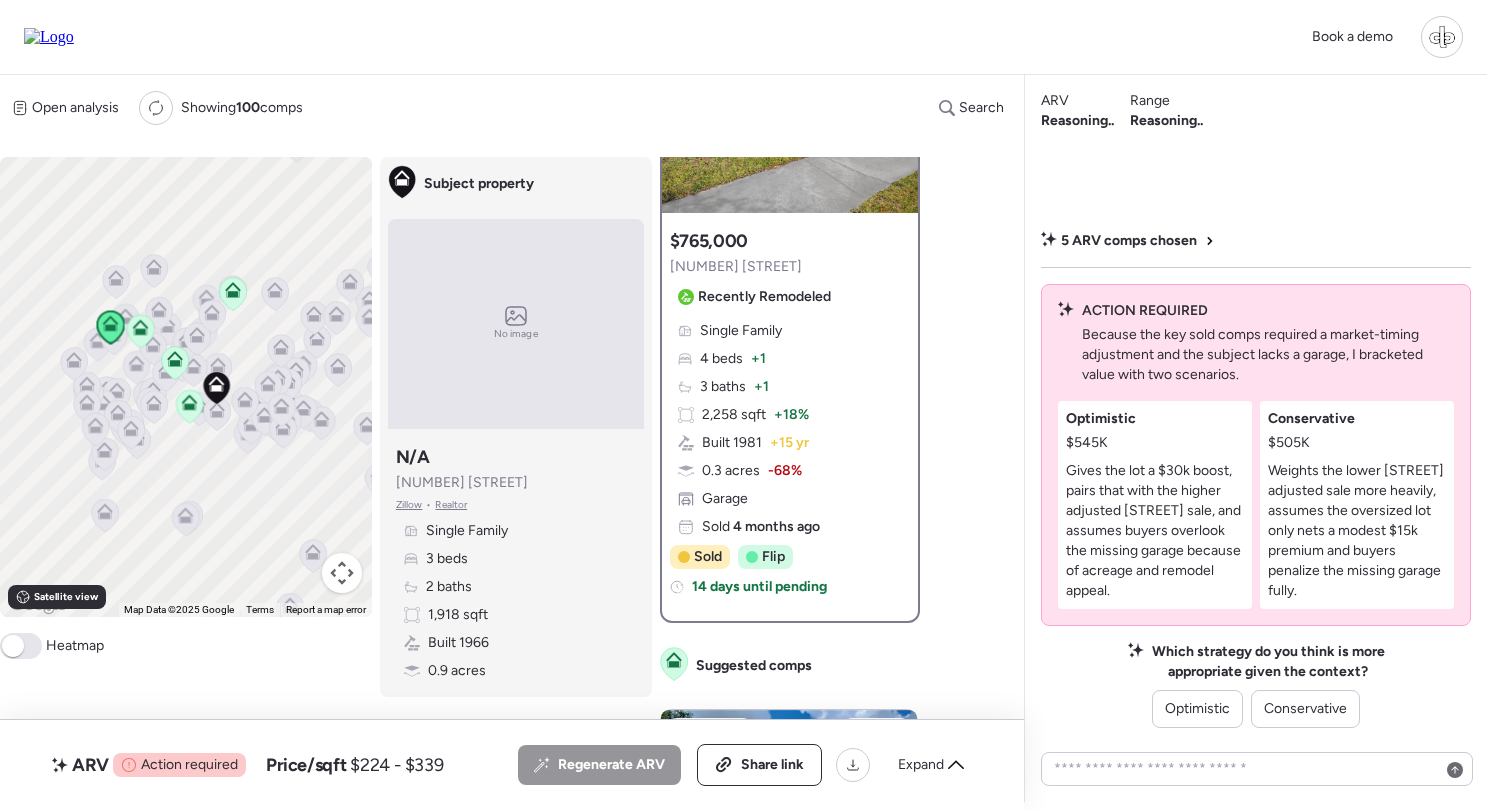scroll, scrollTop: 195, scrollLeft: 0, axis: vertical 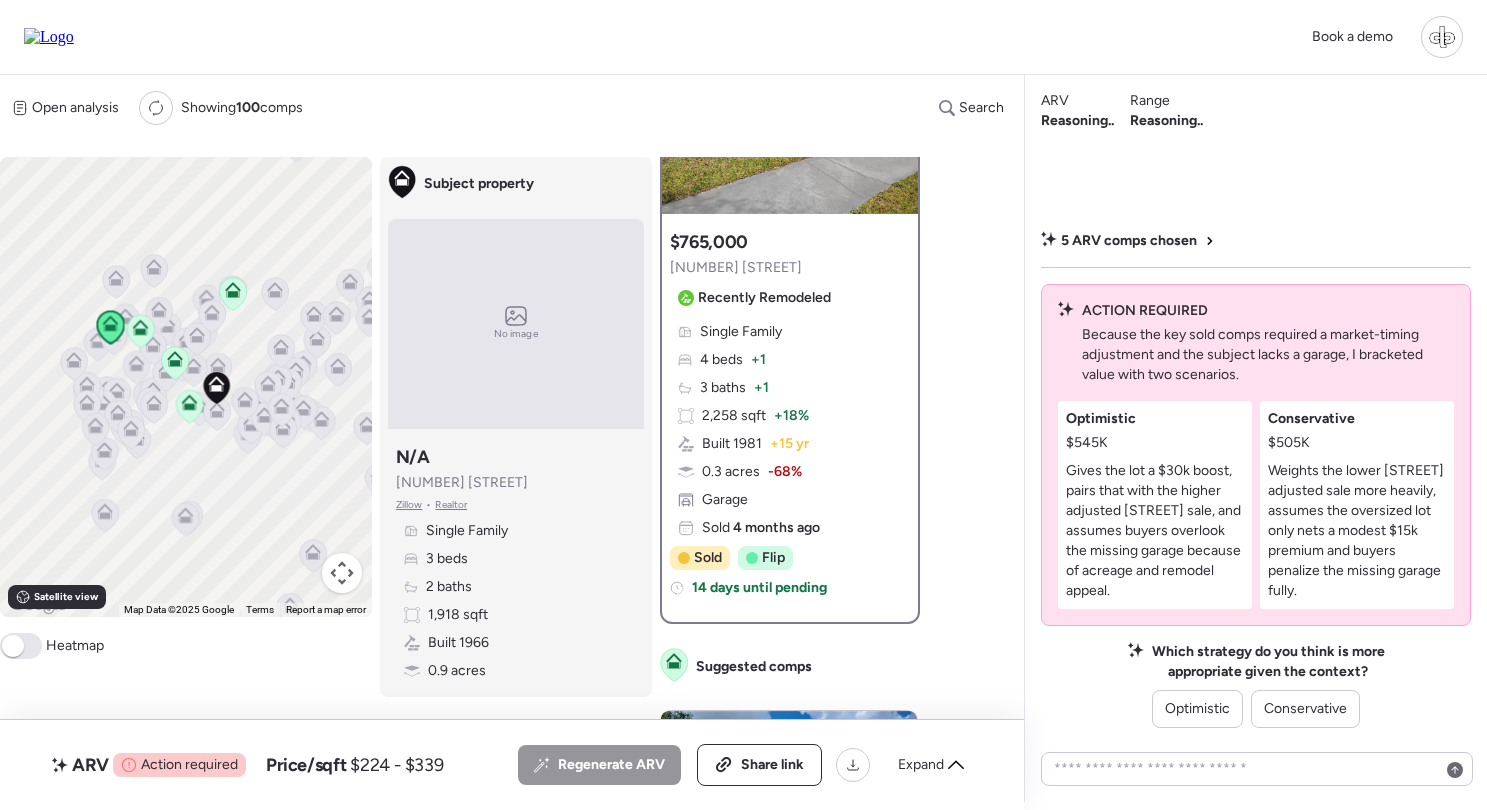 click 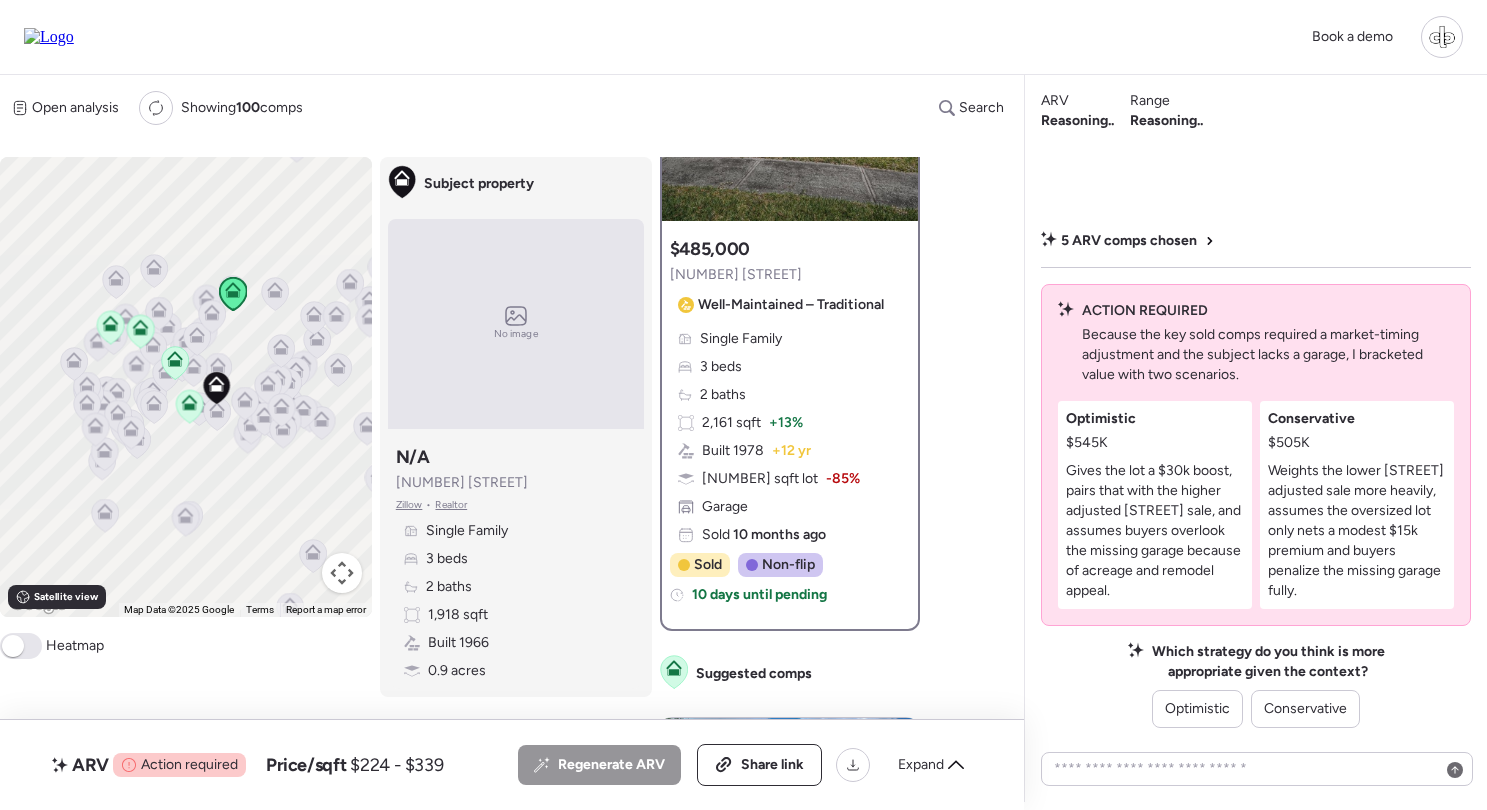 scroll, scrollTop: 195, scrollLeft: 0, axis: vertical 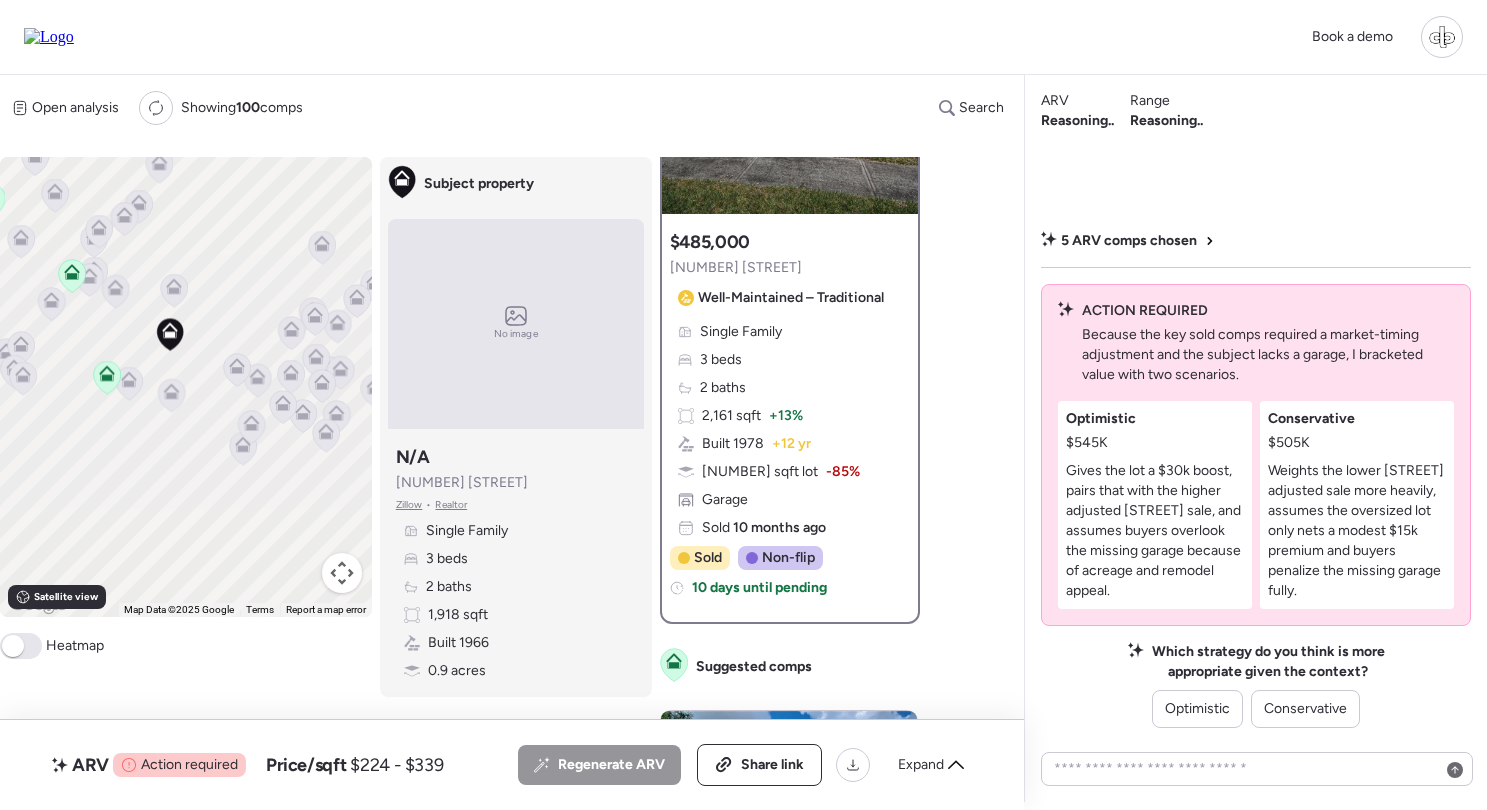 click 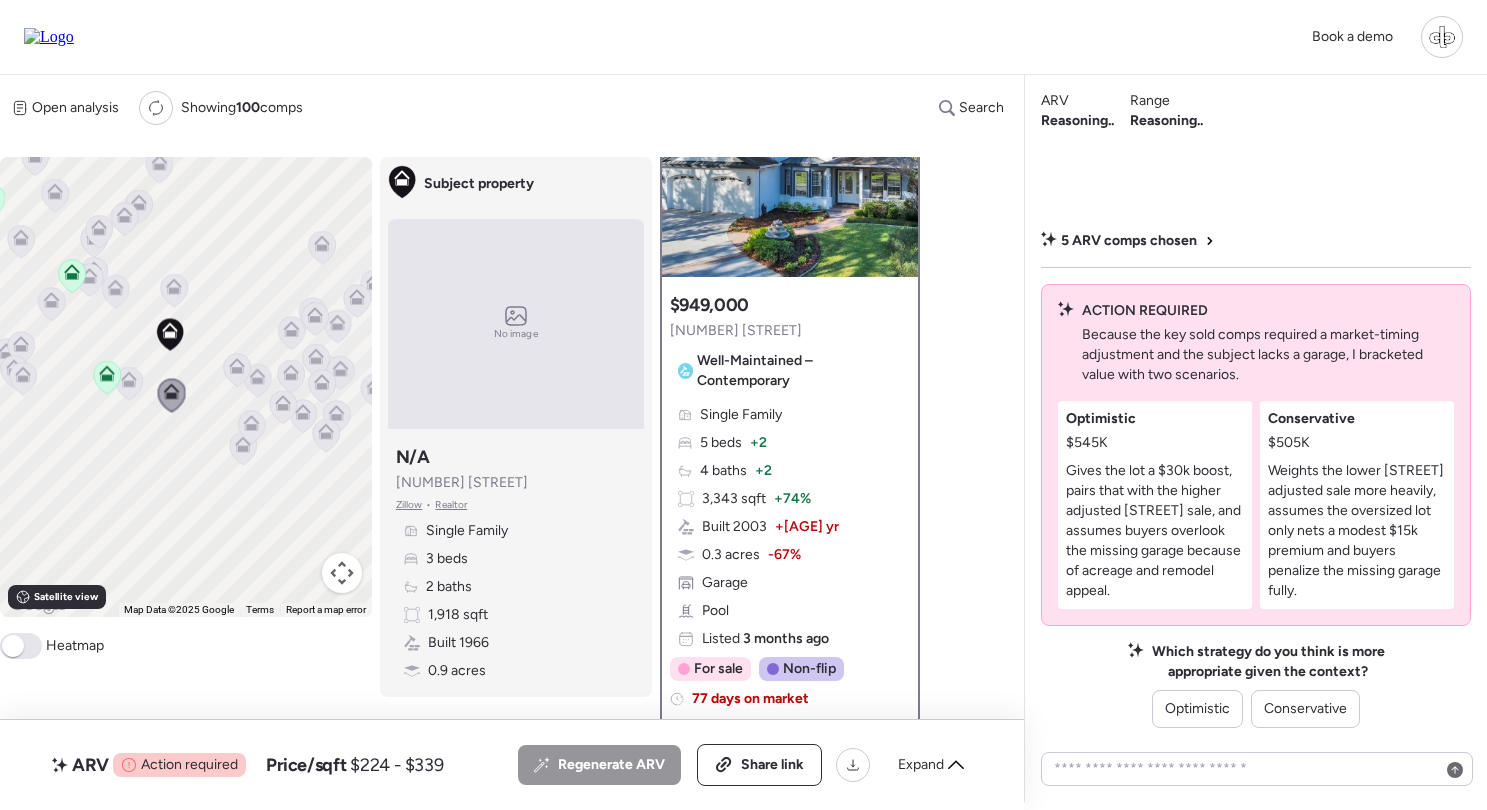 scroll, scrollTop: 162, scrollLeft: 0, axis: vertical 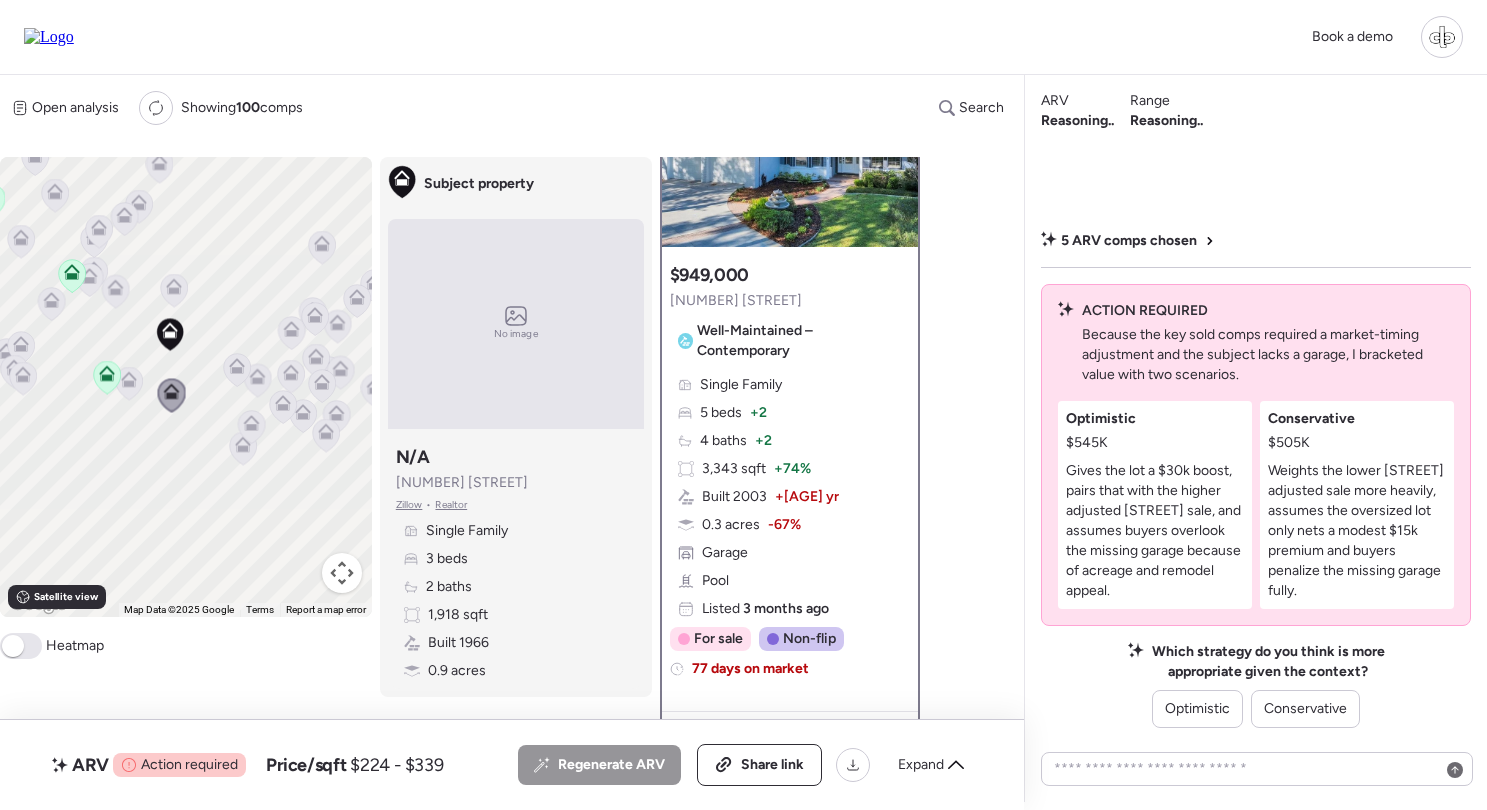 click 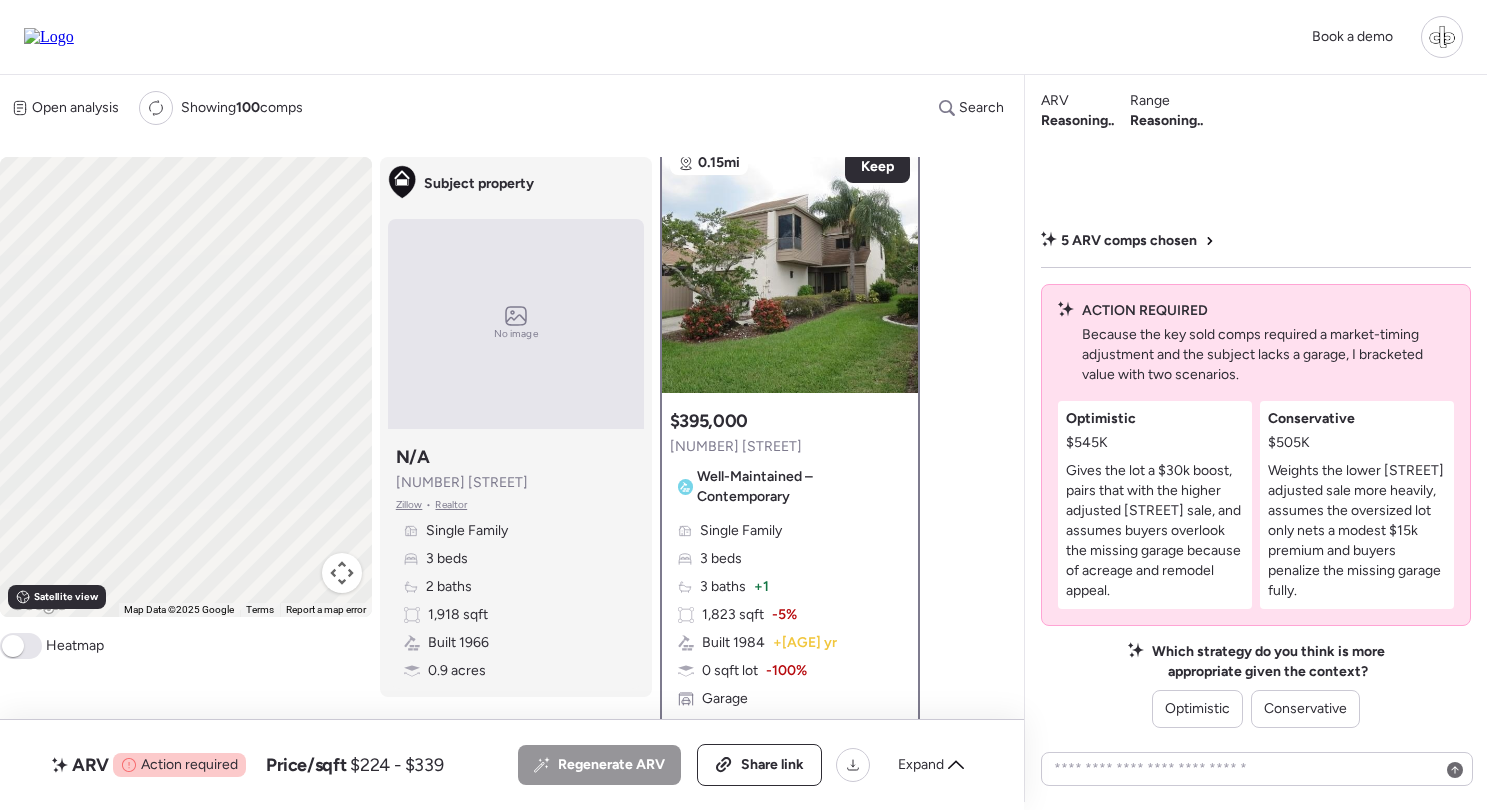 scroll, scrollTop: 0, scrollLeft: 0, axis: both 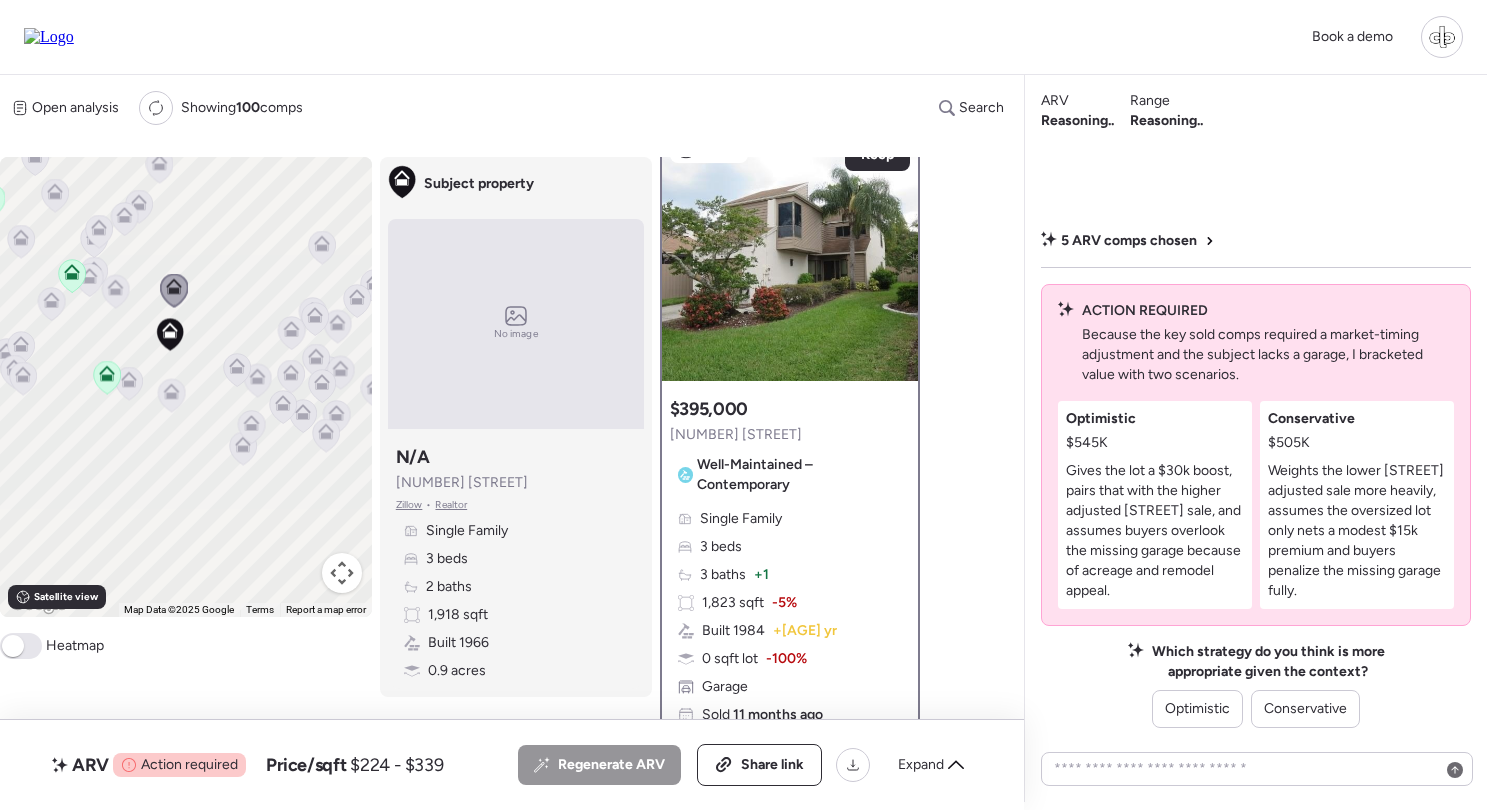 click 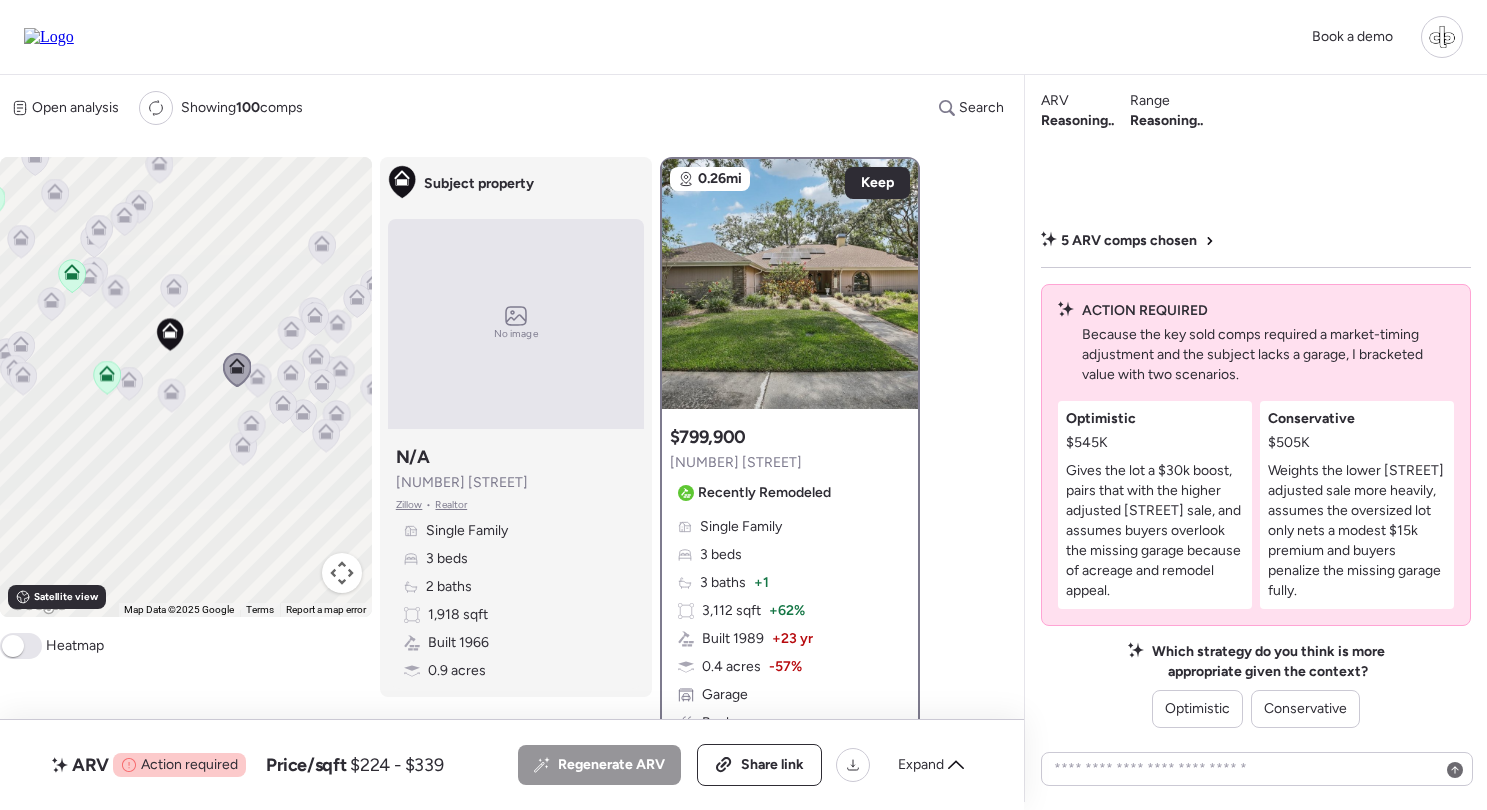 scroll, scrollTop: 128, scrollLeft: 0, axis: vertical 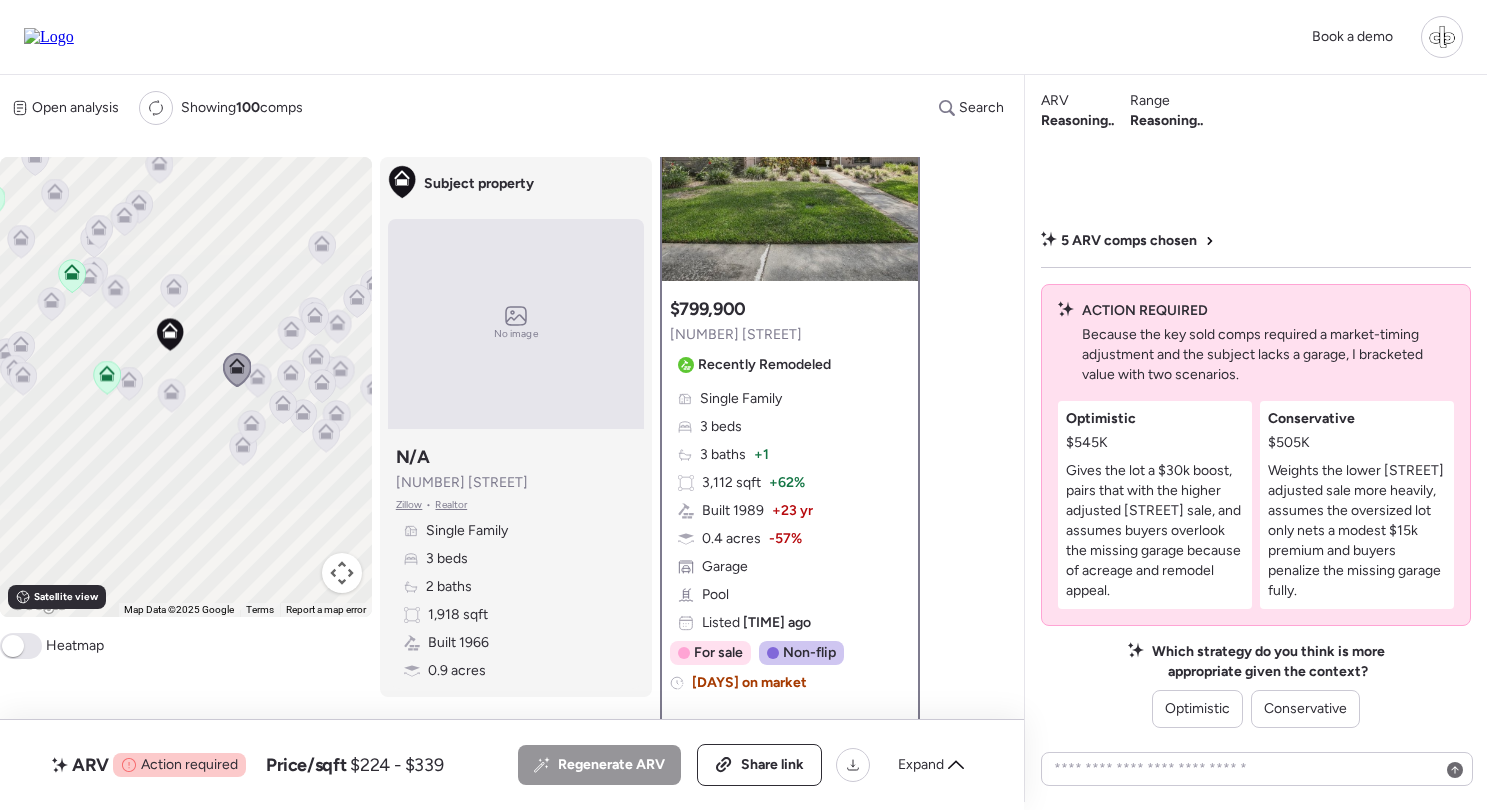 click 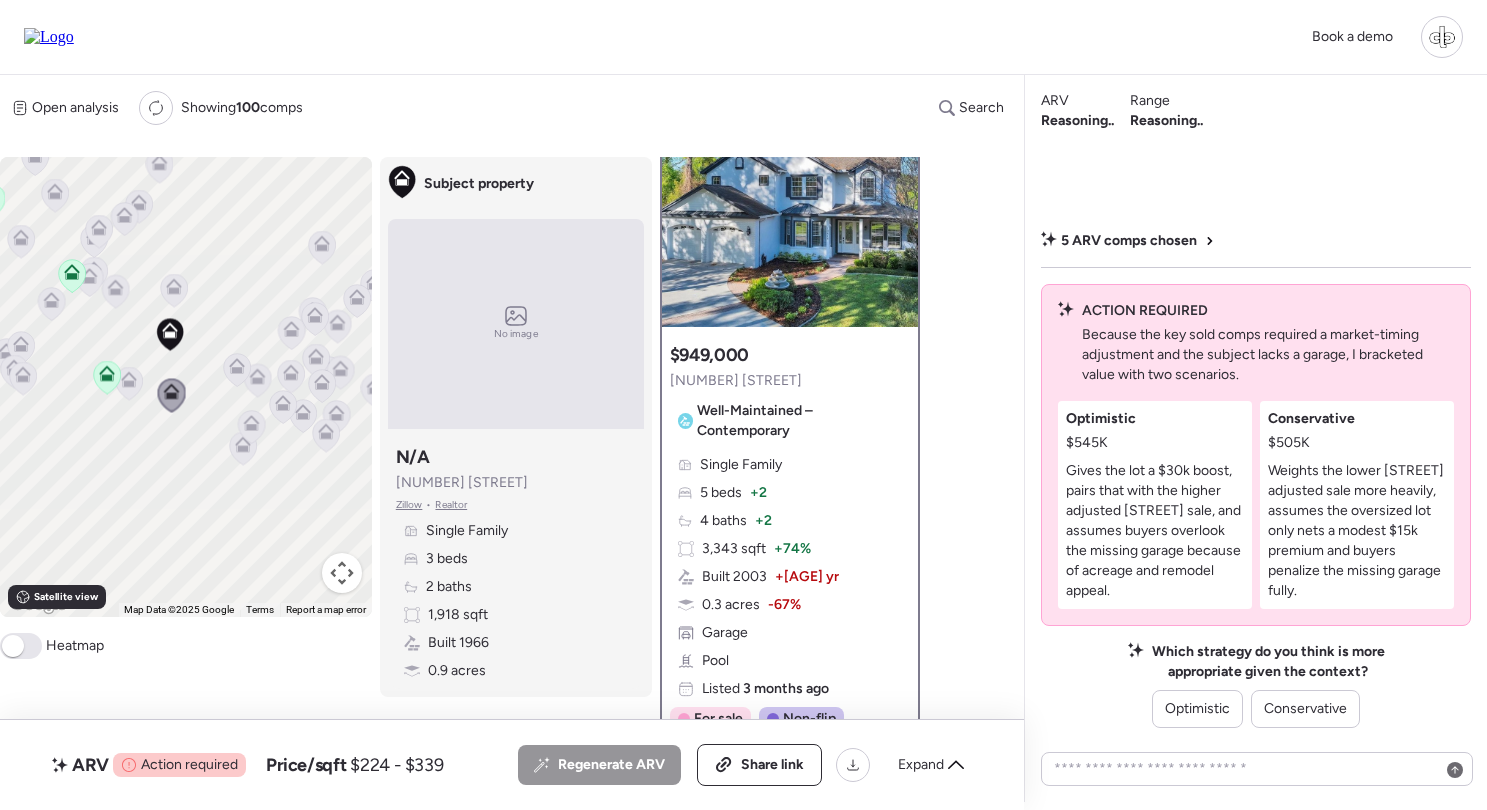 scroll, scrollTop: 80, scrollLeft: 0, axis: vertical 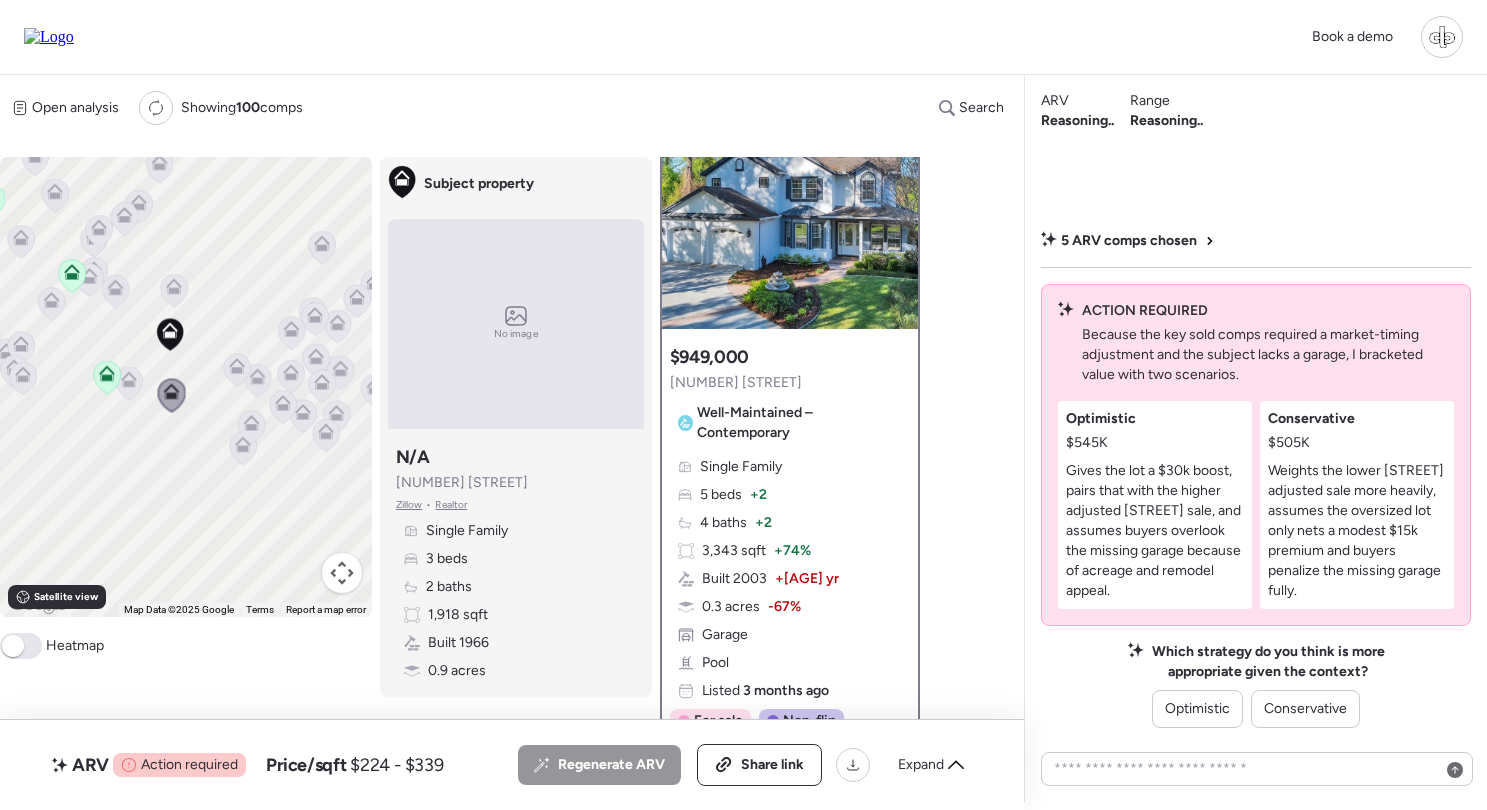 click at bounding box center (49, 37) 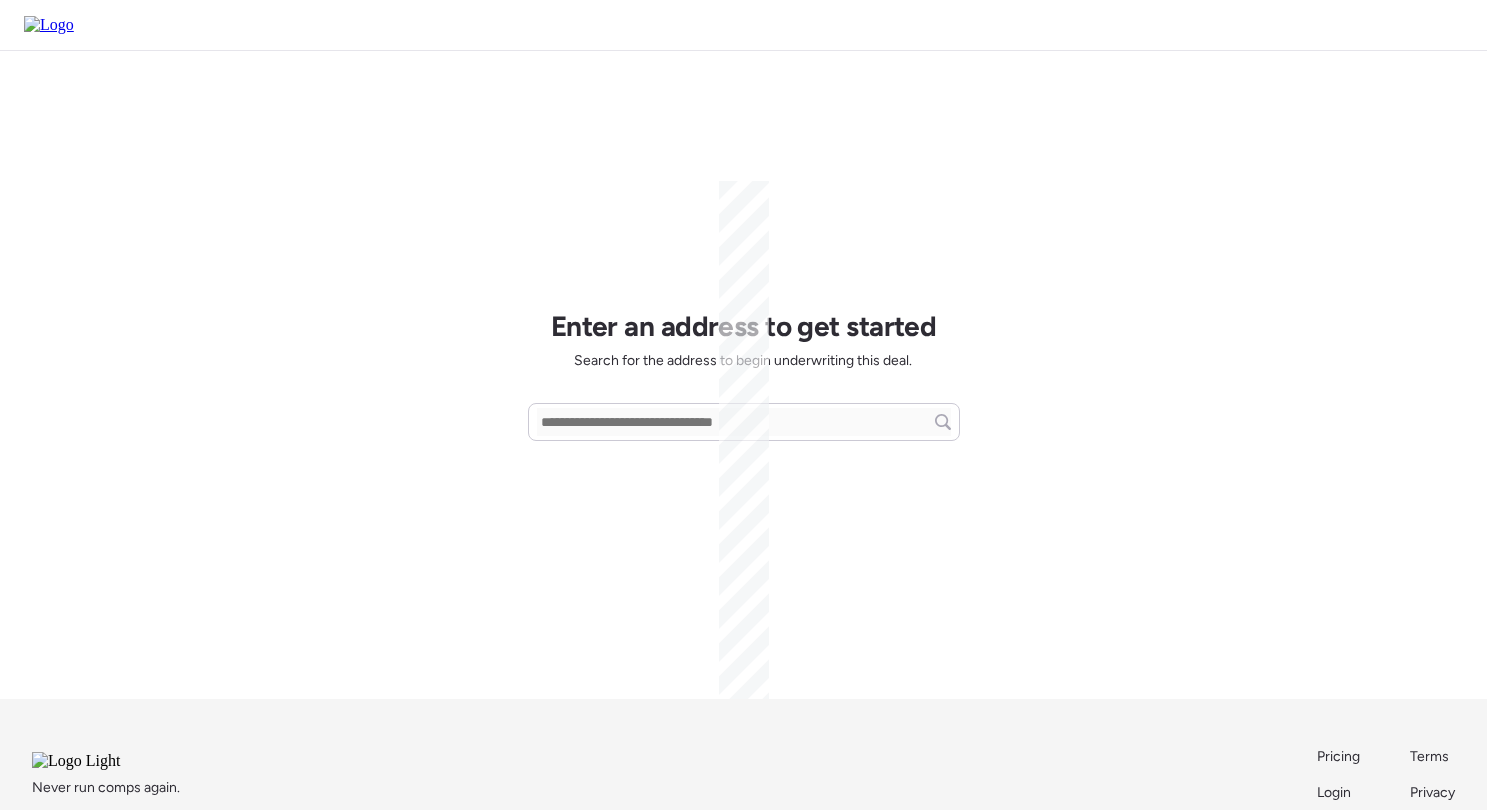 scroll, scrollTop: 0, scrollLeft: 0, axis: both 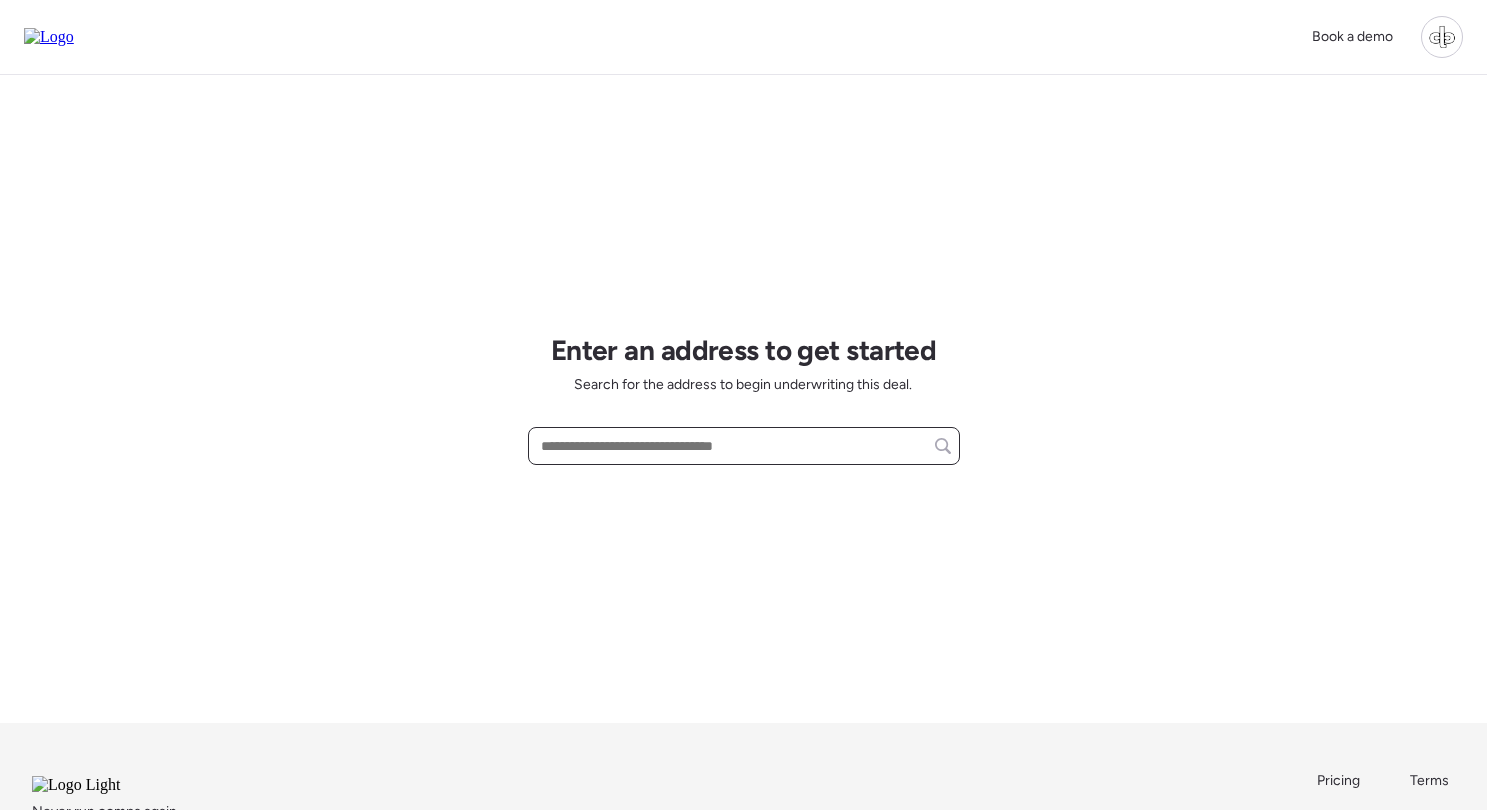 click at bounding box center [744, 446] 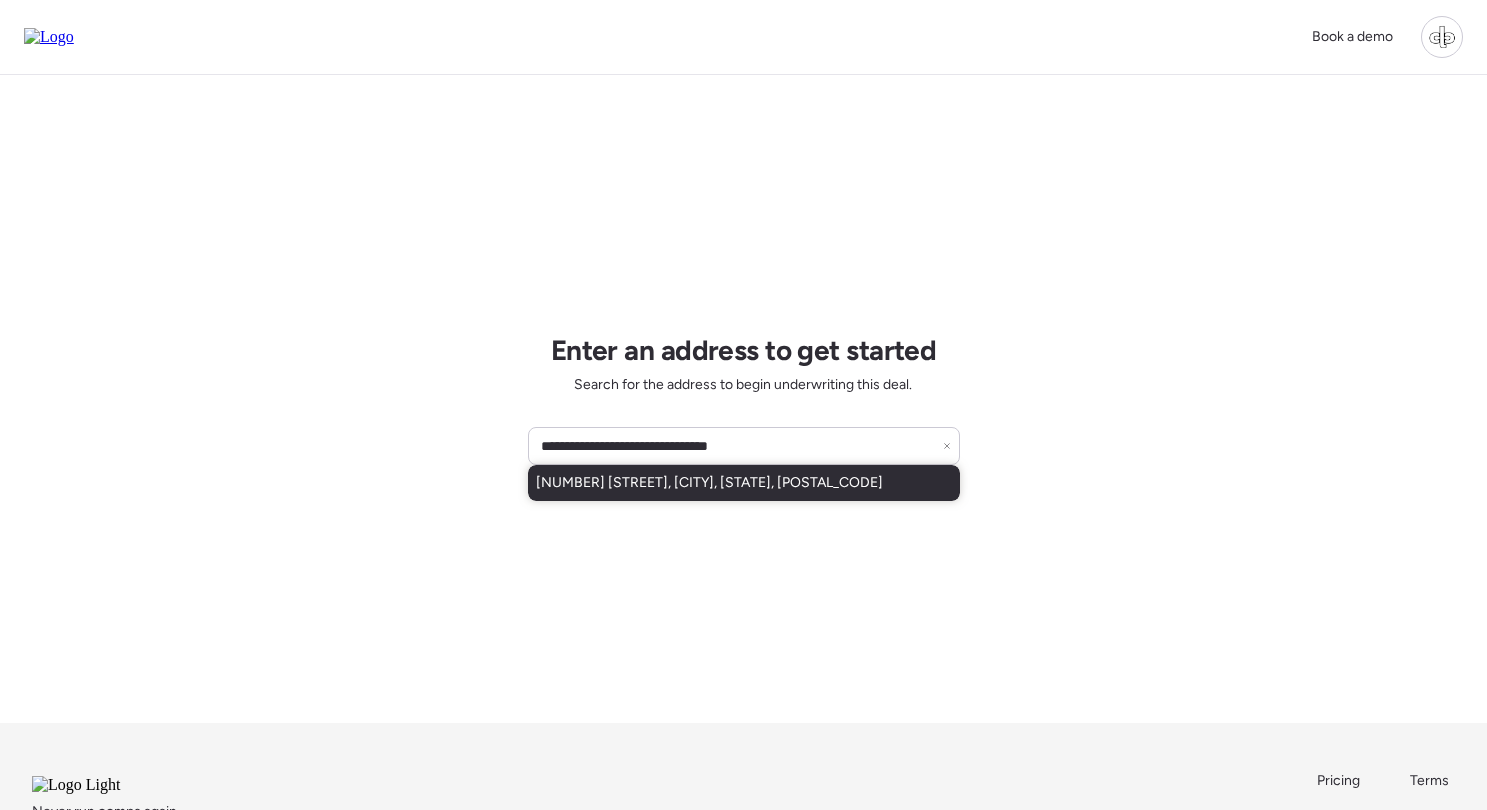click on "[NUMBER] [STREET], [CITY], [STATE], [POSTAL_CODE]" at bounding box center [709, 483] 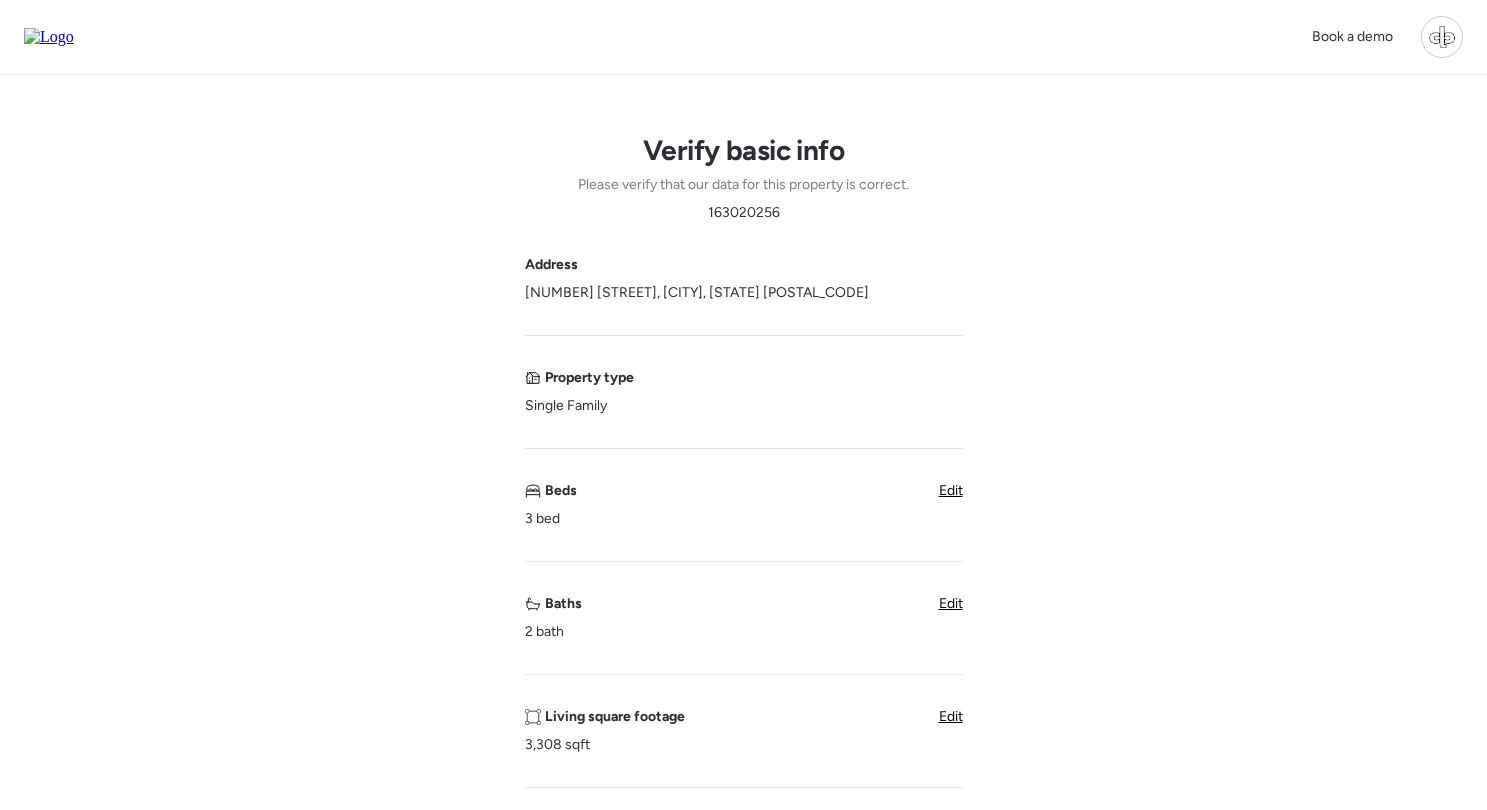 click on "Edit" at bounding box center [951, 716] 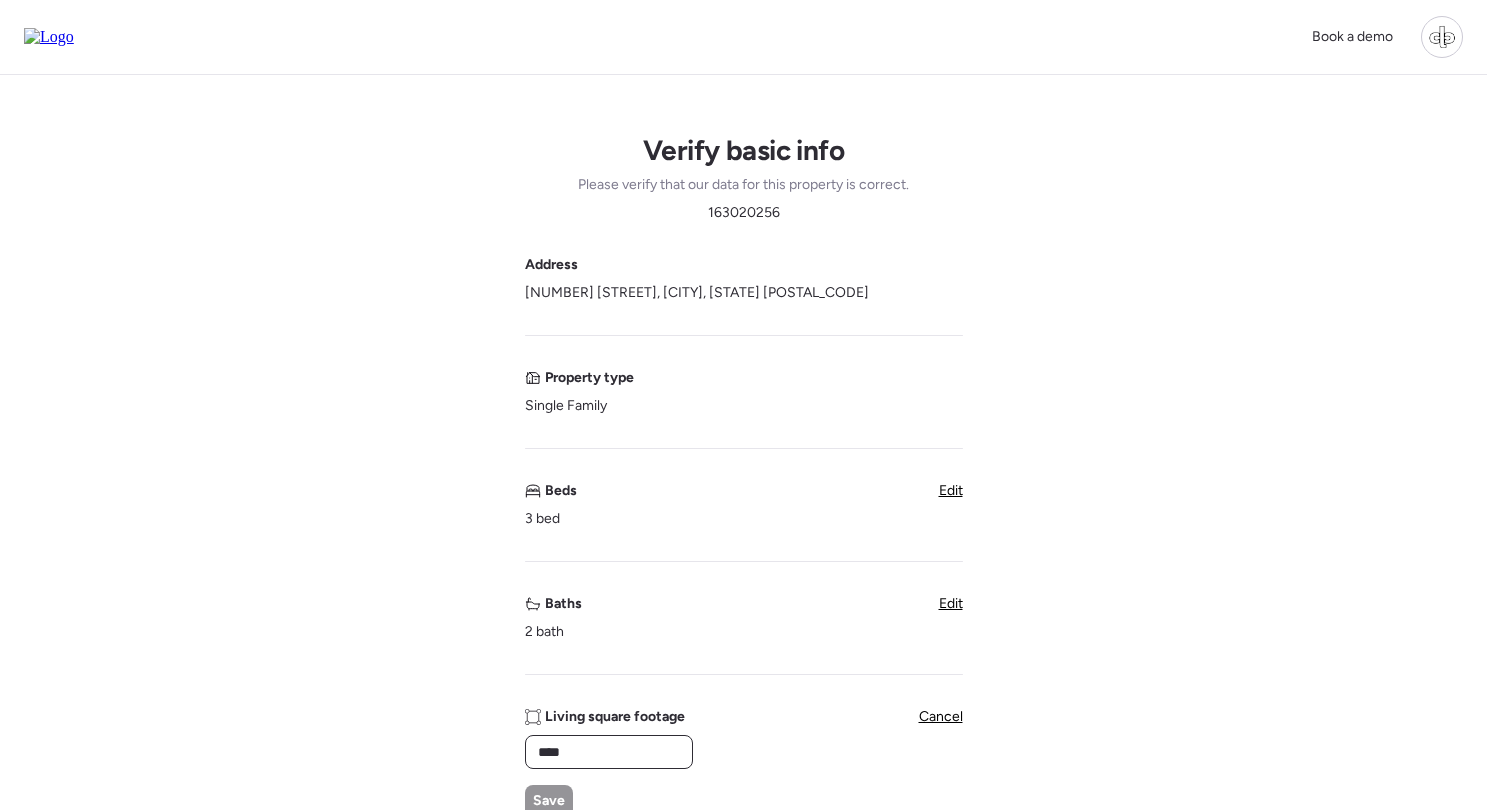 click on "****" at bounding box center (609, 752) 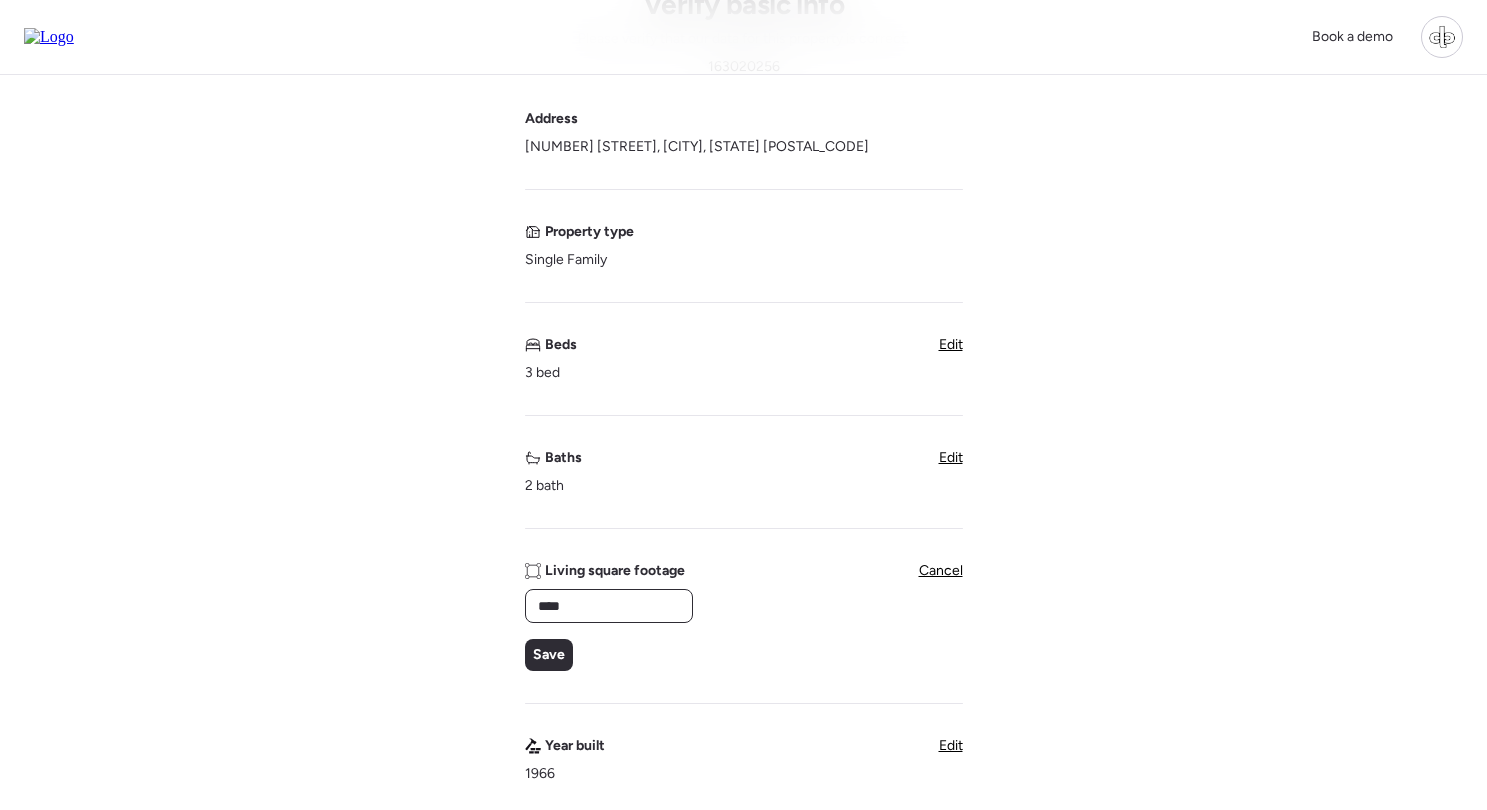 scroll, scrollTop: 145, scrollLeft: 1, axis: both 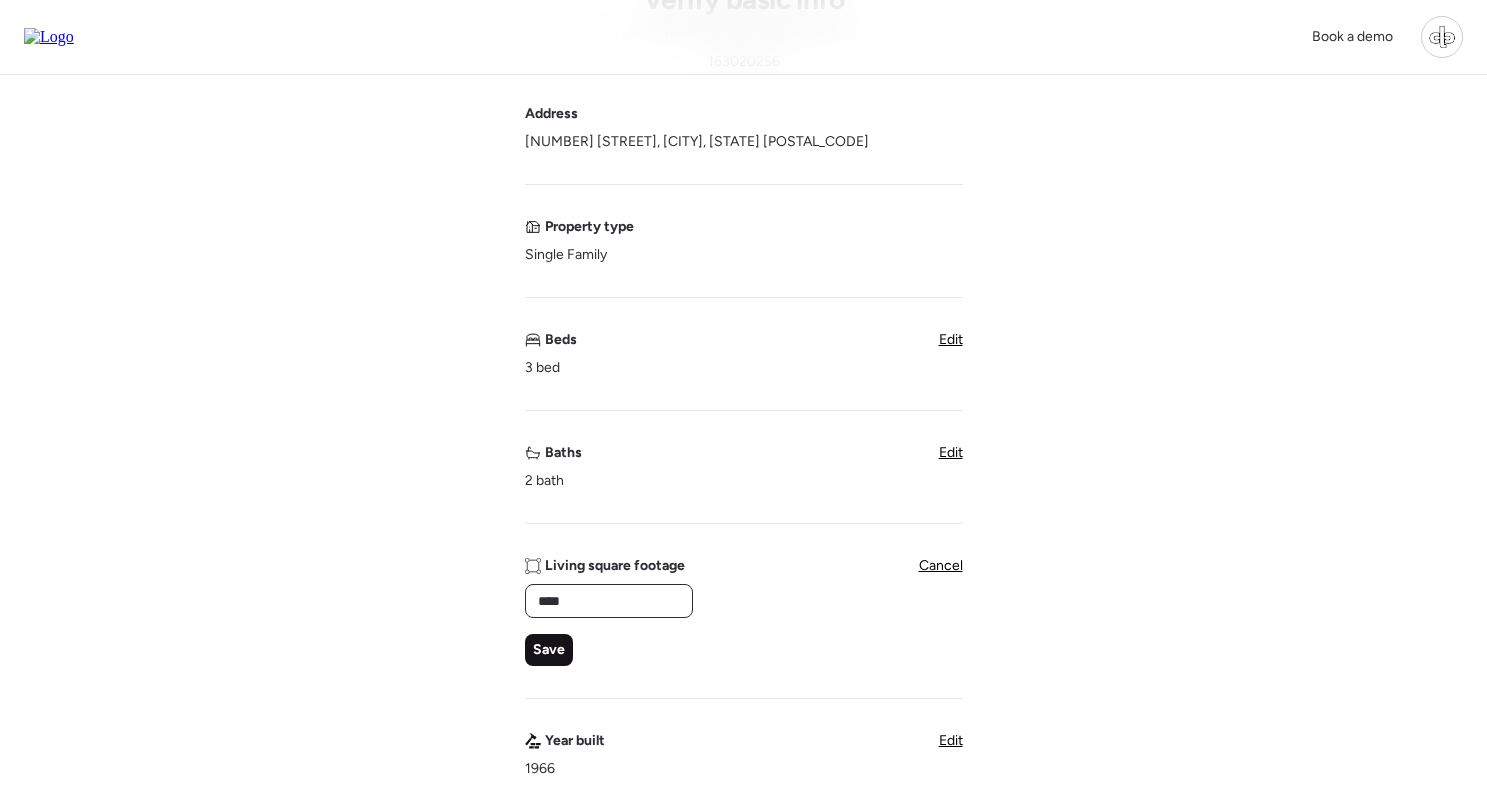 type on "****" 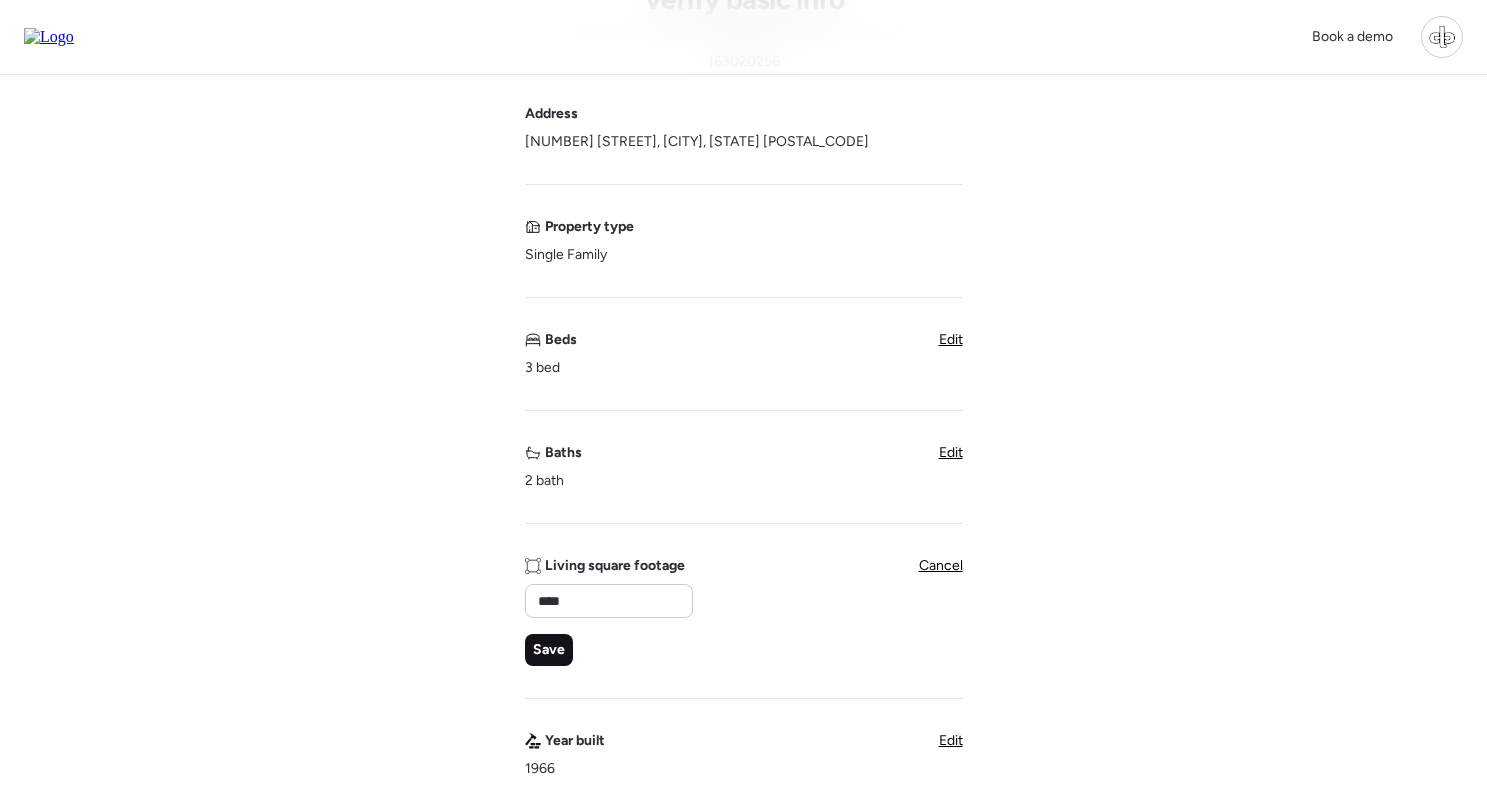 click on "Save" at bounding box center [549, 650] 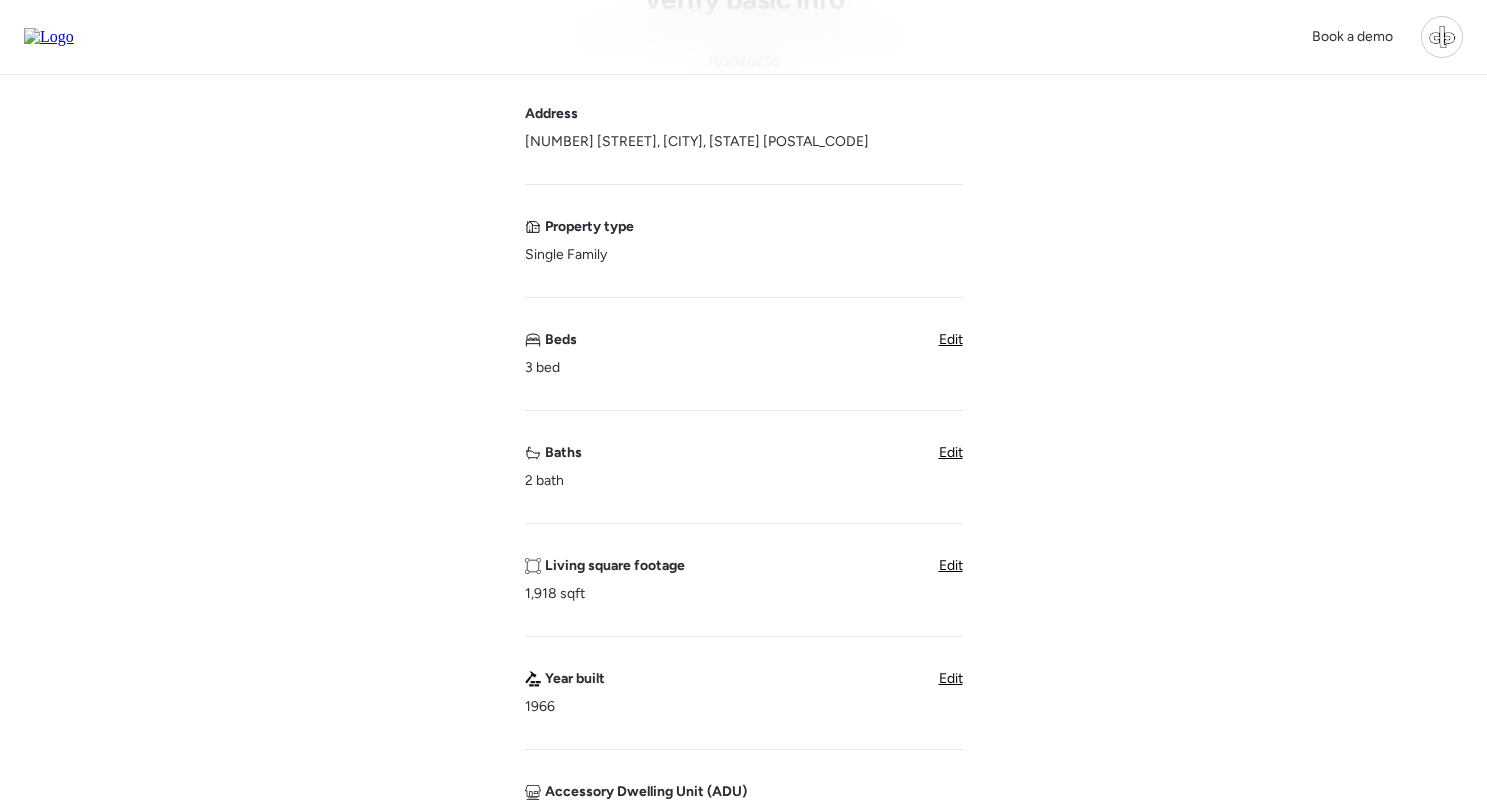 scroll, scrollTop: 792, scrollLeft: 0, axis: vertical 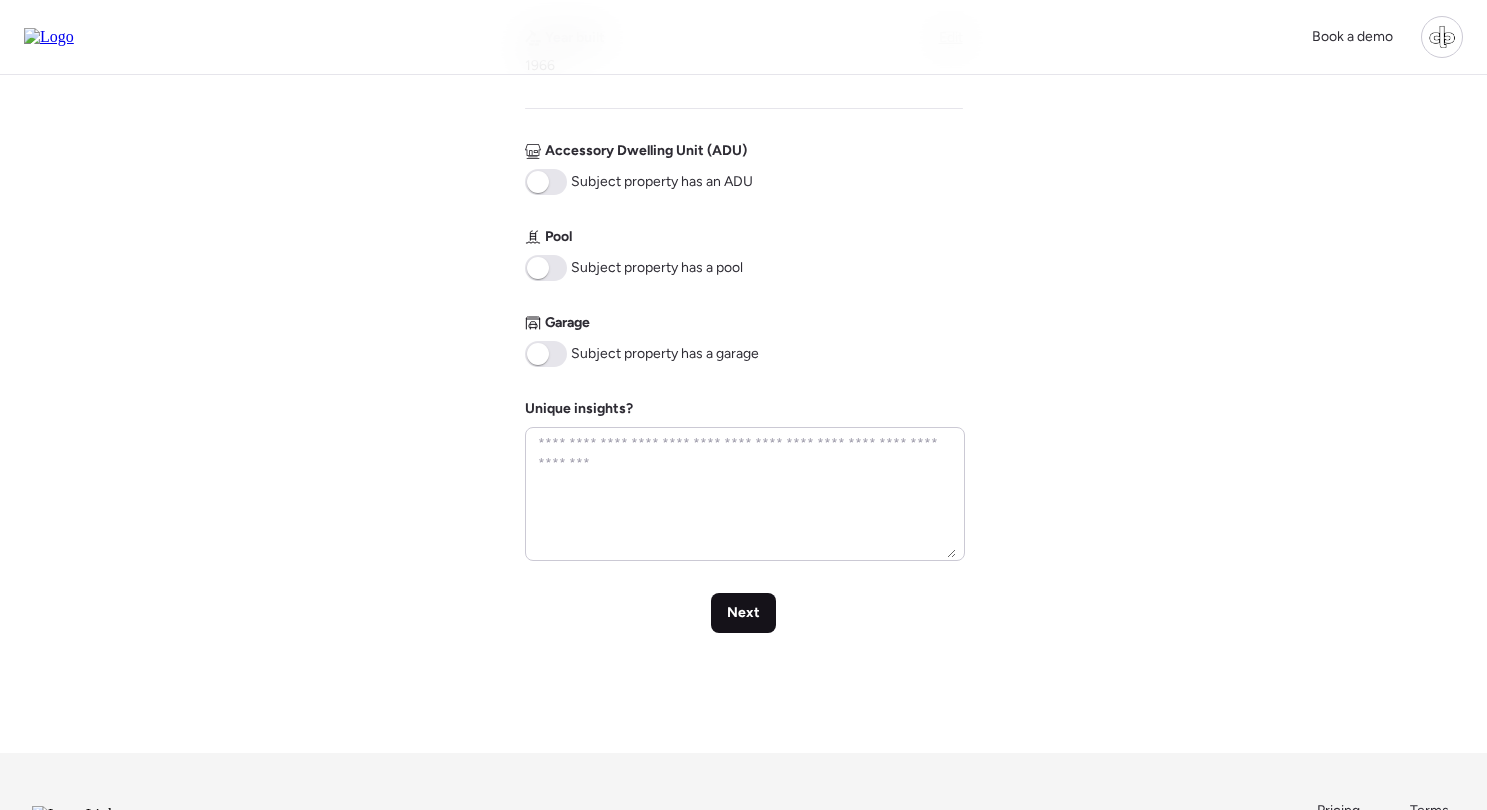 click on "Next" at bounding box center (743, 613) 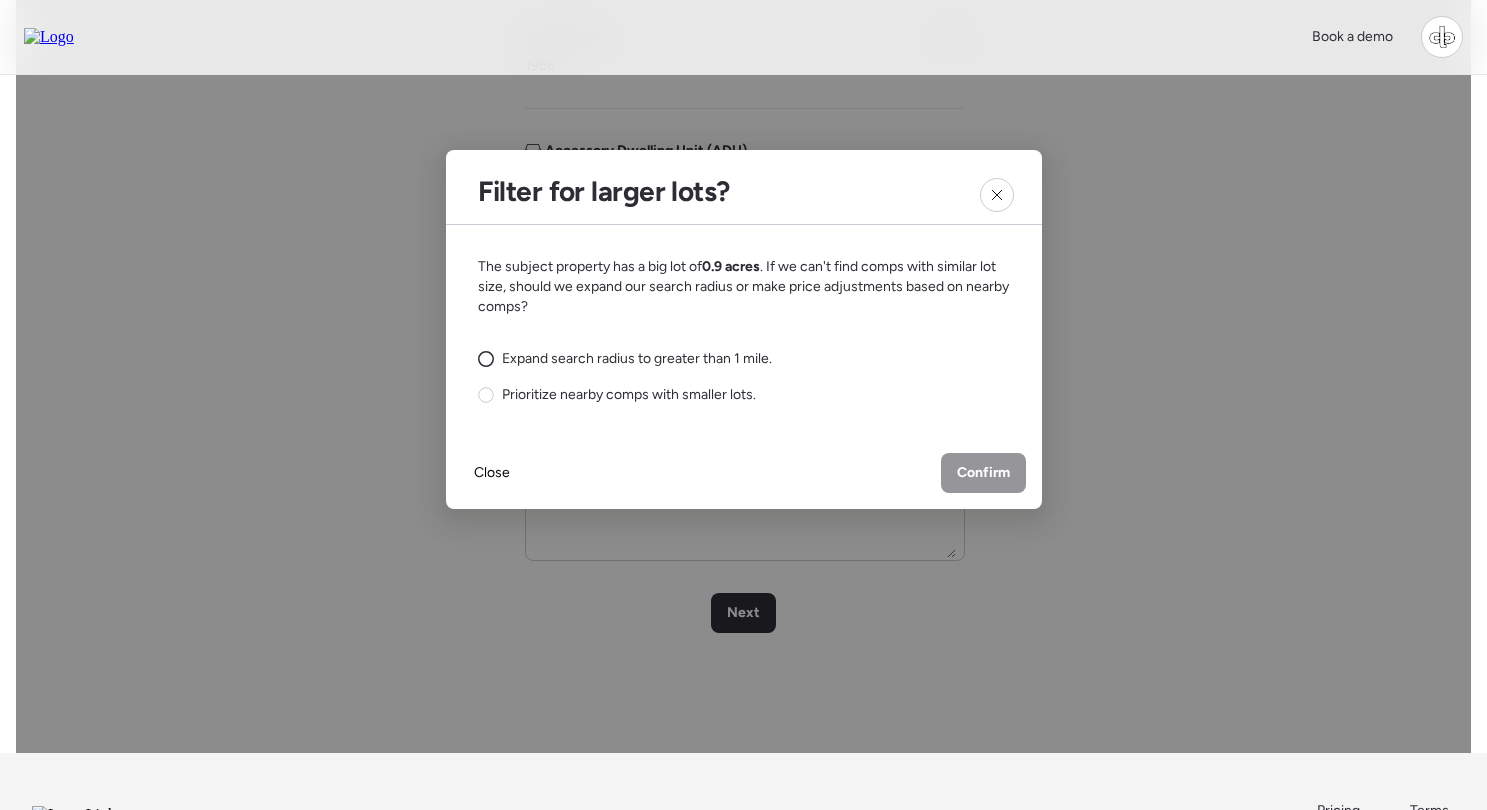 click on "Expand search radius to greater than 1 mile." at bounding box center [637, 359] 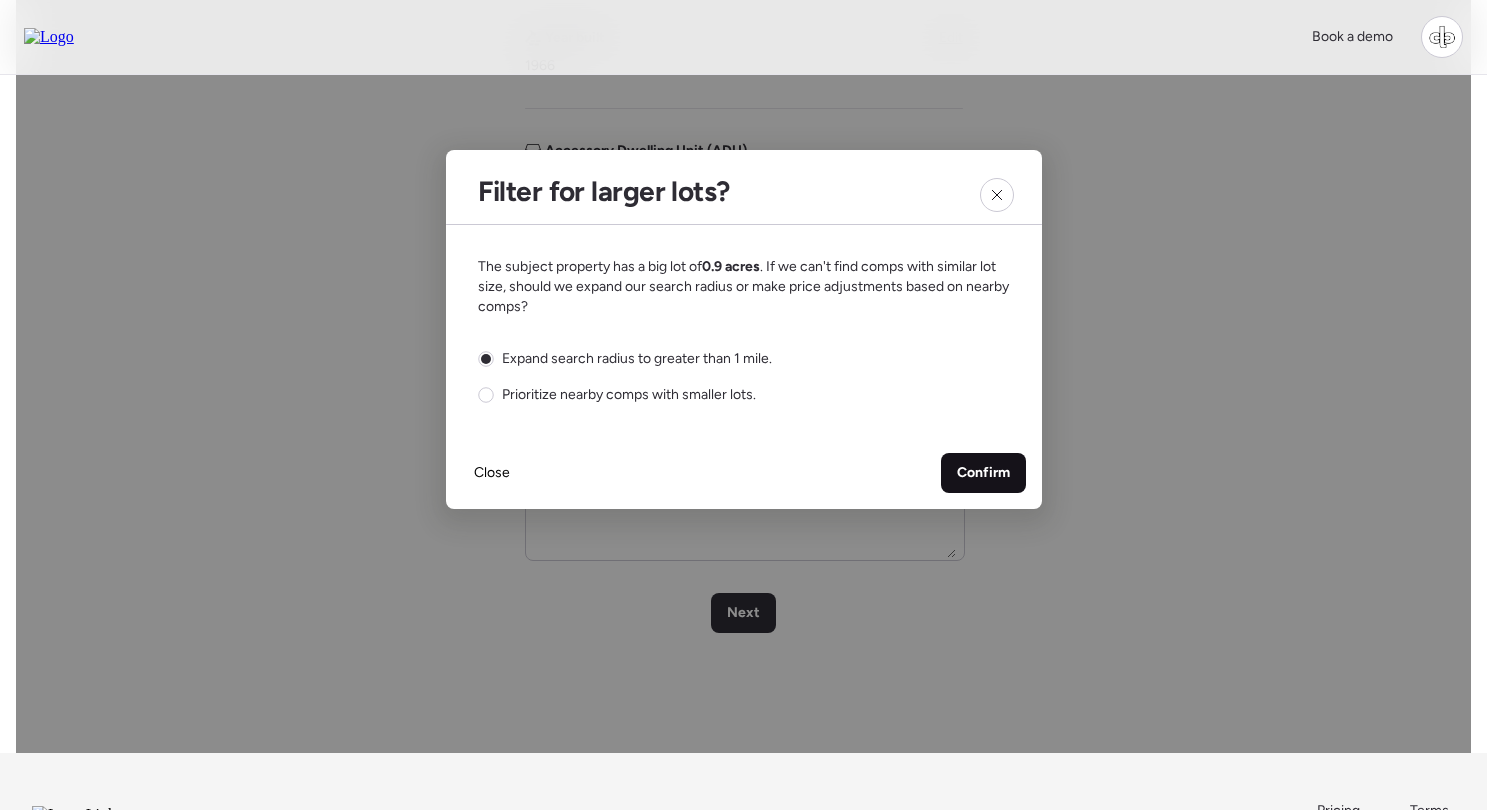 click on "Confirm" at bounding box center (983, 473) 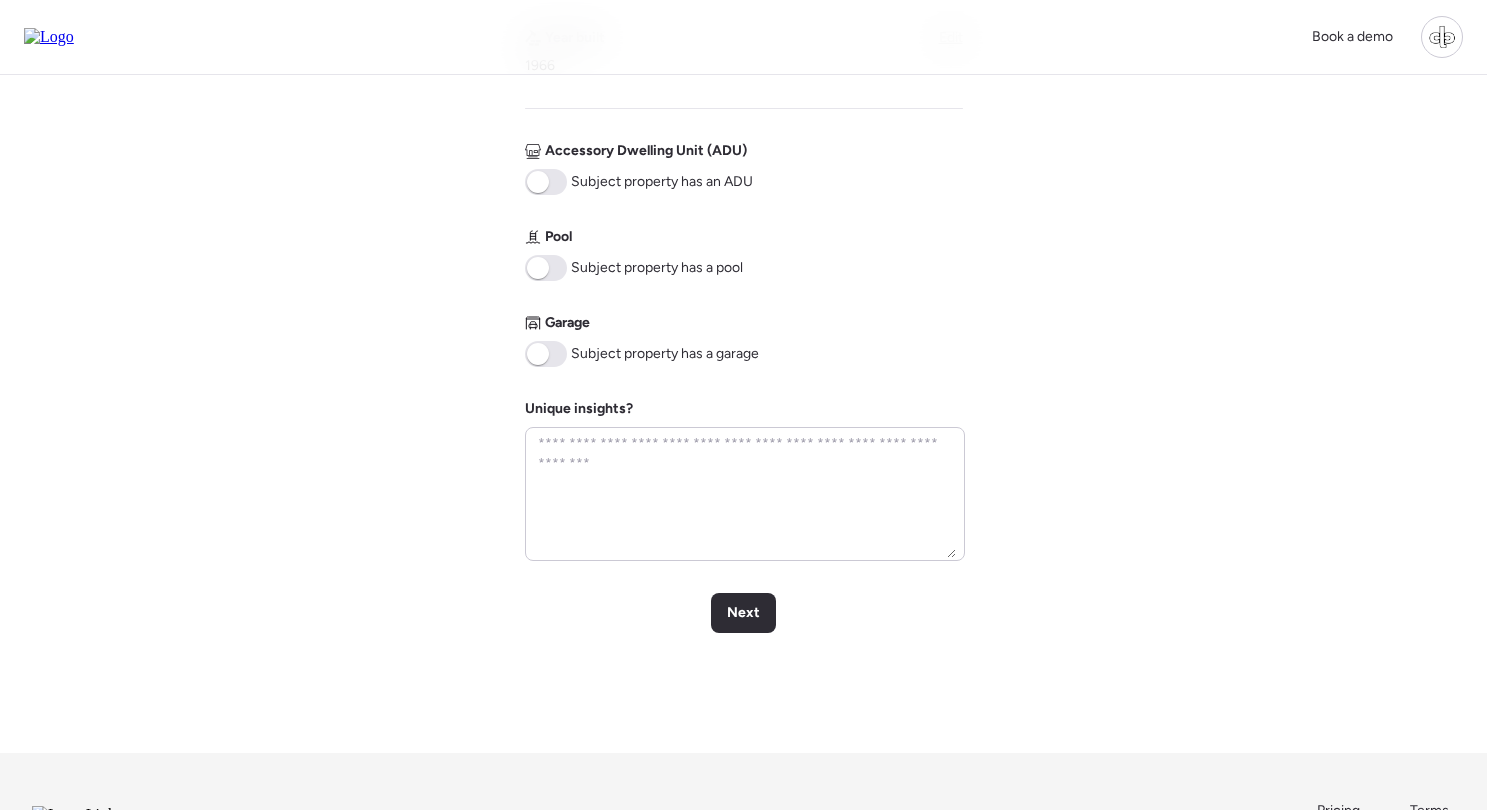 scroll, scrollTop: 0, scrollLeft: 0, axis: both 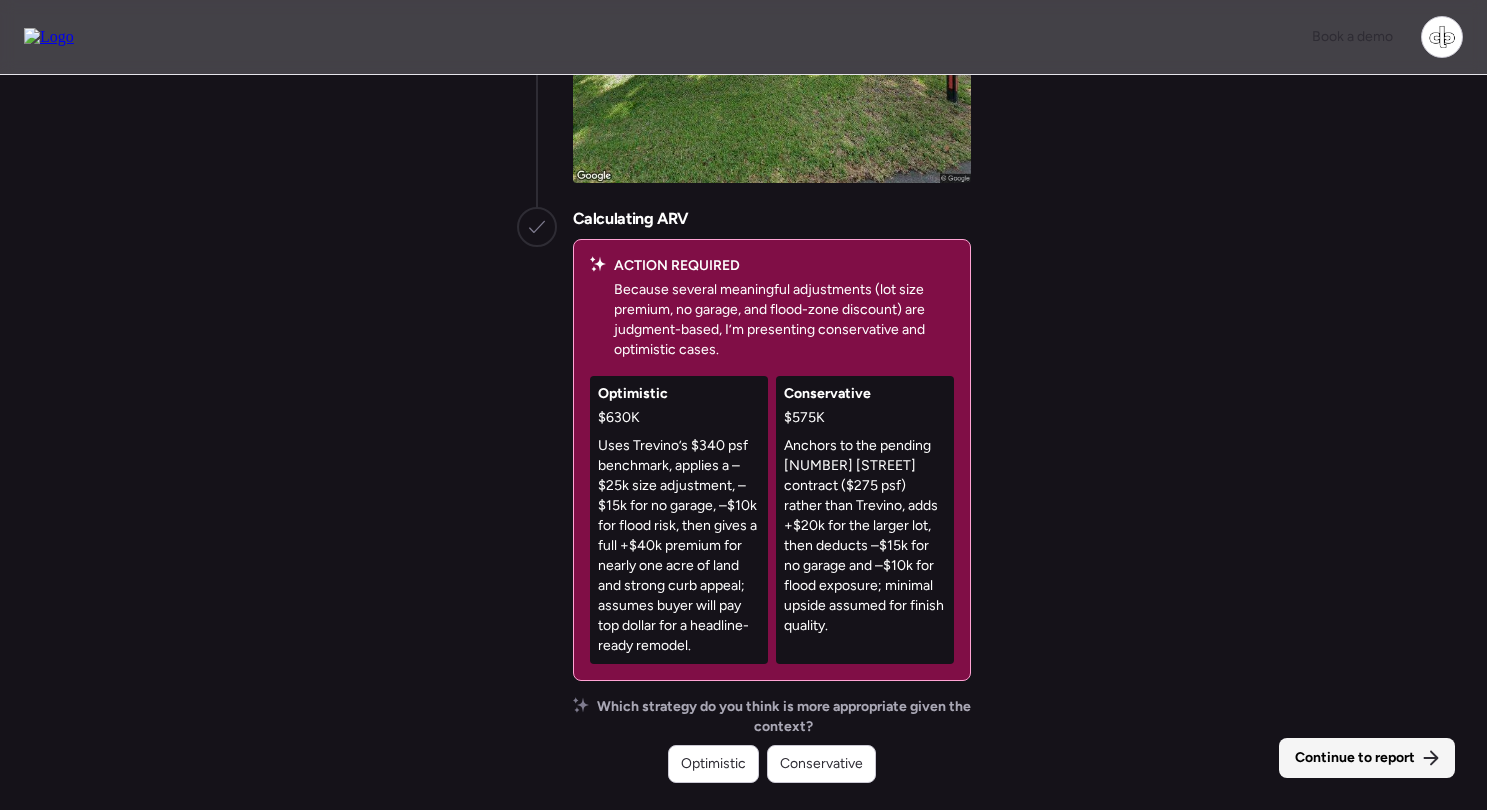 click on "Continue to report" at bounding box center (1367, 758) 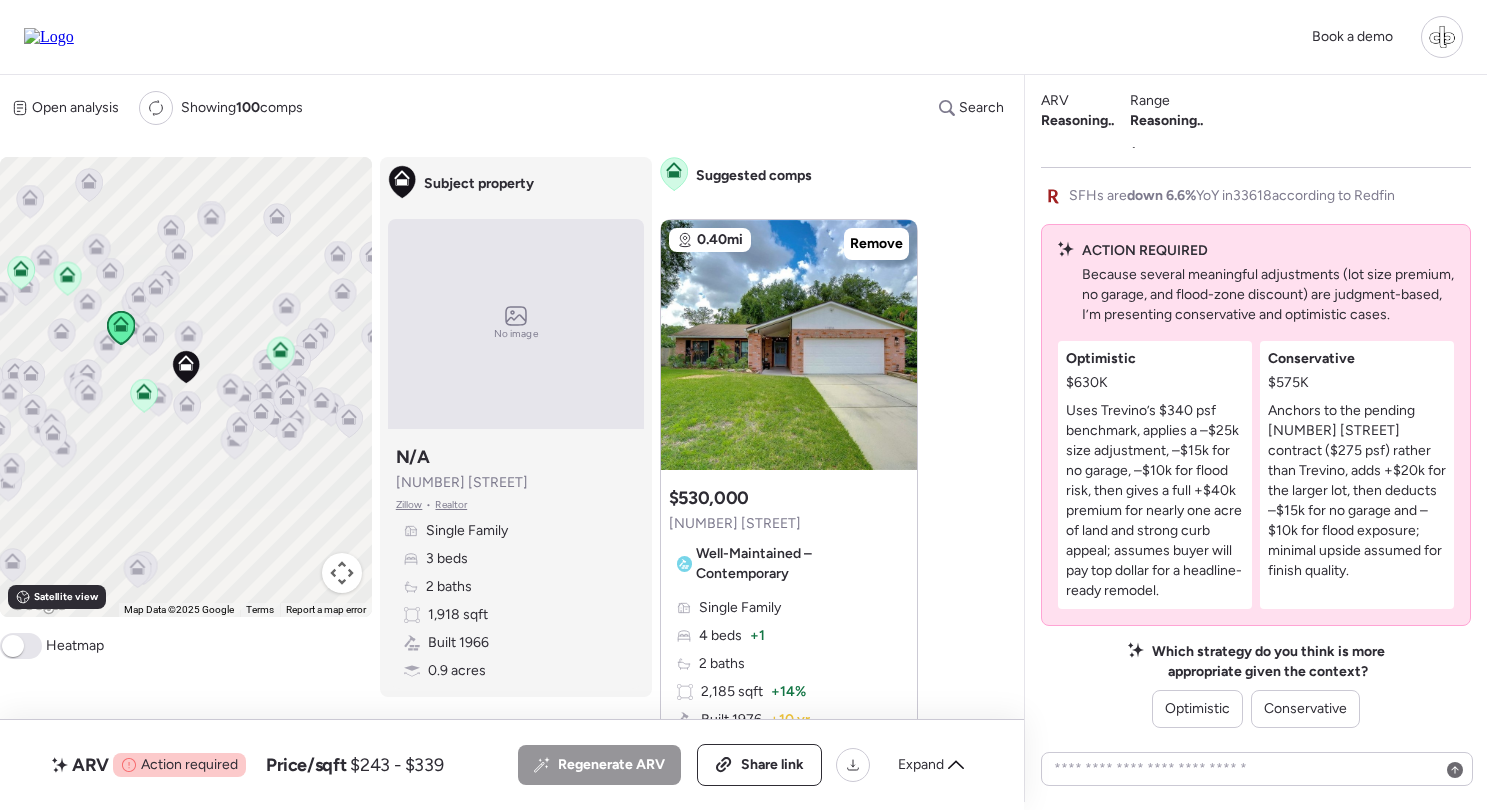 scroll, scrollTop: 0, scrollLeft: 0, axis: both 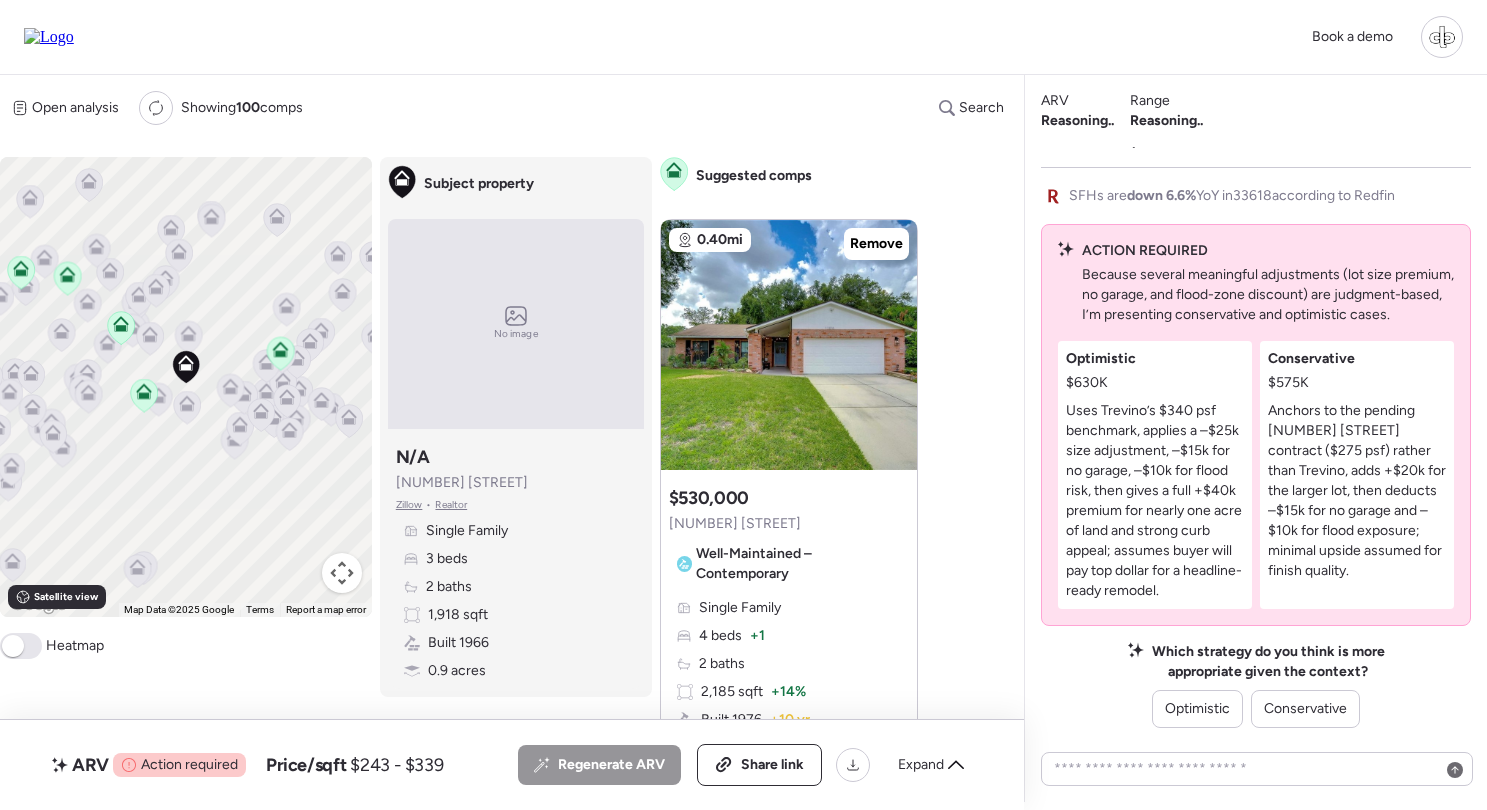 click on "Book a demo" at bounding box center [743, 37] 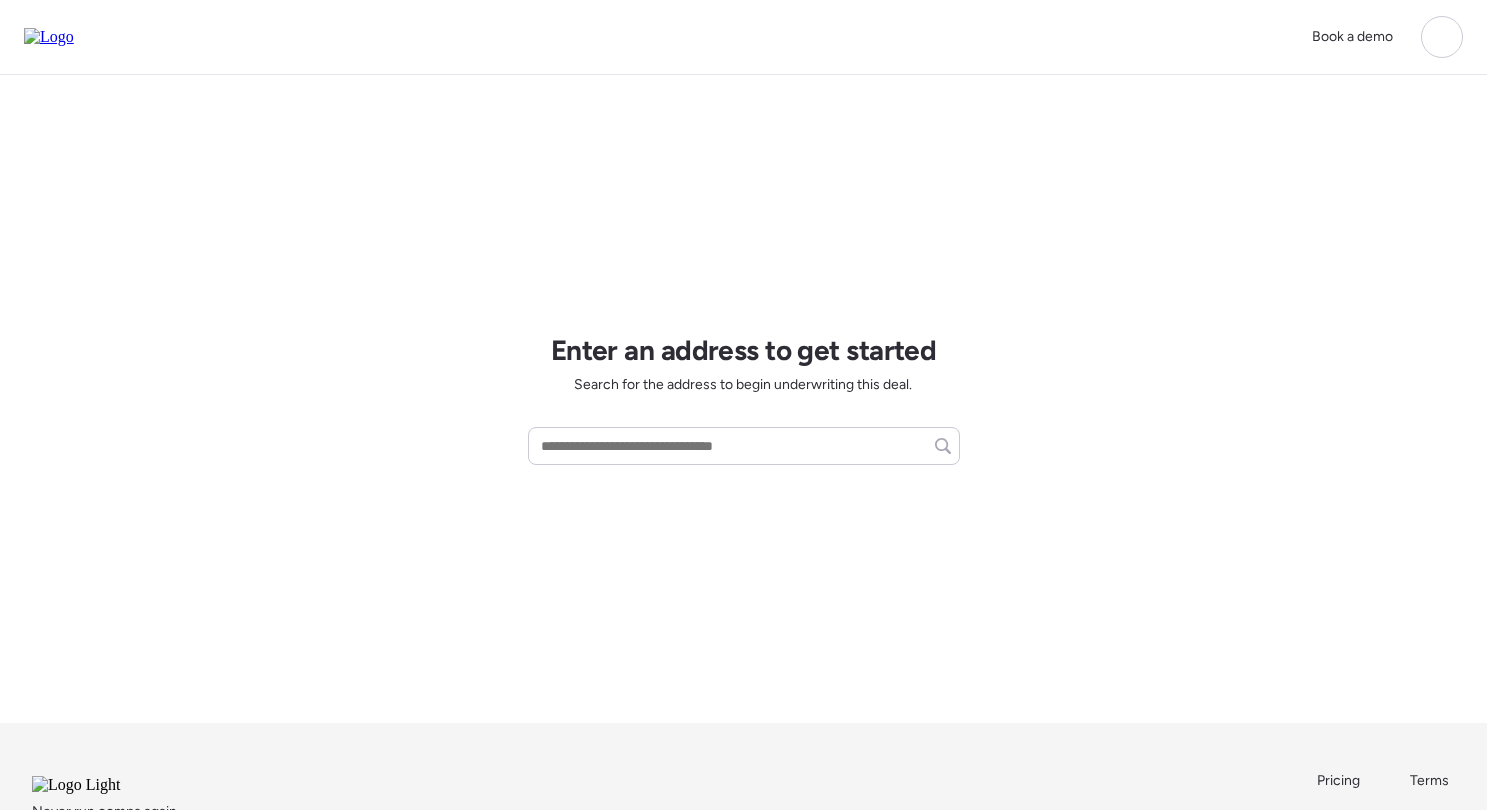 scroll, scrollTop: 0, scrollLeft: 0, axis: both 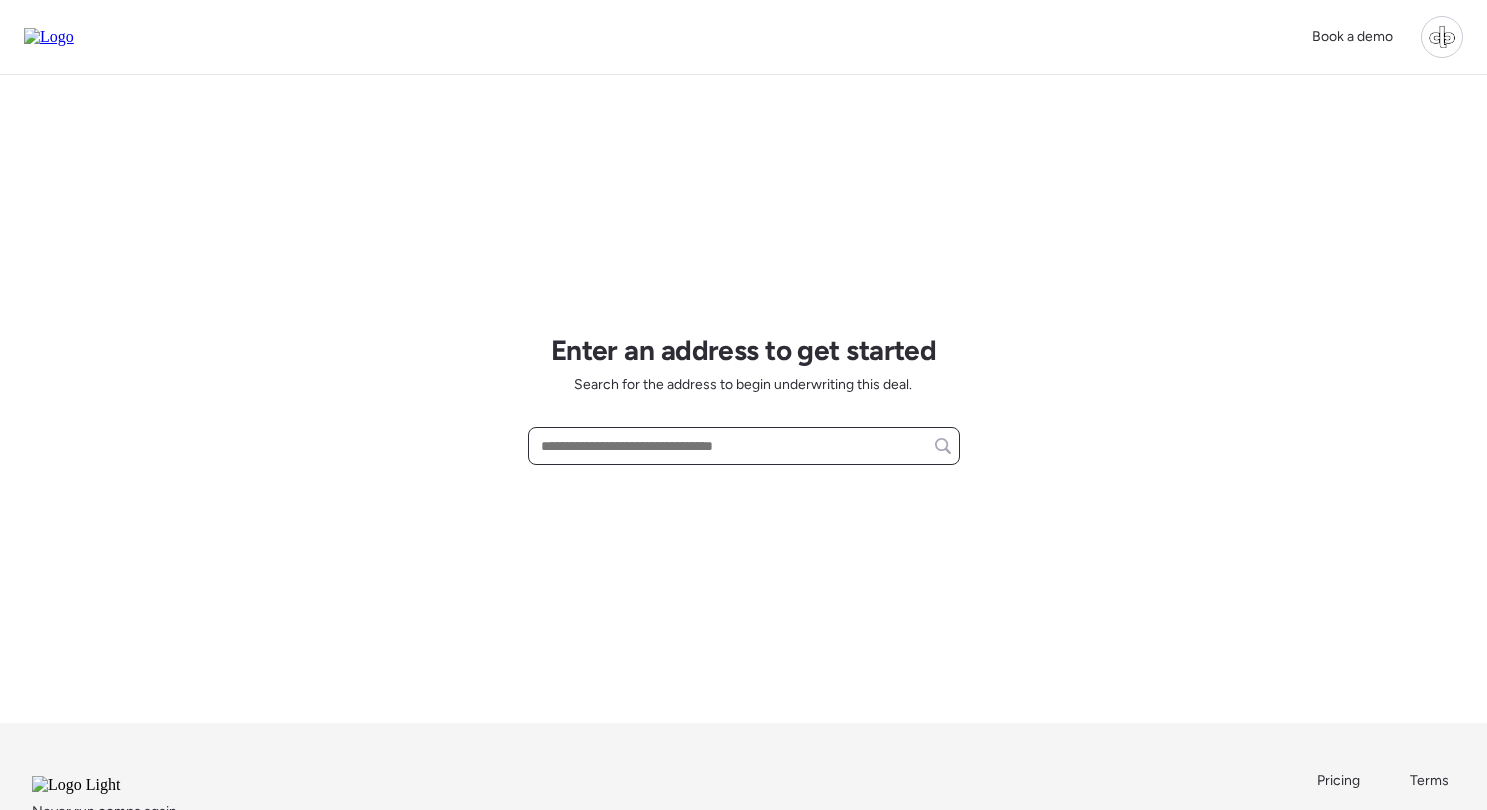 click at bounding box center [744, 446] 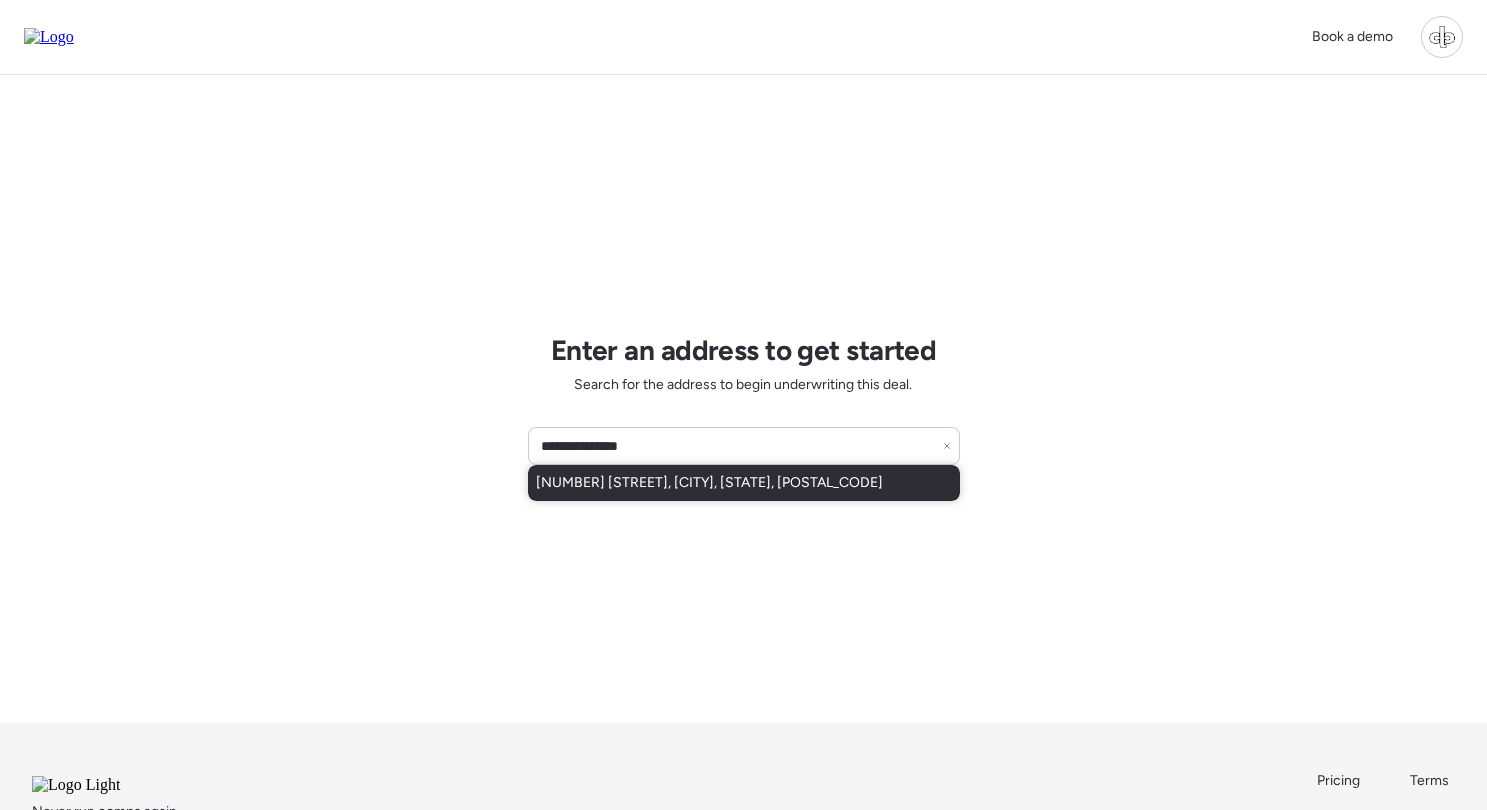 click on "[NUMBER] [STREET], [CITY], [STATE], [POSTAL_CODE]" at bounding box center (709, 483) 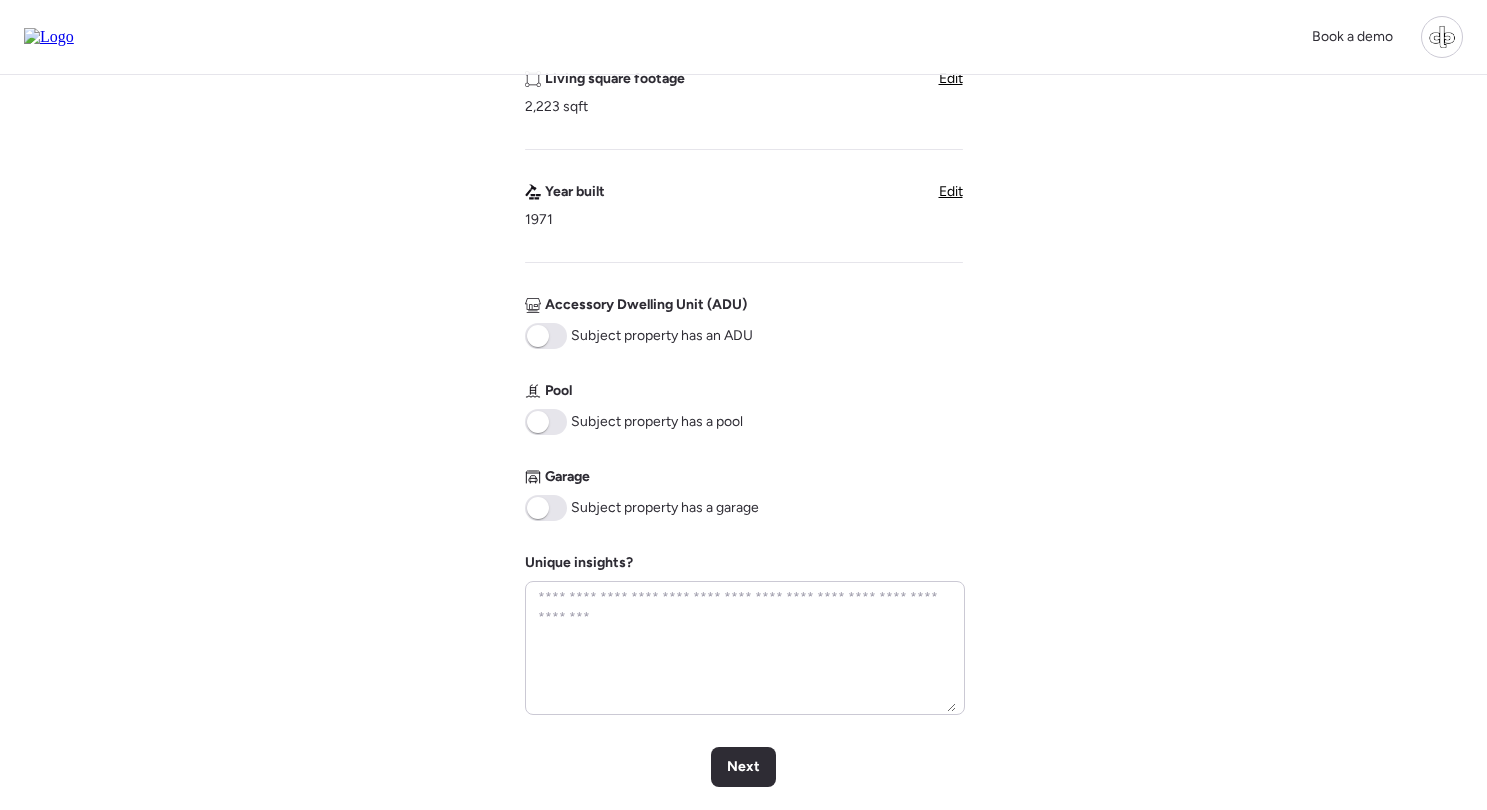 scroll, scrollTop: 866, scrollLeft: 0, axis: vertical 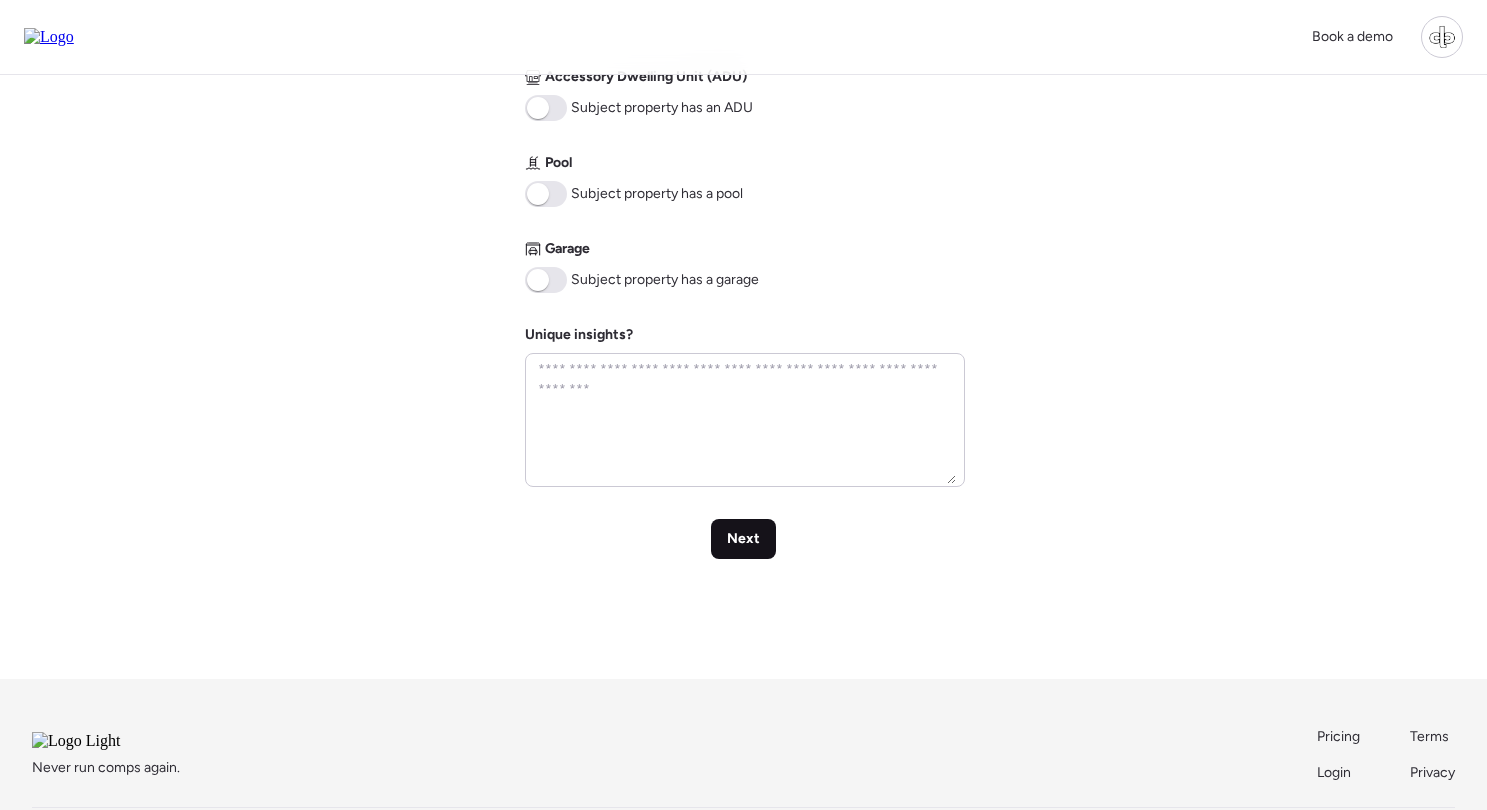 click on "Next" at bounding box center [743, 539] 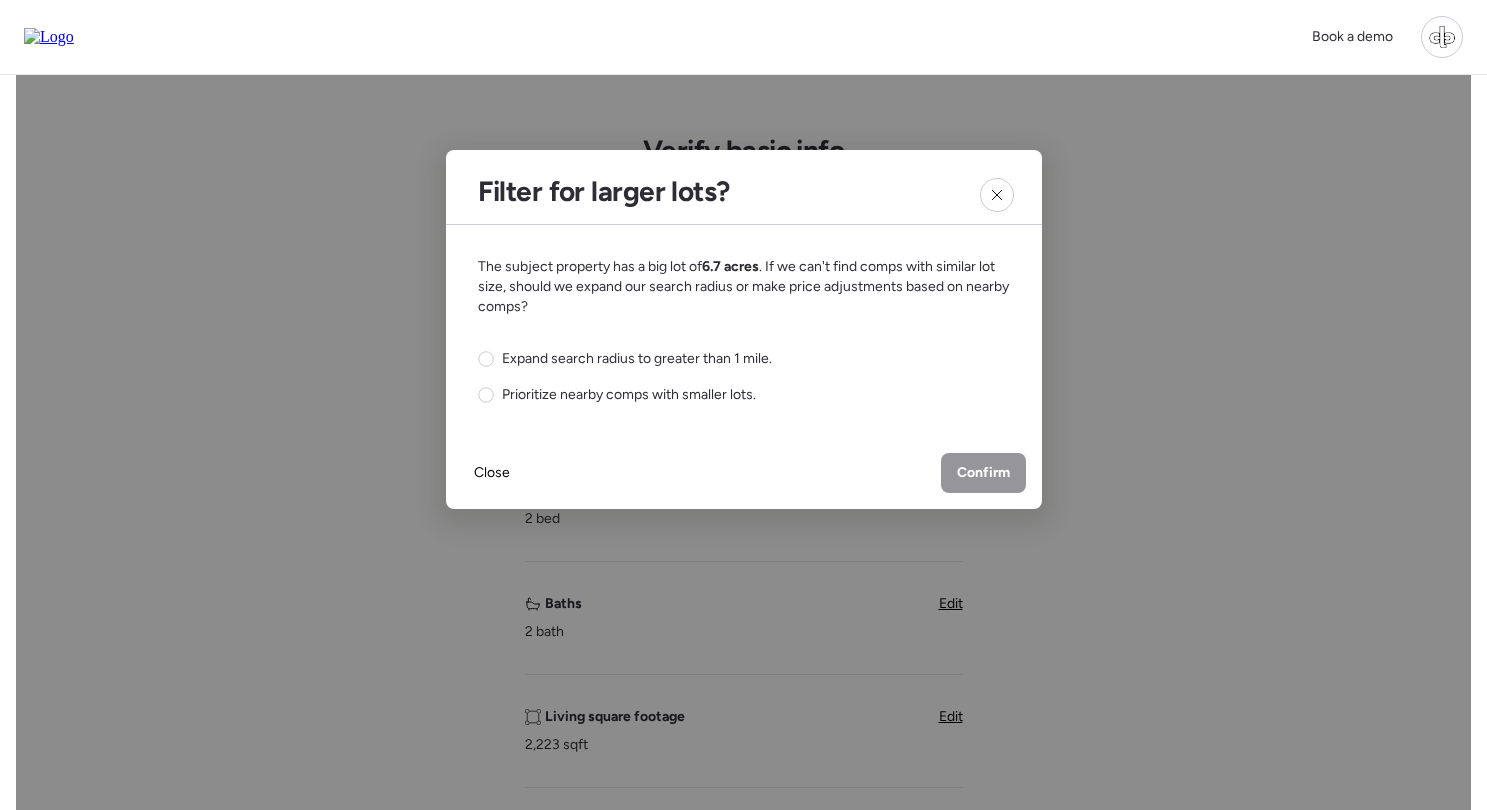 scroll, scrollTop: 0, scrollLeft: 0, axis: both 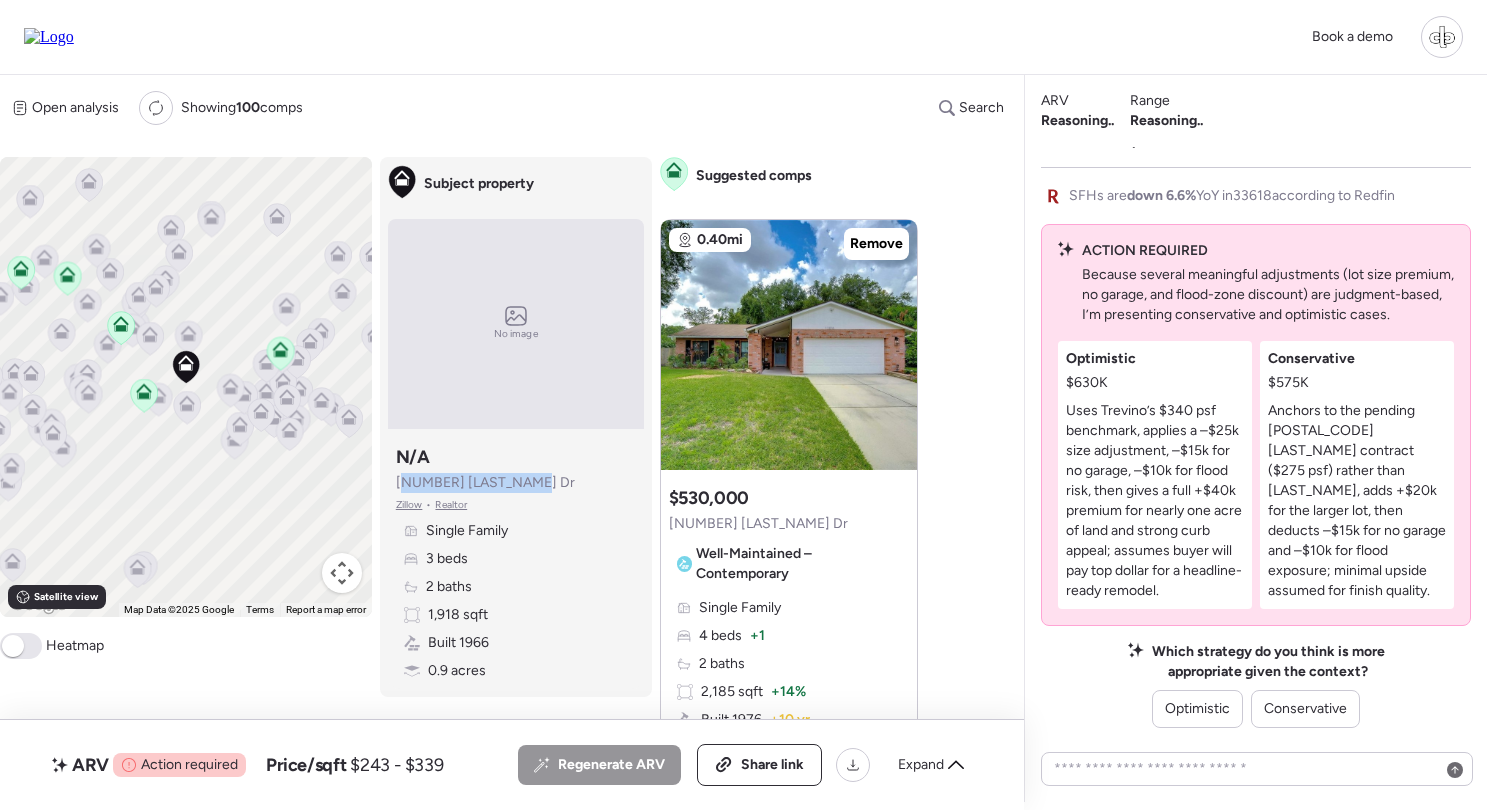 drag, startPoint x: 399, startPoint y: 487, endPoint x: 519, endPoint y: 490, distance: 120.03749 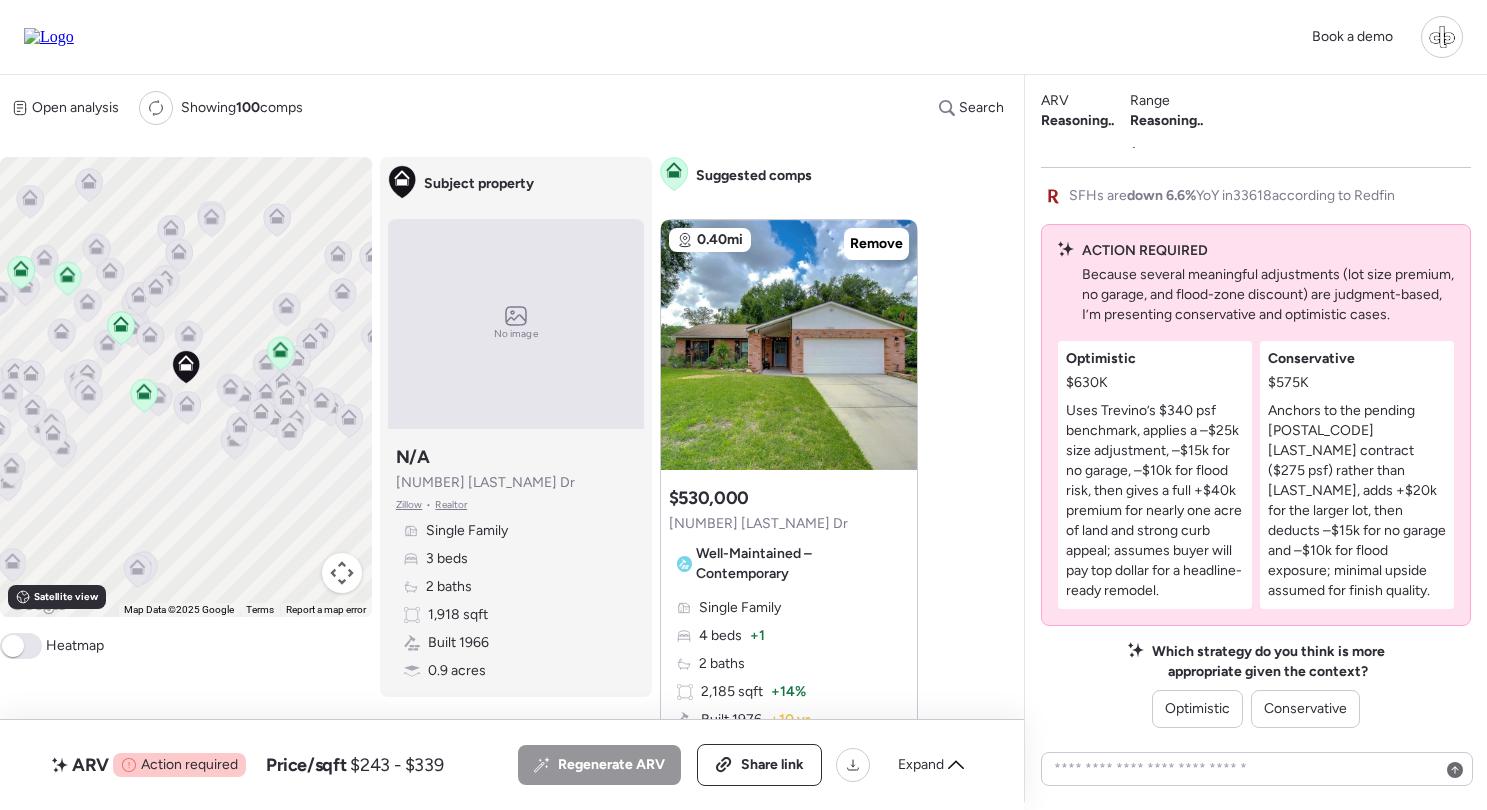 click on "0.9 acres" at bounding box center (457, 671) 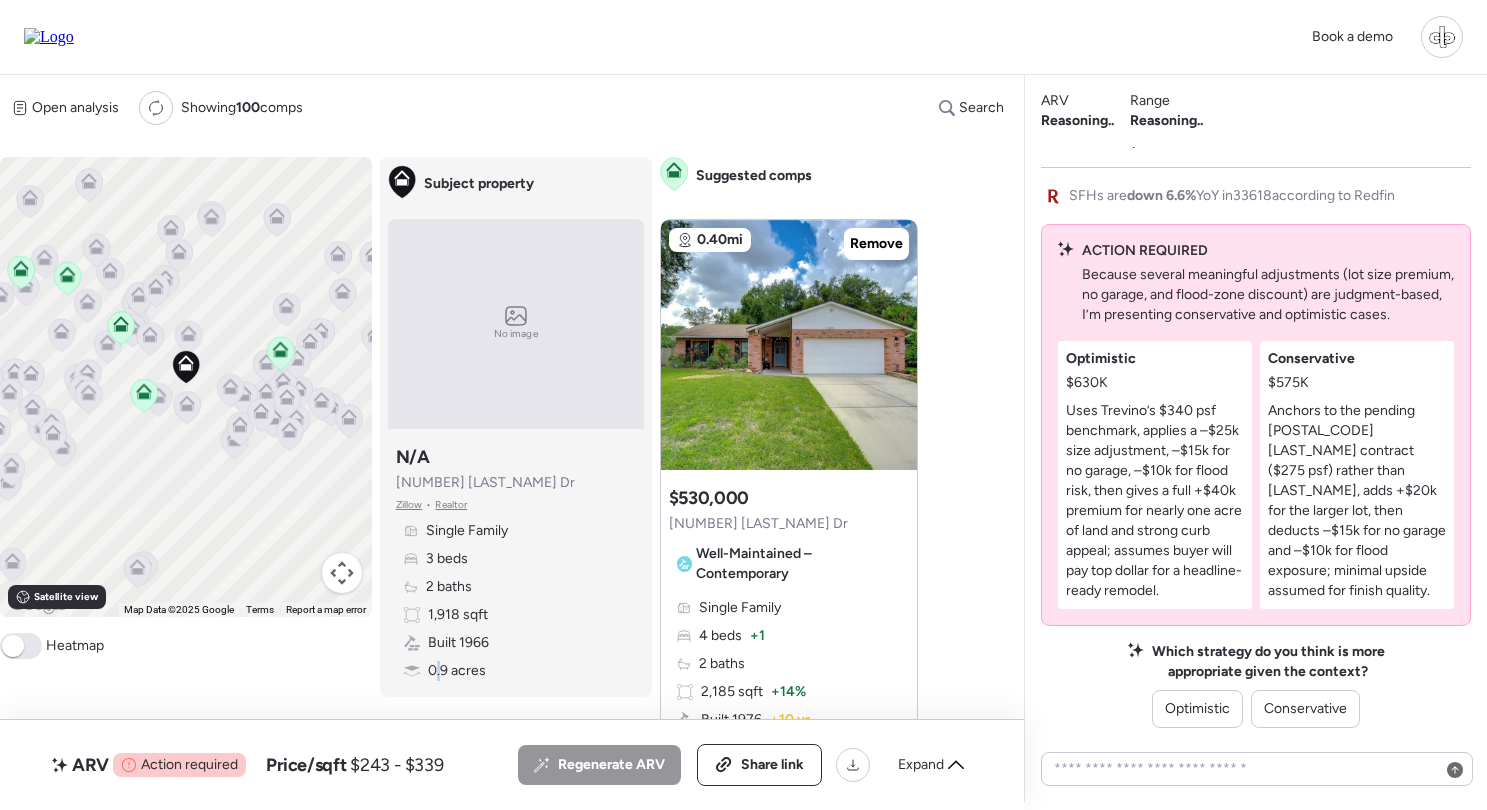 click on "0.9 acres" at bounding box center [457, 671] 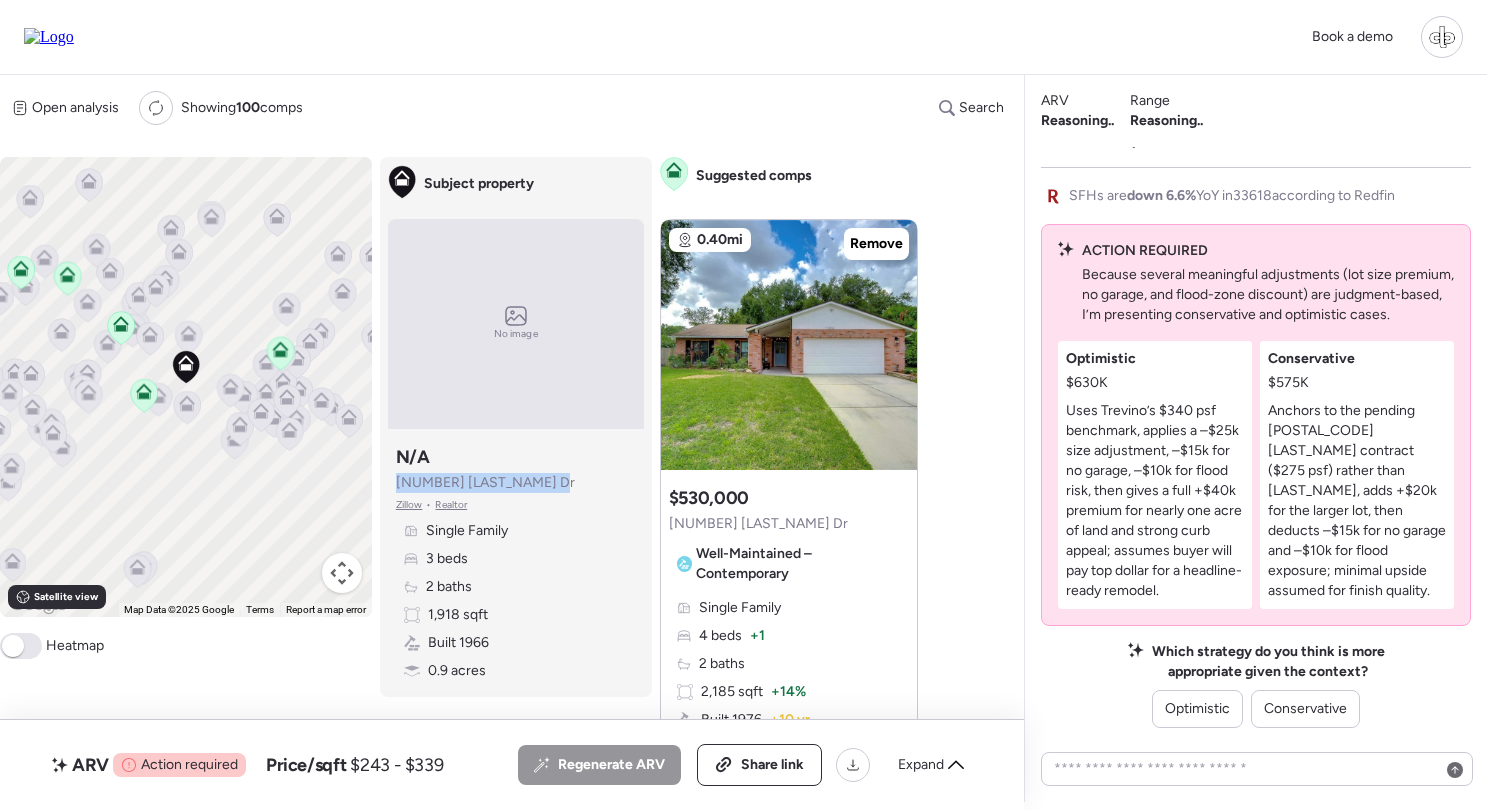drag, startPoint x: 397, startPoint y: 484, endPoint x: 538, endPoint y: 484, distance: 141 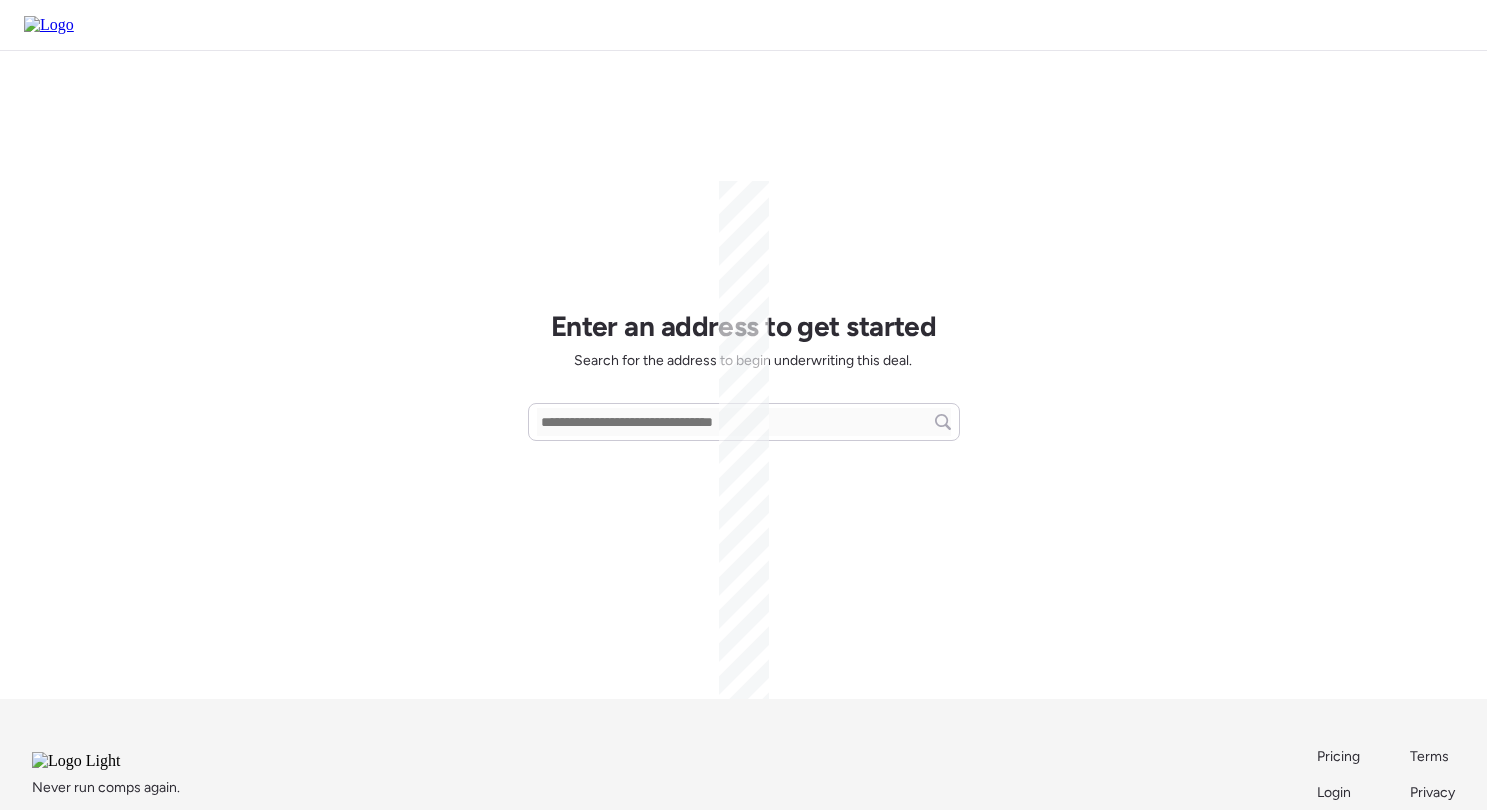scroll, scrollTop: 0, scrollLeft: 0, axis: both 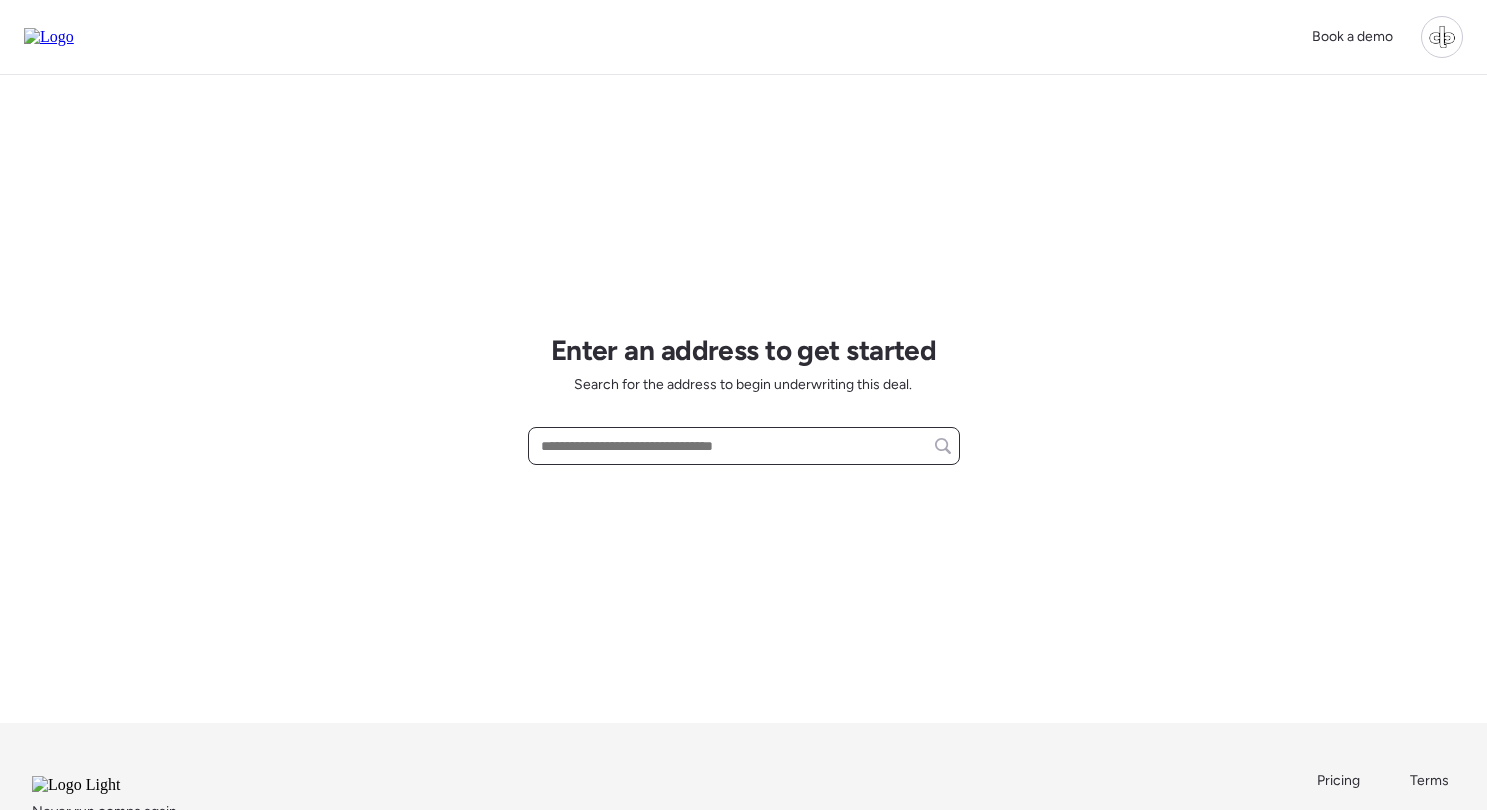 click at bounding box center [744, 446] 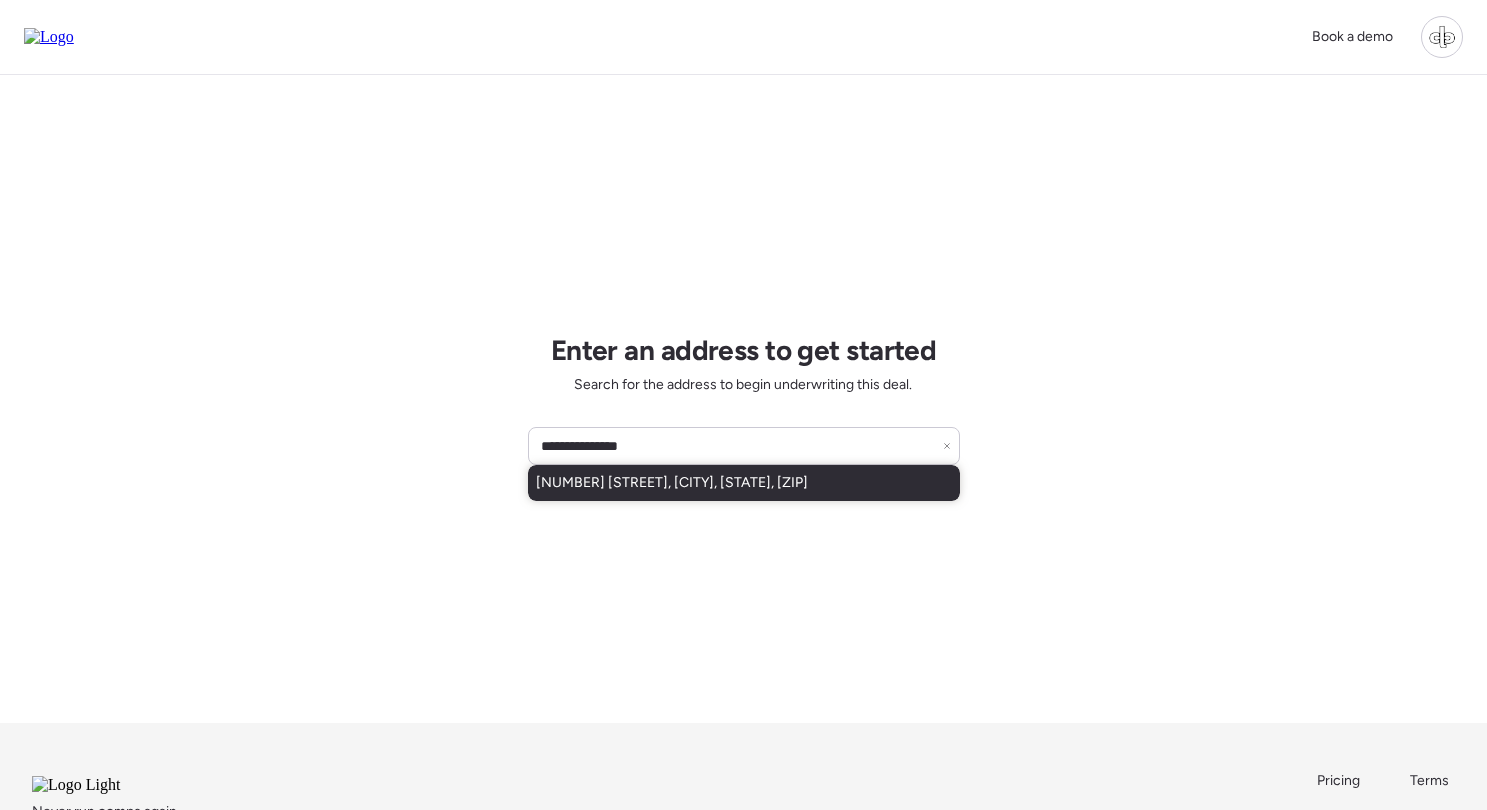 click on "[NUMBER] [STREET], [CITY], [STATE], [ZIP]" at bounding box center (744, 483) 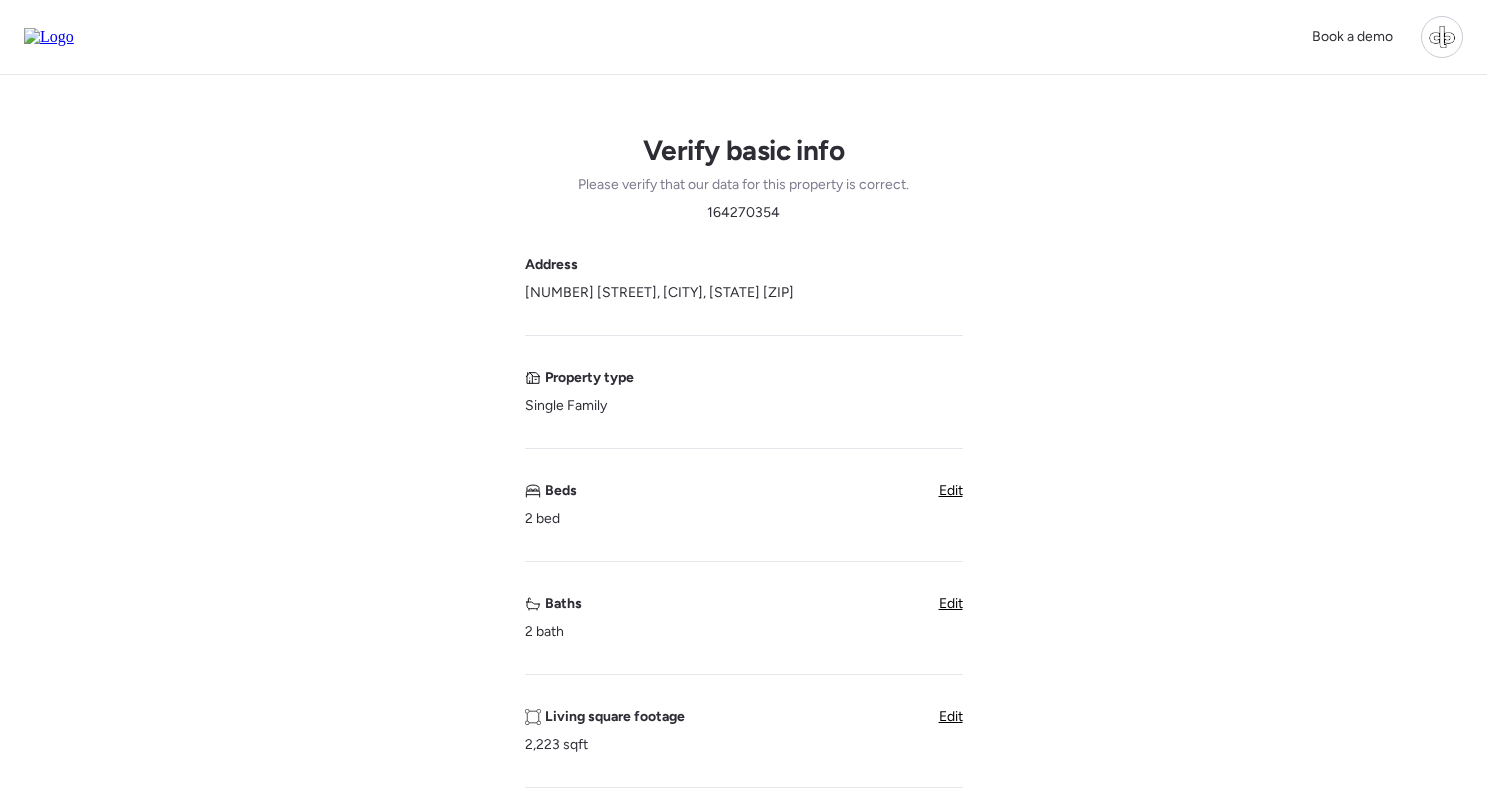 scroll, scrollTop: 0, scrollLeft: 0, axis: both 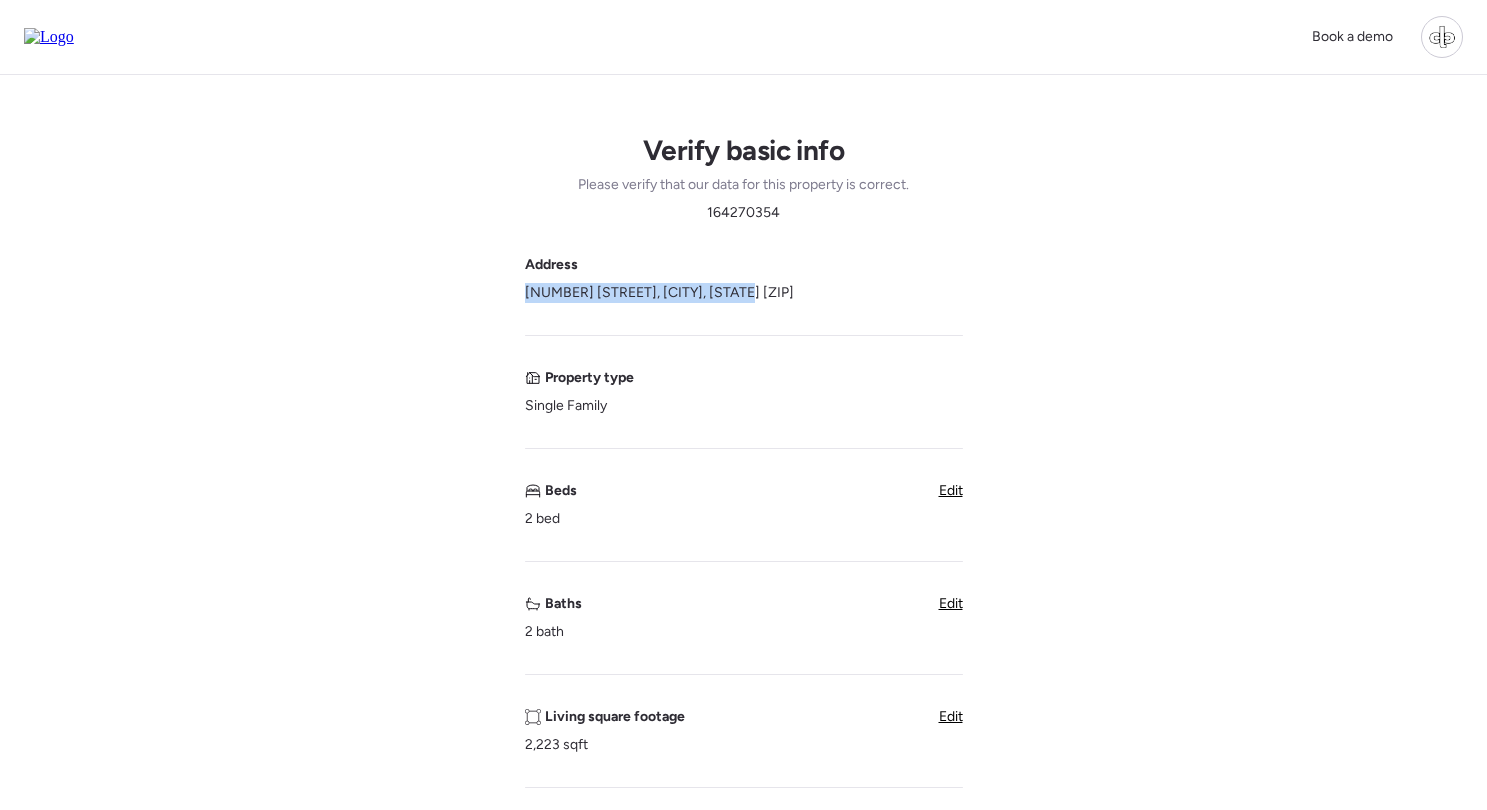 drag, startPoint x: 524, startPoint y: 298, endPoint x: 725, endPoint y: 290, distance: 201.15913 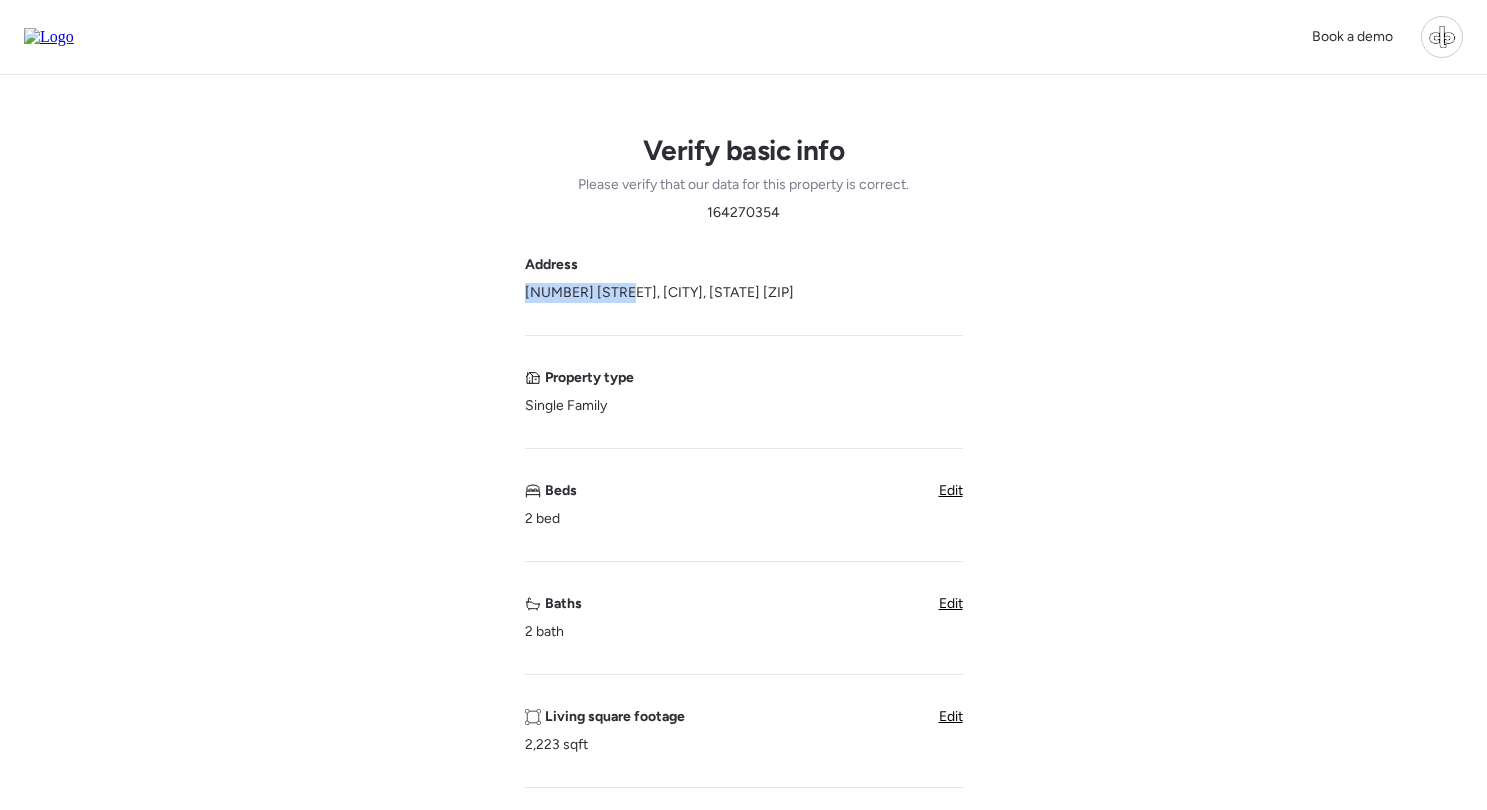 drag, startPoint x: 524, startPoint y: 293, endPoint x: 609, endPoint y: 293, distance: 85 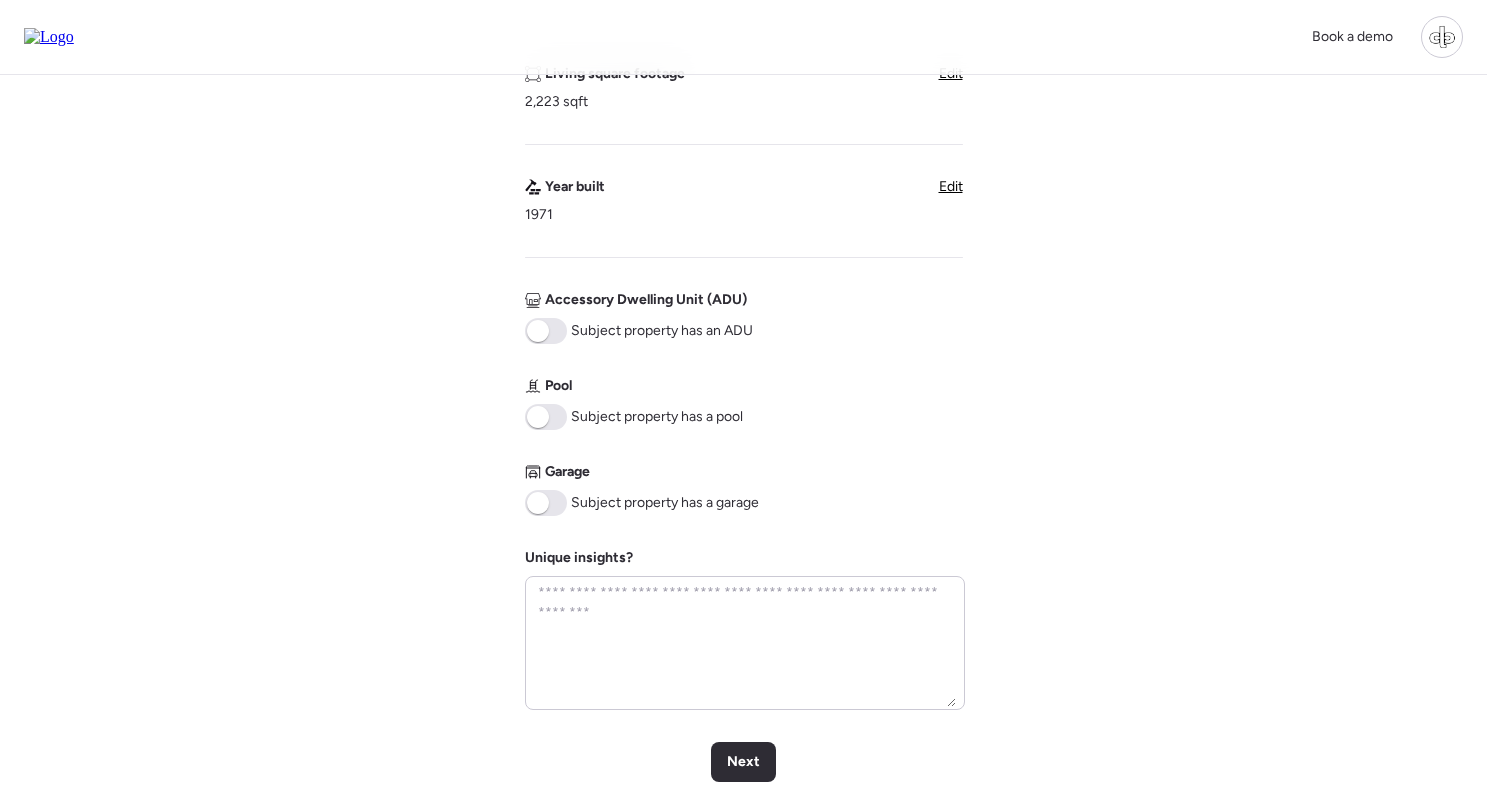 scroll, scrollTop: 766, scrollLeft: 0, axis: vertical 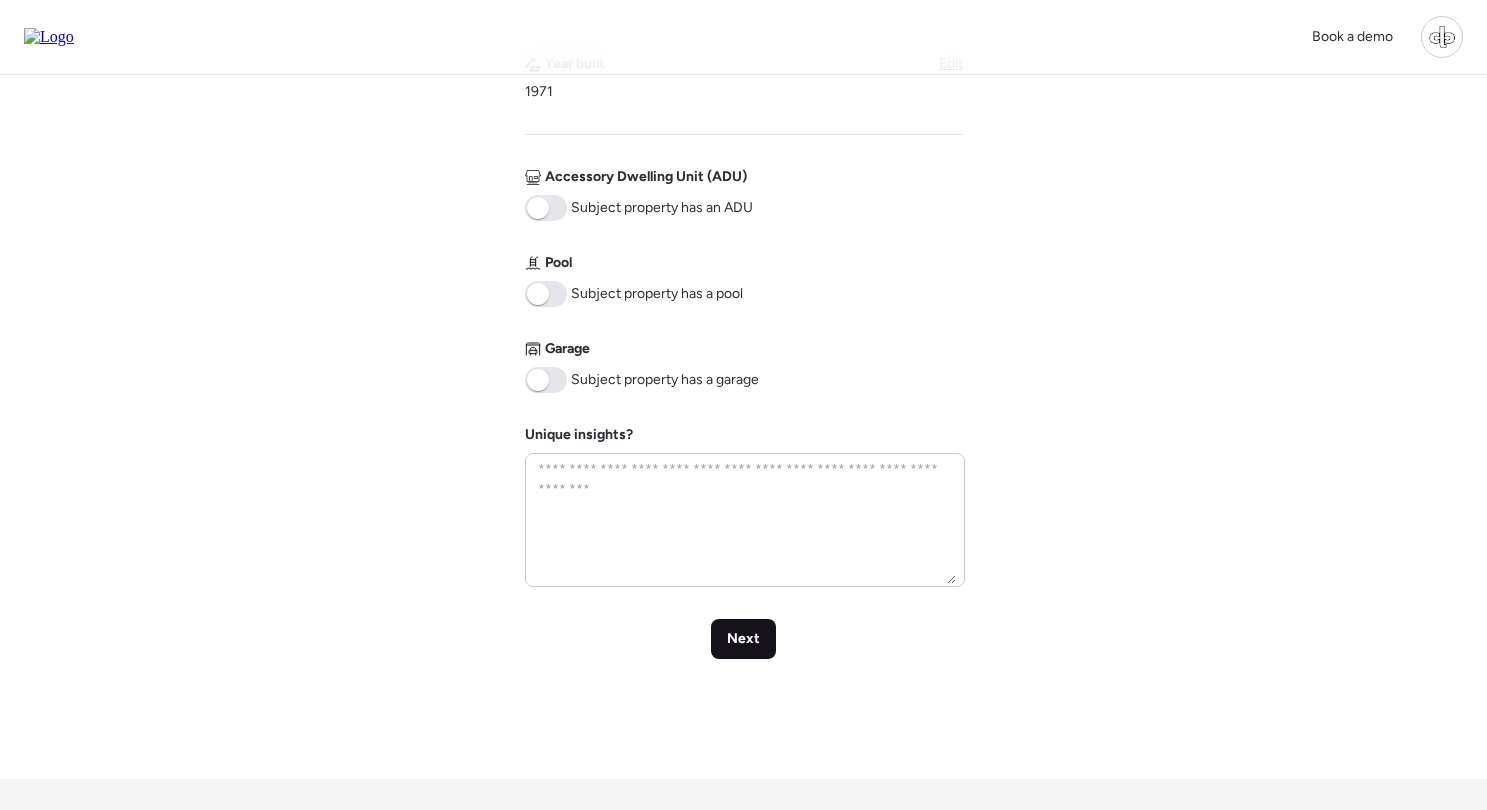 click on "Next" at bounding box center (743, 639) 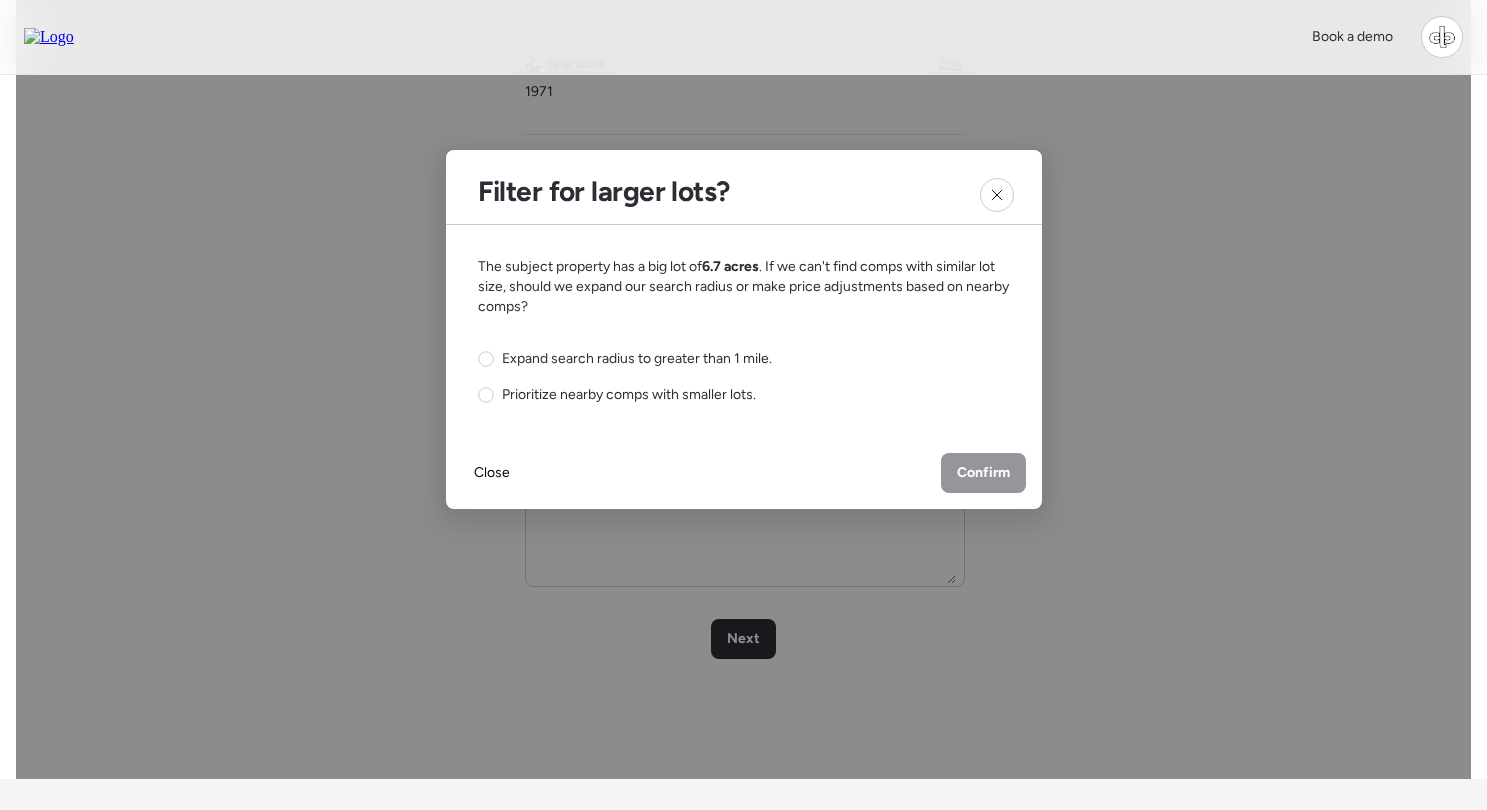 scroll, scrollTop: 667, scrollLeft: 0, axis: vertical 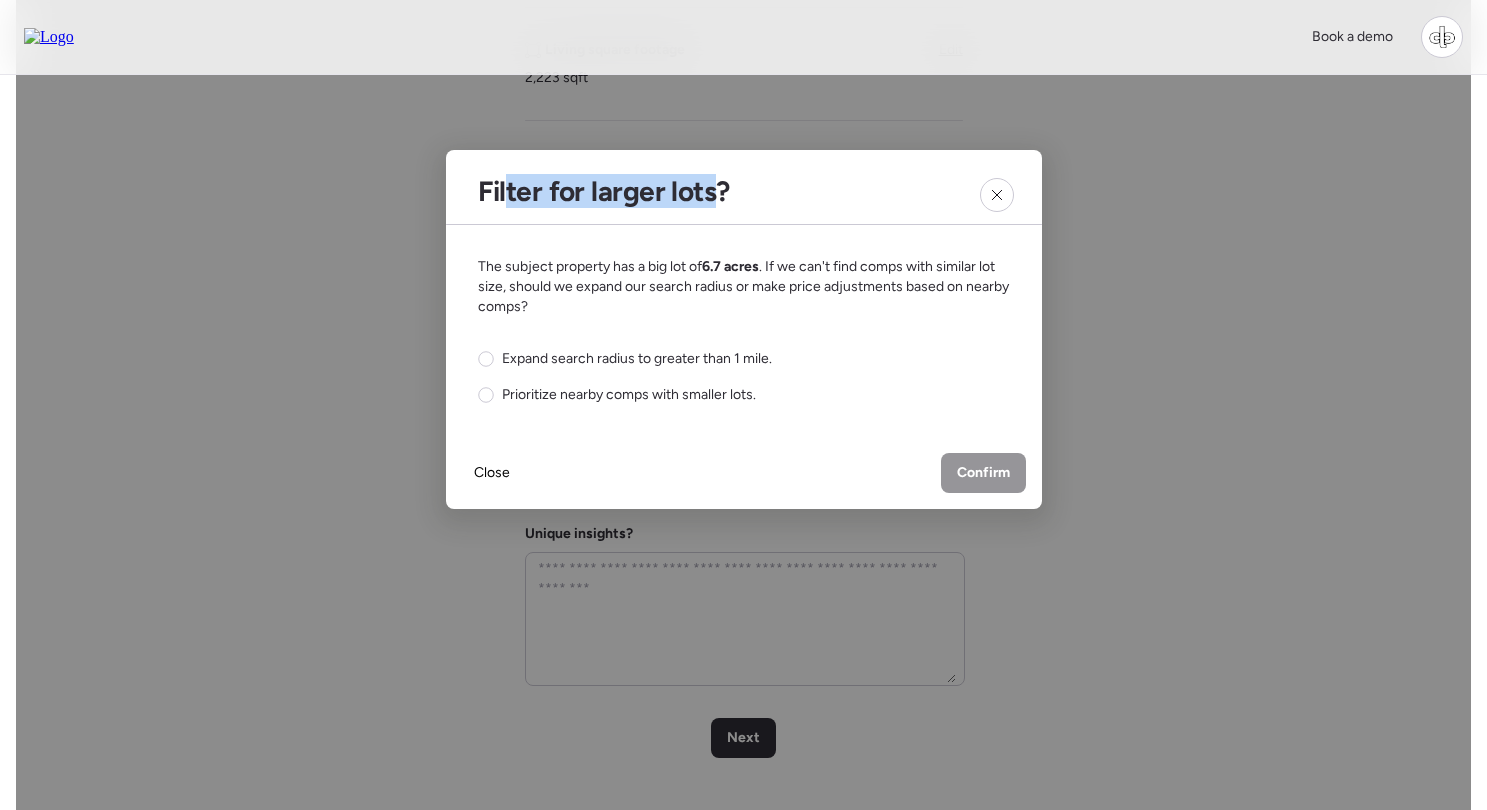 drag, startPoint x: 509, startPoint y: 190, endPoint x: 712, endPoint y: 192, distance: 203.00986 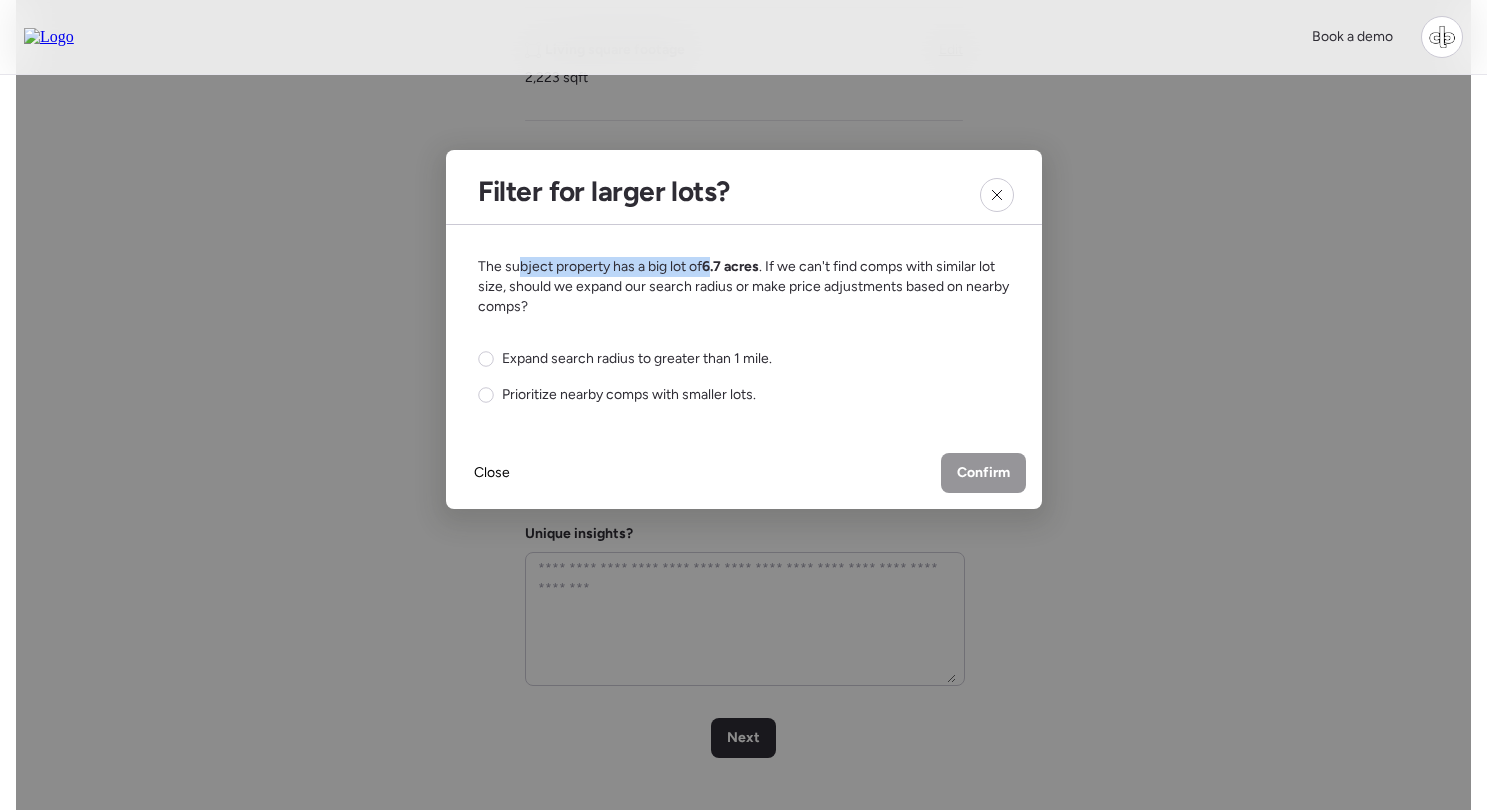 drag, startPoint x: 518, startPoint y: 268, endPoint x: 712, endPoint y: 269, distance: 194.00258 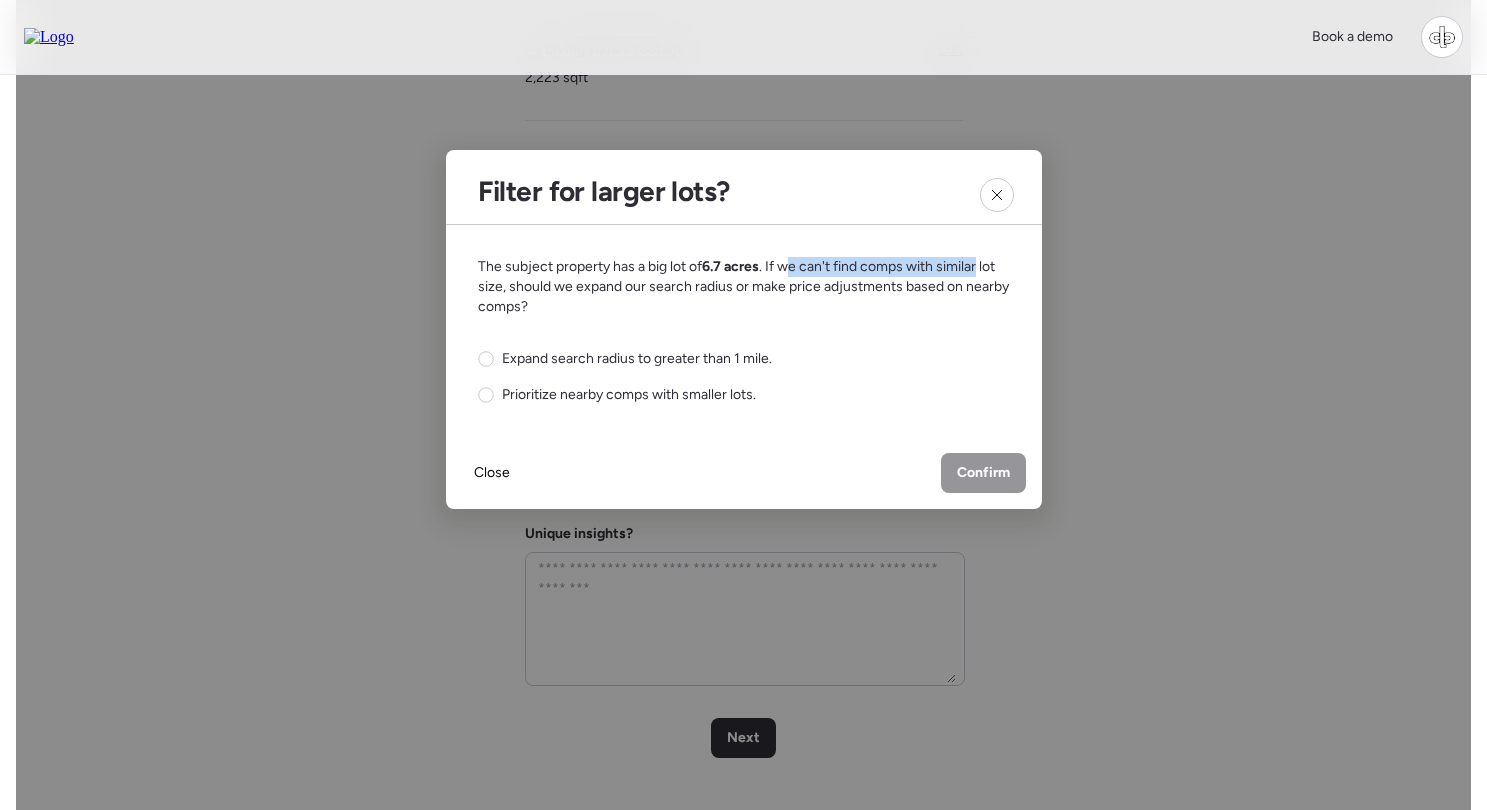 drag, startPoint x: 791, startPoint y: 270, endPoint x: 983, endPoint y: 270, distance: 192 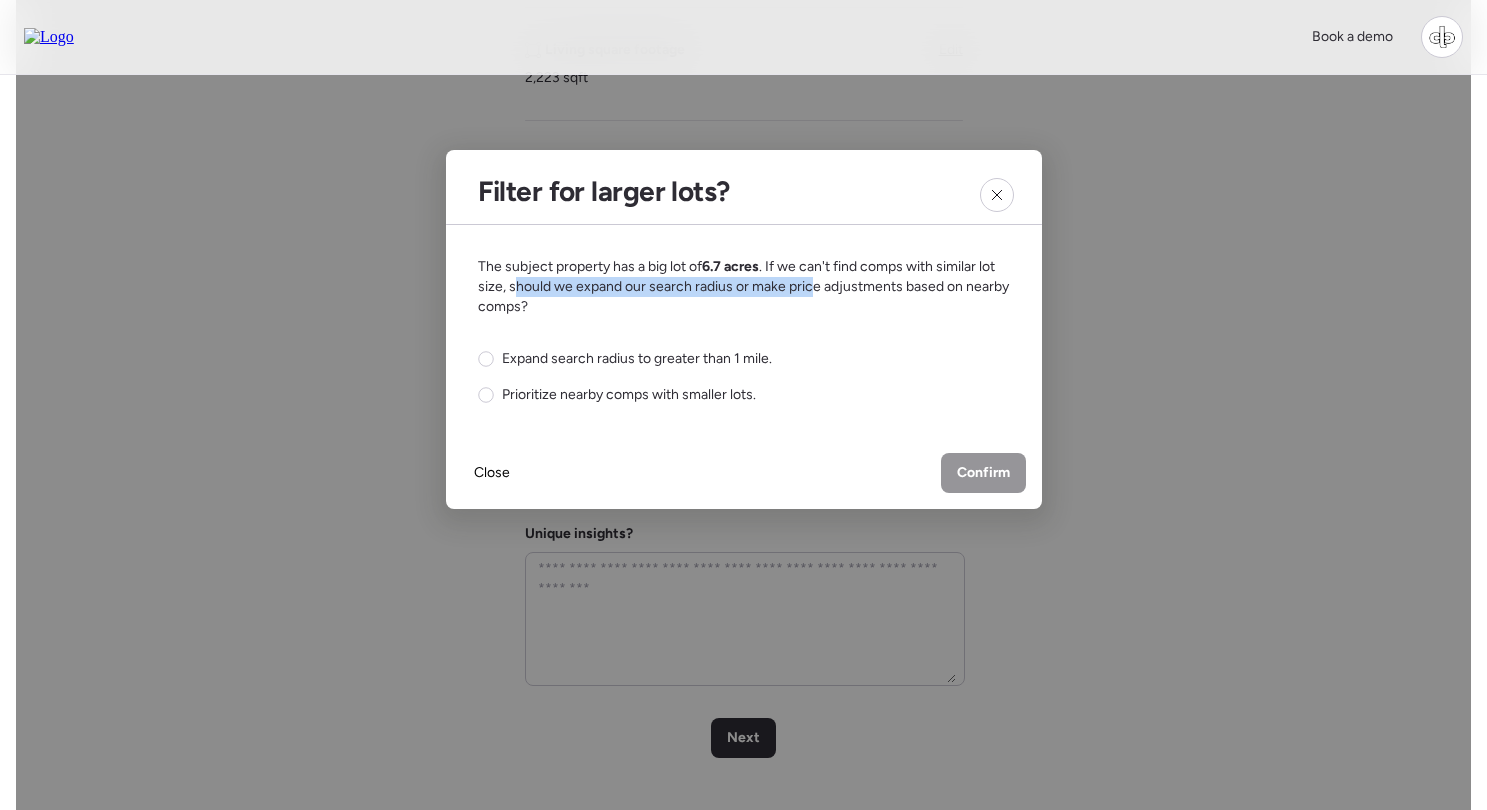 drag, startPoint x: 513, startPoint y: 287, endPoint x: 815, endPoint y: 292, distance: 302.04138 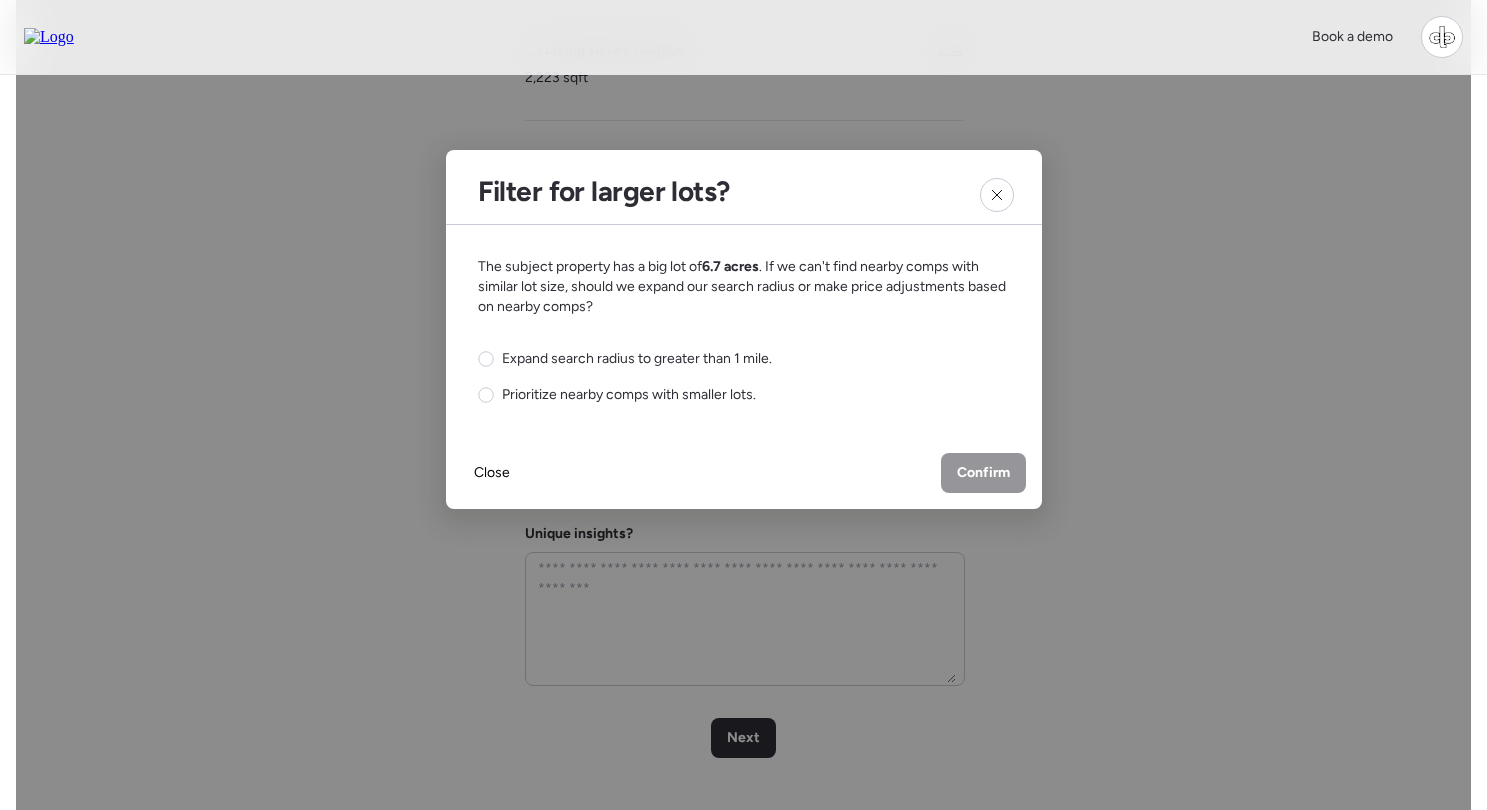 click on "The subject property has a big lot of  6.7 acres . If we can't find nearby comps with similar lot size, should we expand our search radius or make price adjustments based on nearby comps?" at bounding box center [744, 287] 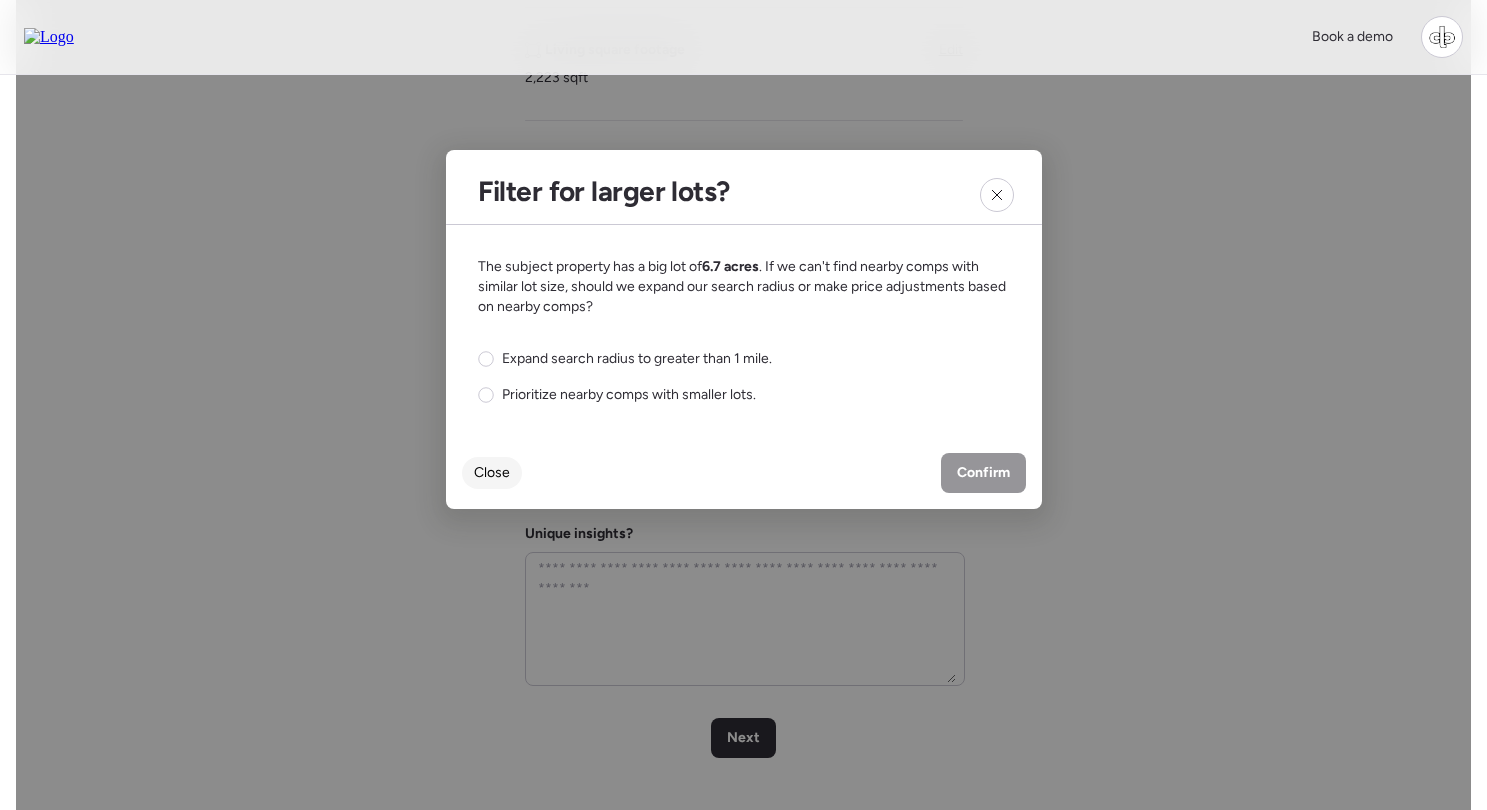 click on "Close" at bounding box center (492, 473) 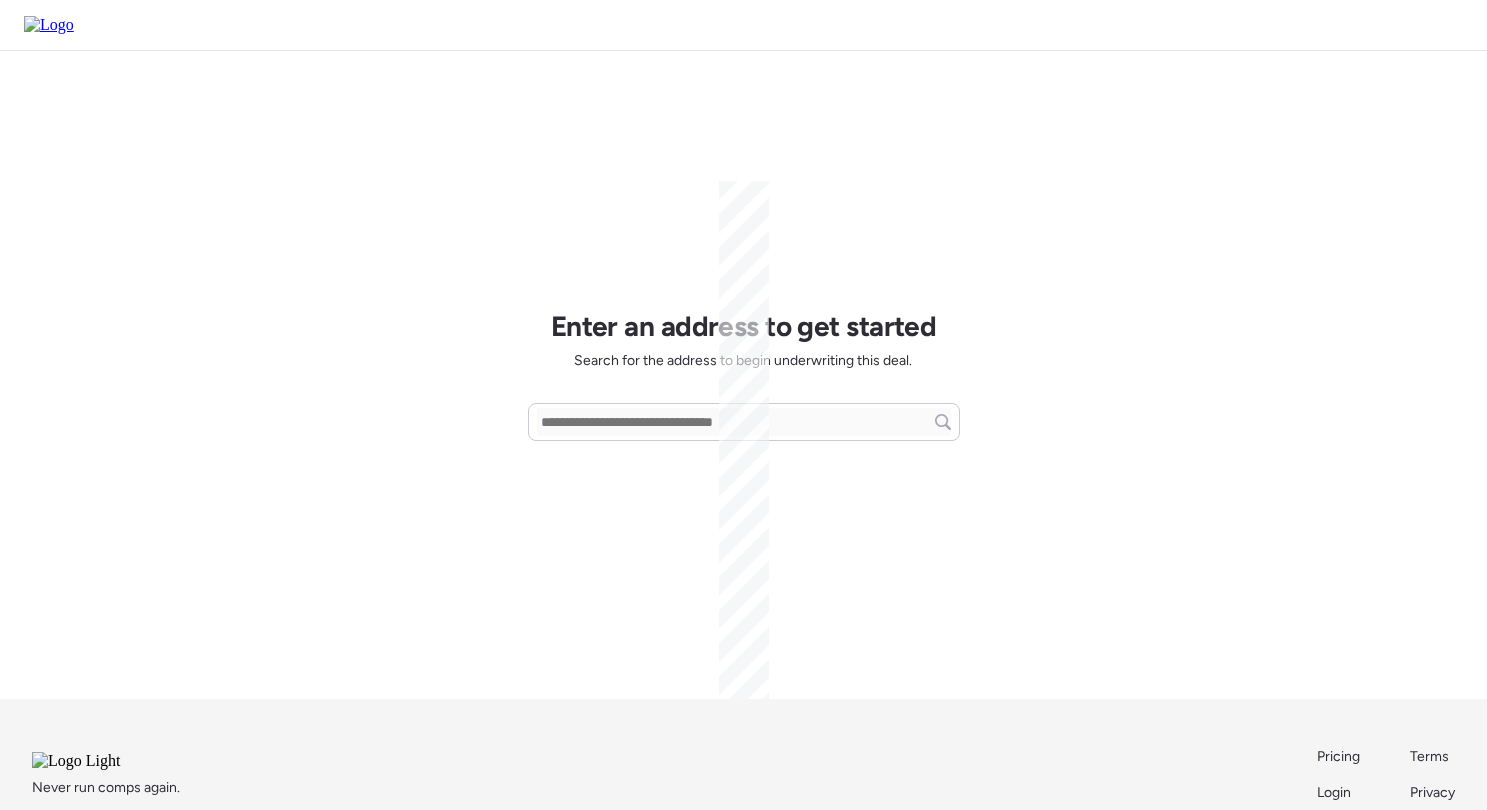 scroll, scrollTop: 0, scrollLeft: 0, axis: both 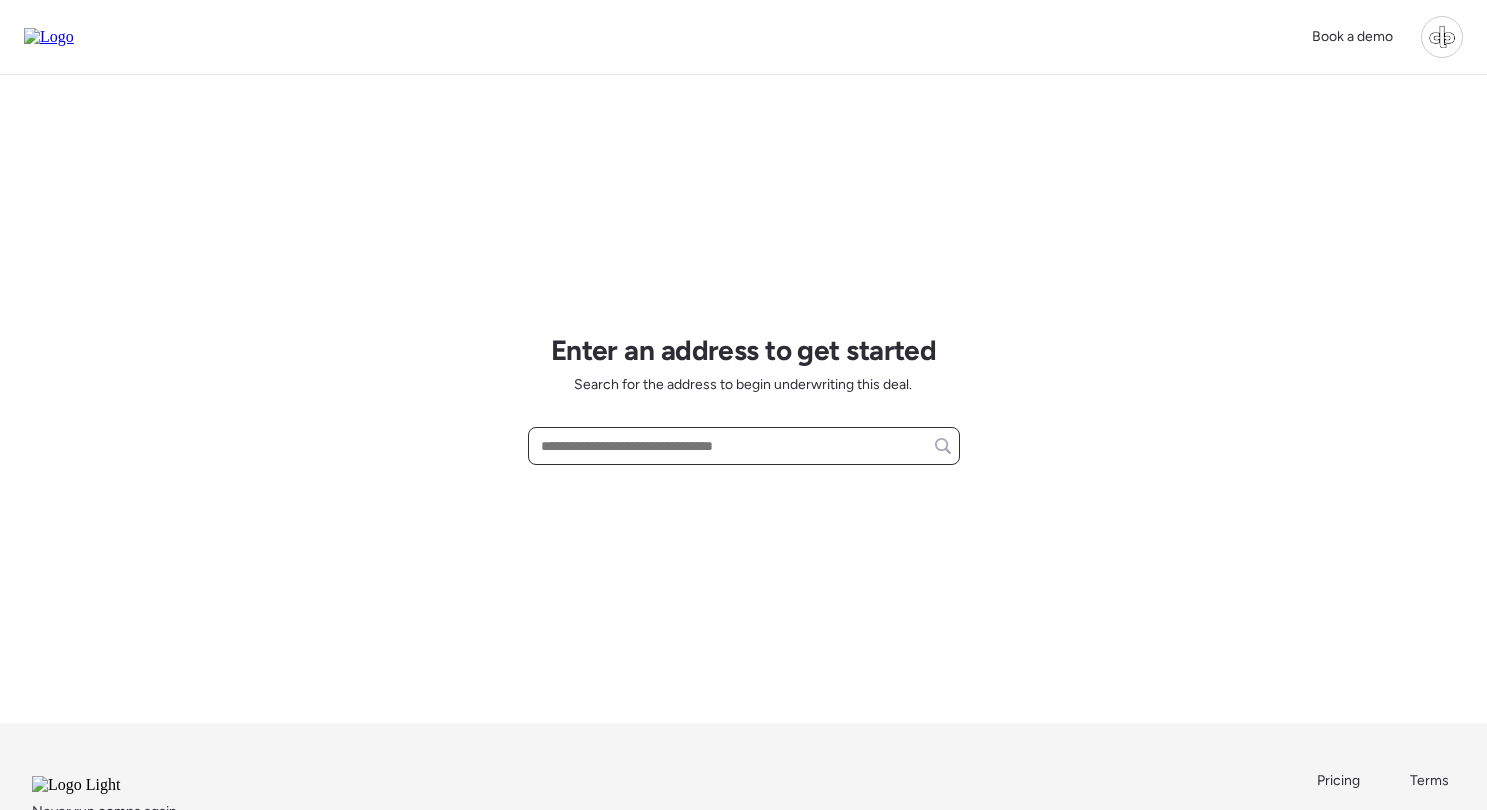 click at bounding box center [744, 446] 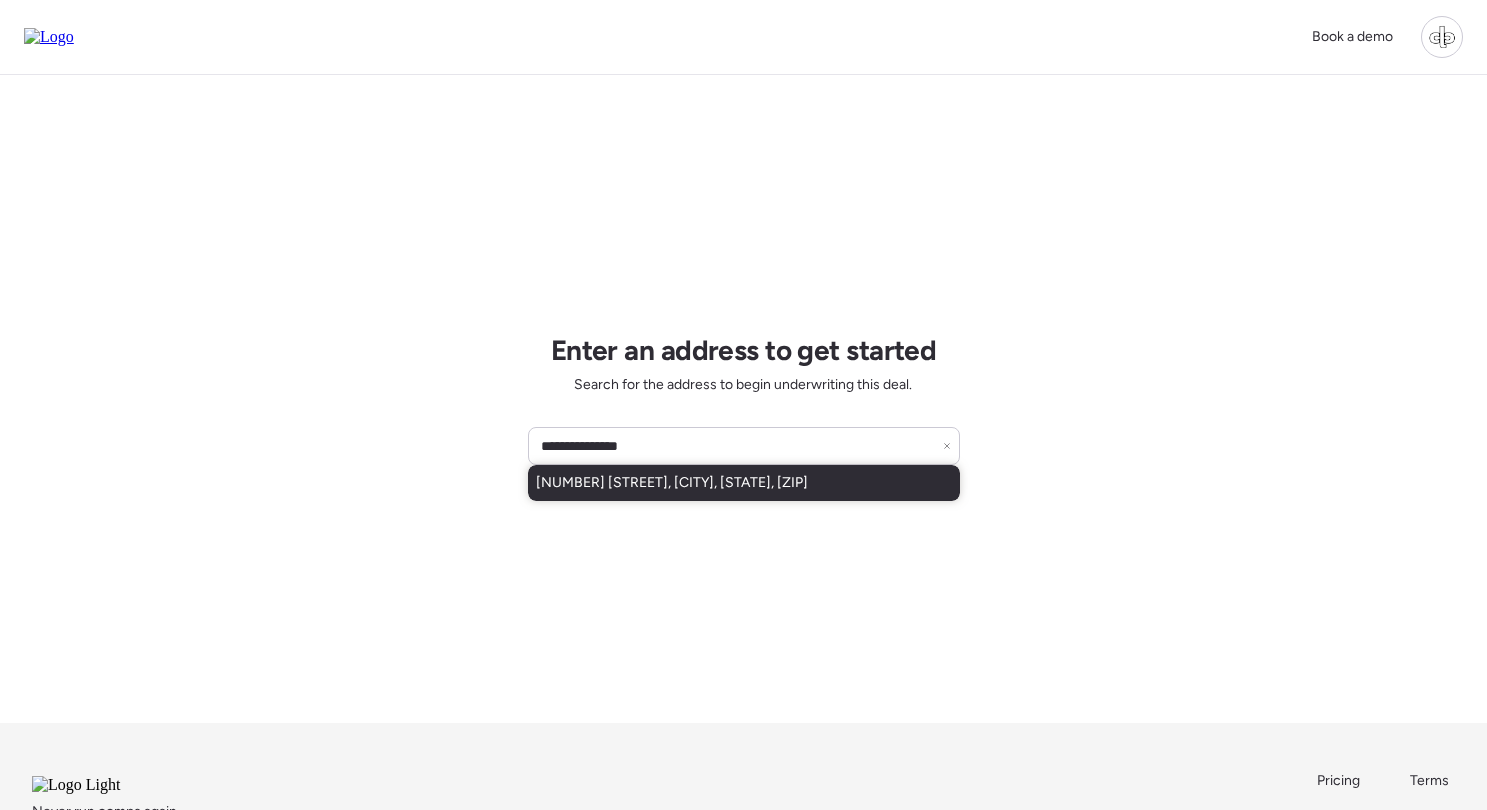 click on "[NUMBER] [STREET], [CITY], [STATE], [ZIP]" at bounding box center (672, 483) 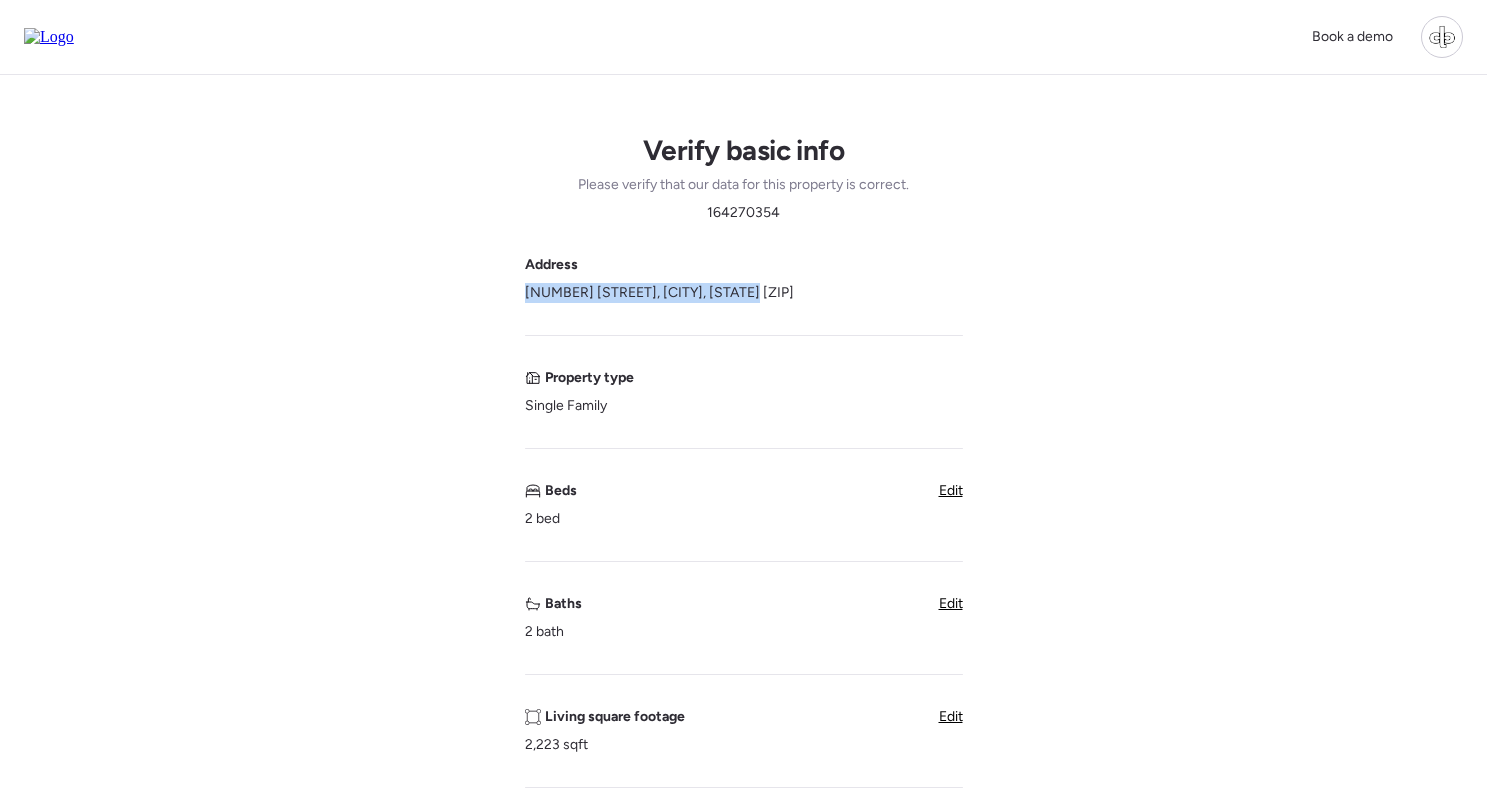 drag, startPoint x: 520, startPoint y: 292, endPoint x: 716, endPoint y: 294, distance: 196.01021 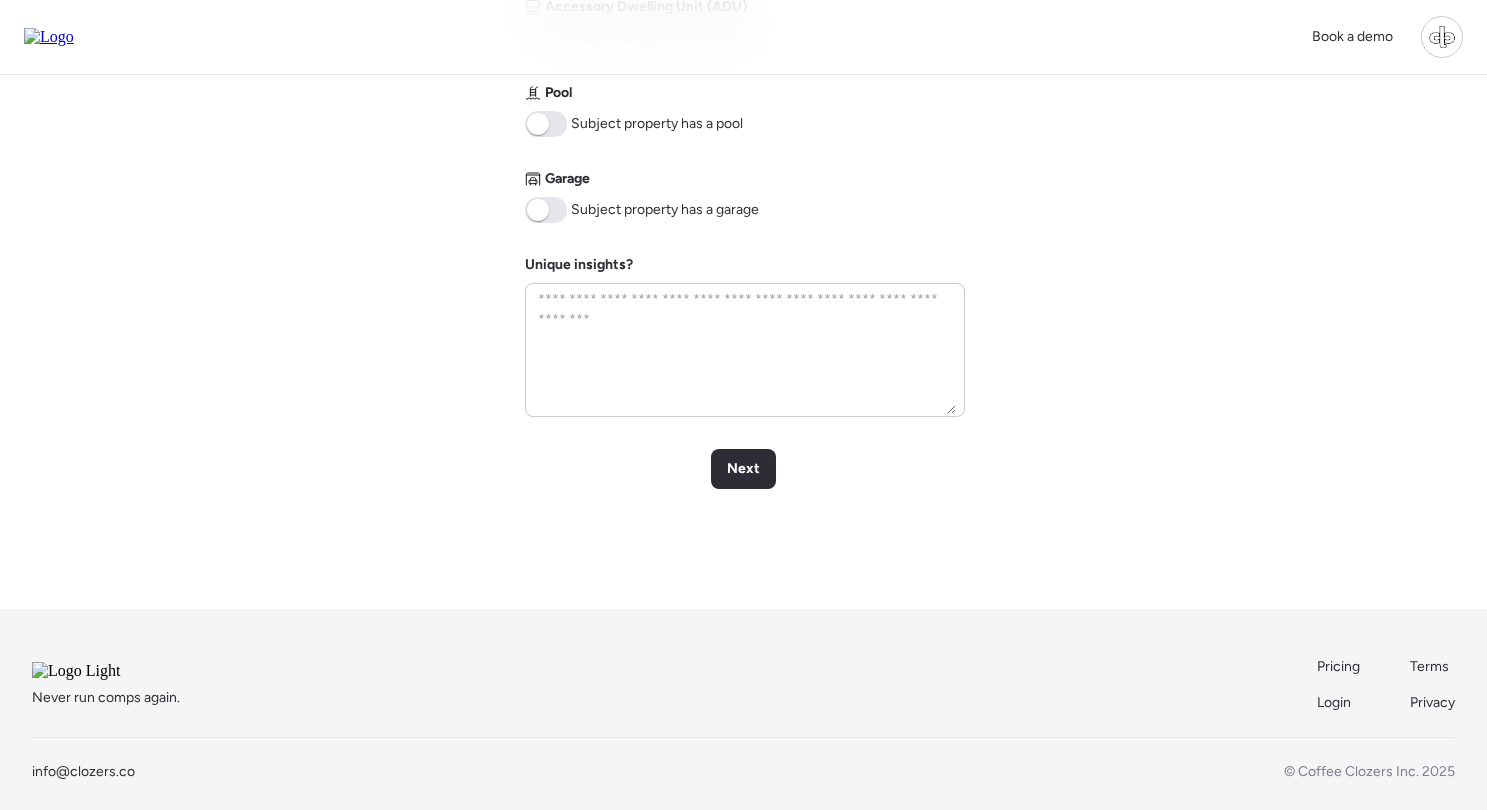 scroll, scrollTop: 934, scrollLeft: 0, axis: vertical 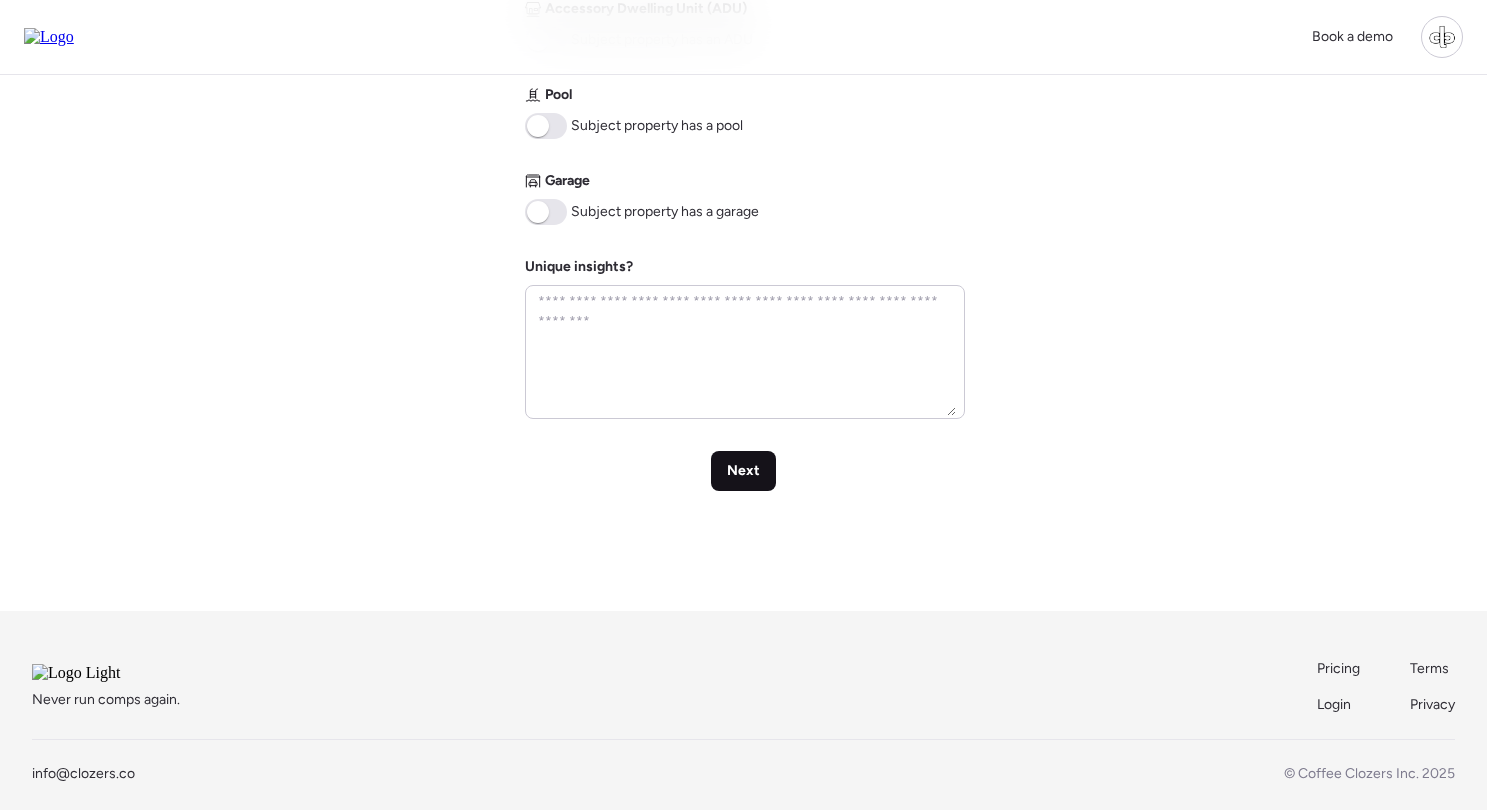 click on "Next" at bounding box center (743, 471) 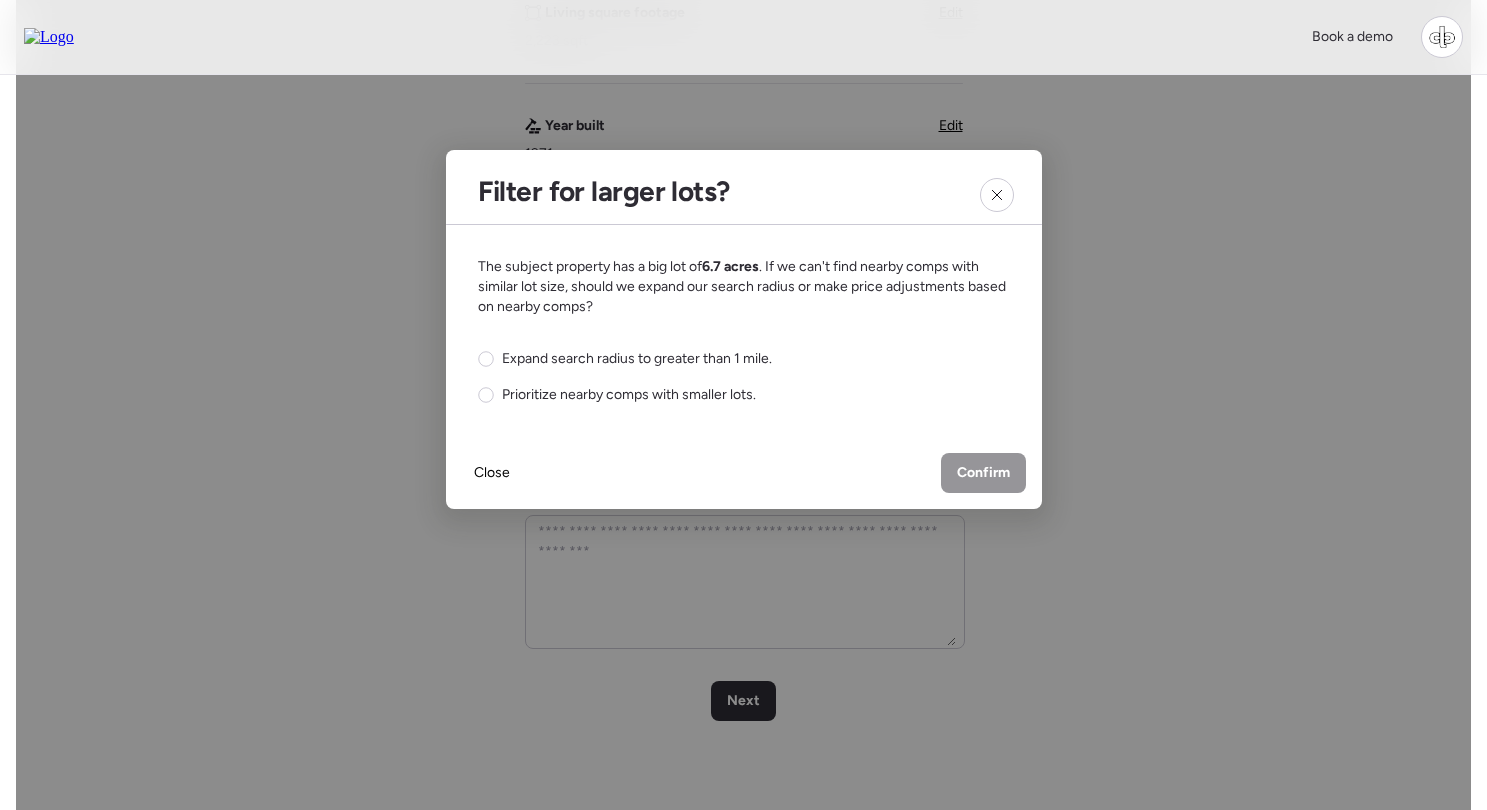 scroll, scrollTop: 702, scrollLeft: 0, axis: vertical 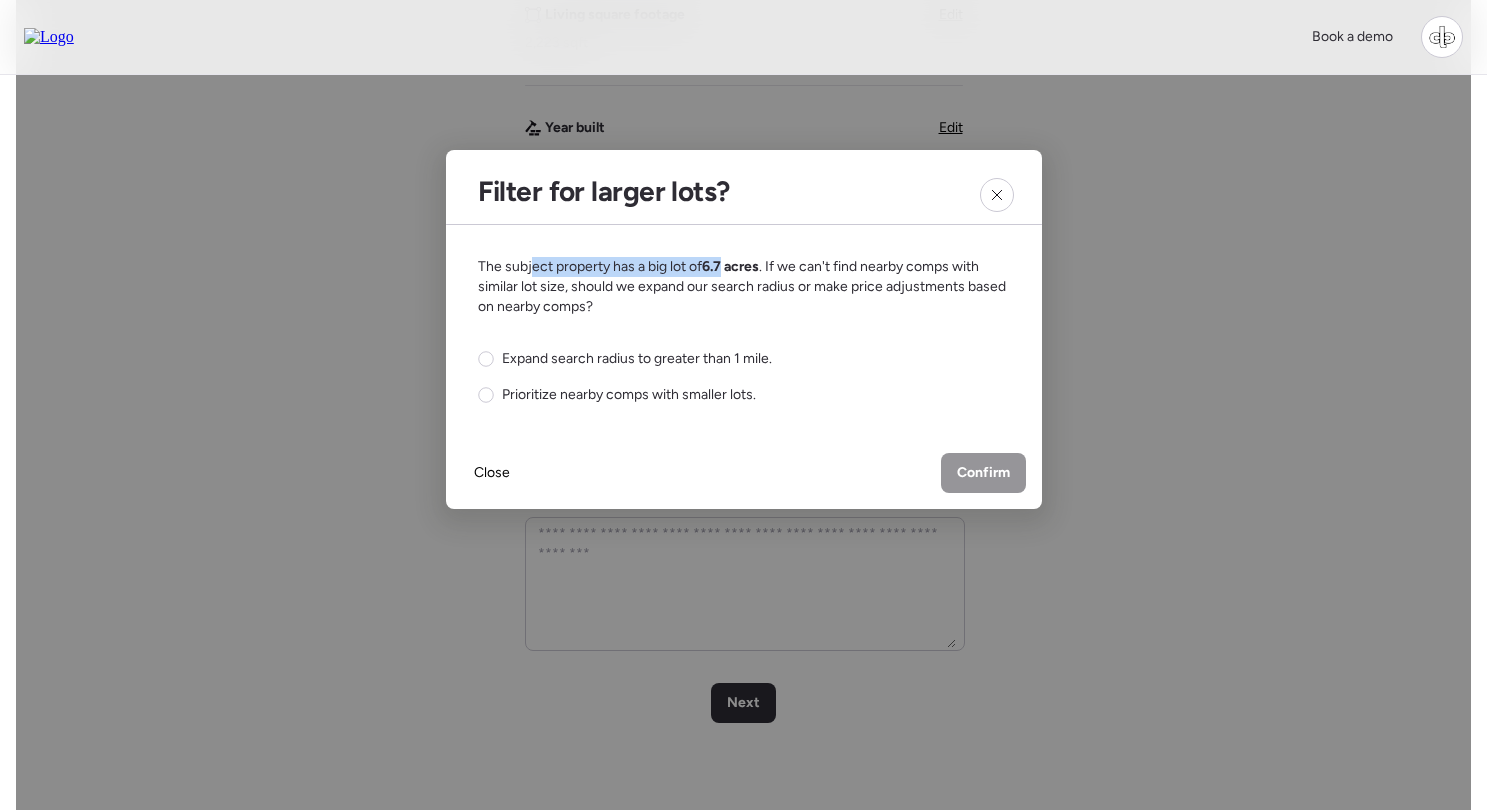 drag, startPoint x: 530, startPoint y: 266, endPoint x: 725, endPoint y: 264, distance: 195.01025 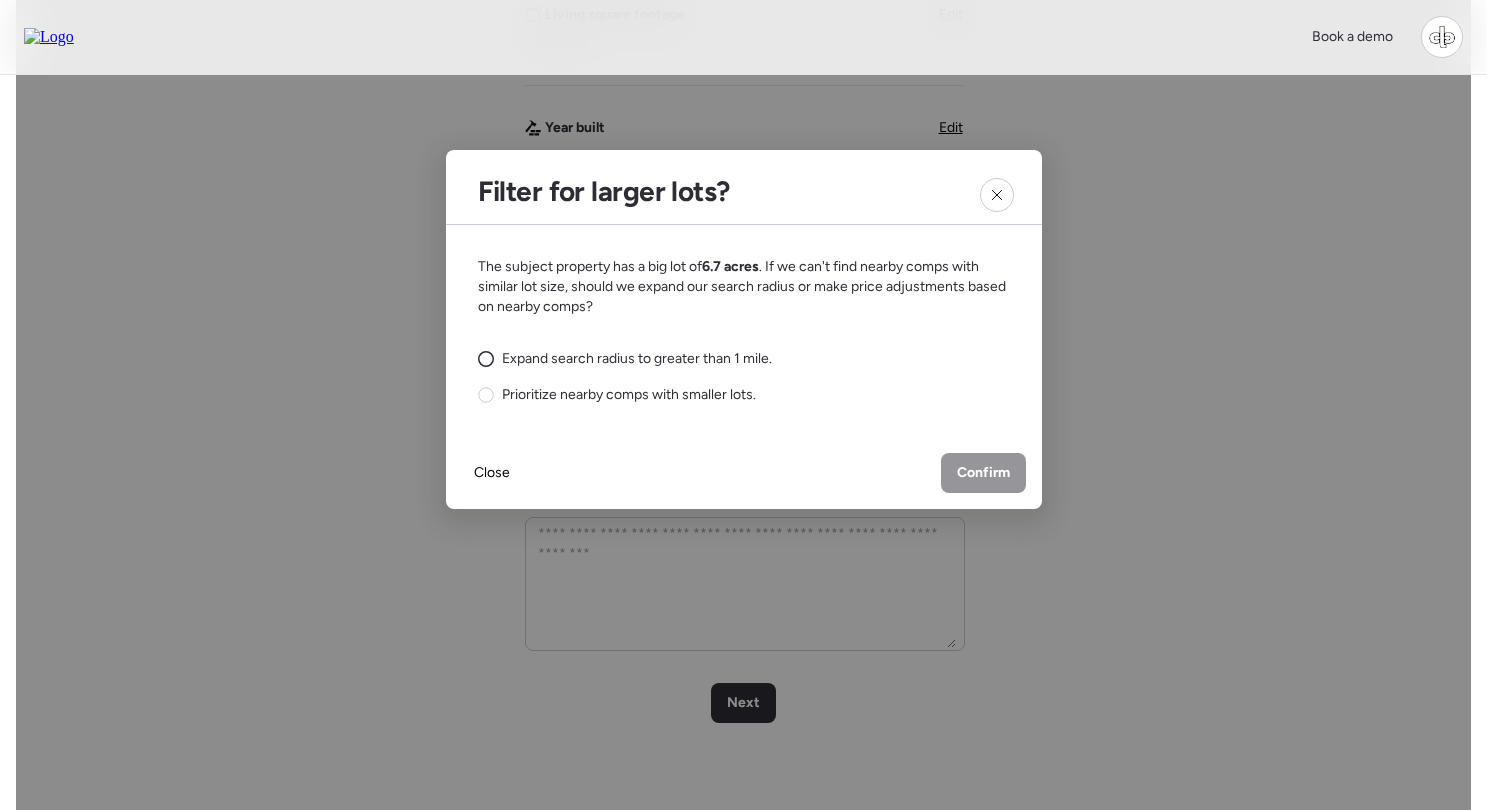 click on "Expand search radius to greater than 1 mile." at bounding box center [625, 359] 